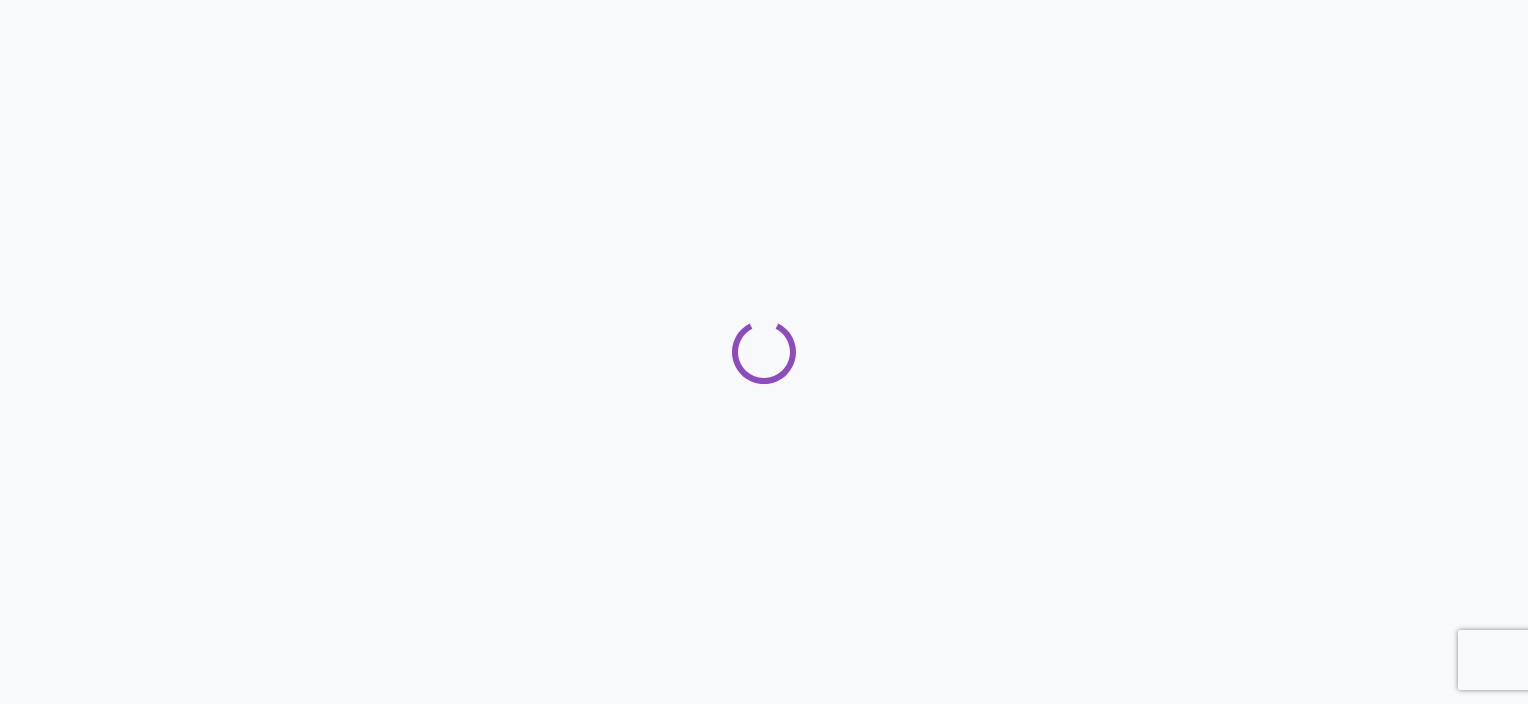 scroll, scrollTop: 0, scrollLeft: 0, axis: both 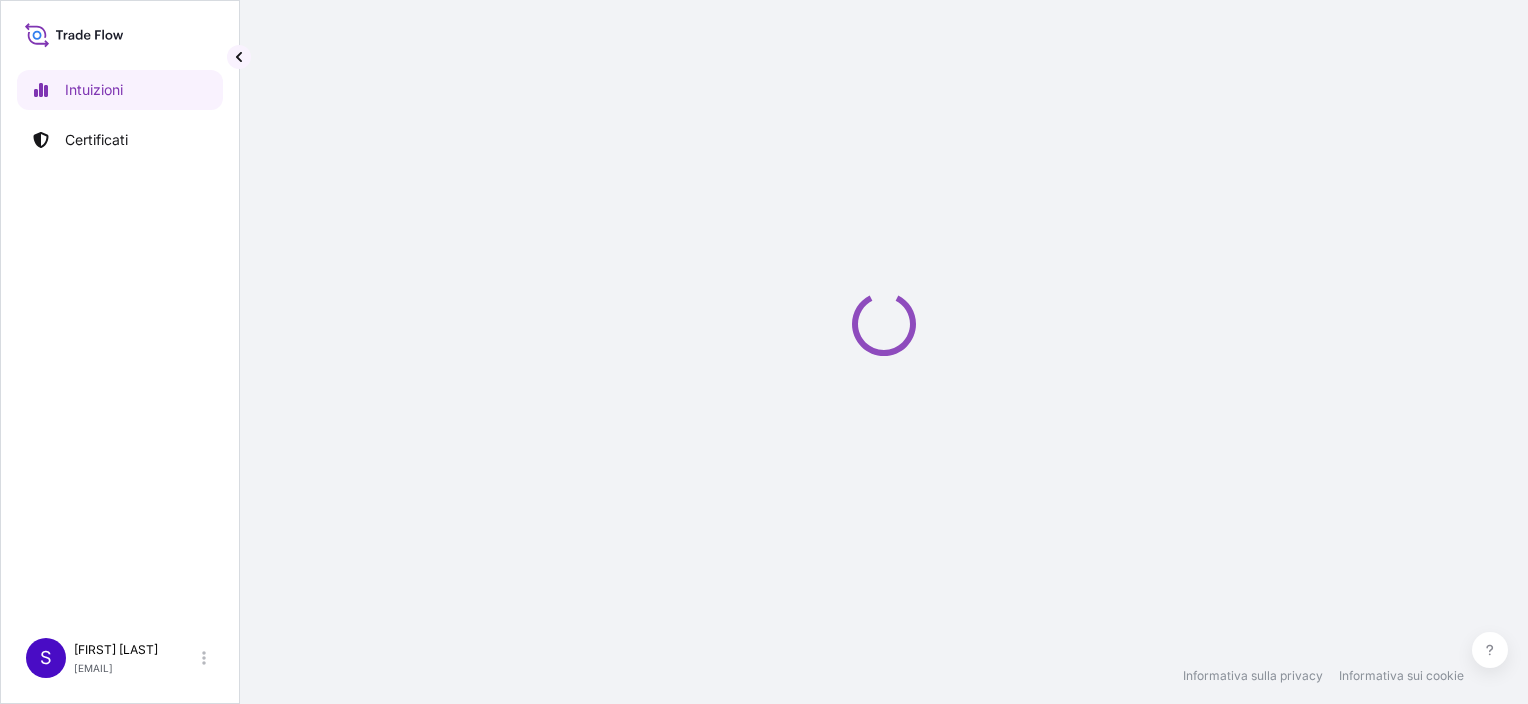select on "2025" 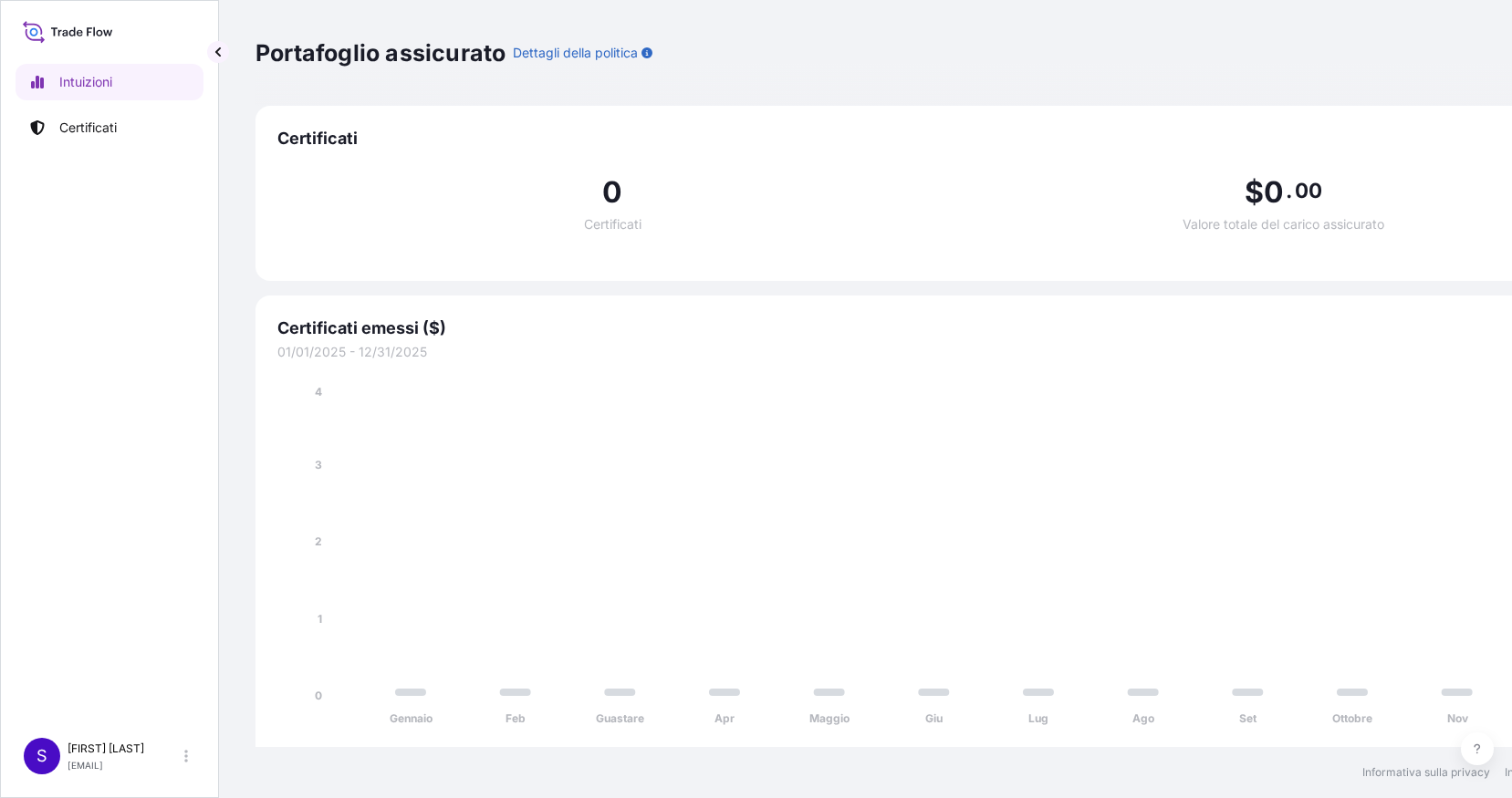 click on "01/01/2025 - 12/31/2025" at bounding box center (948, 352) 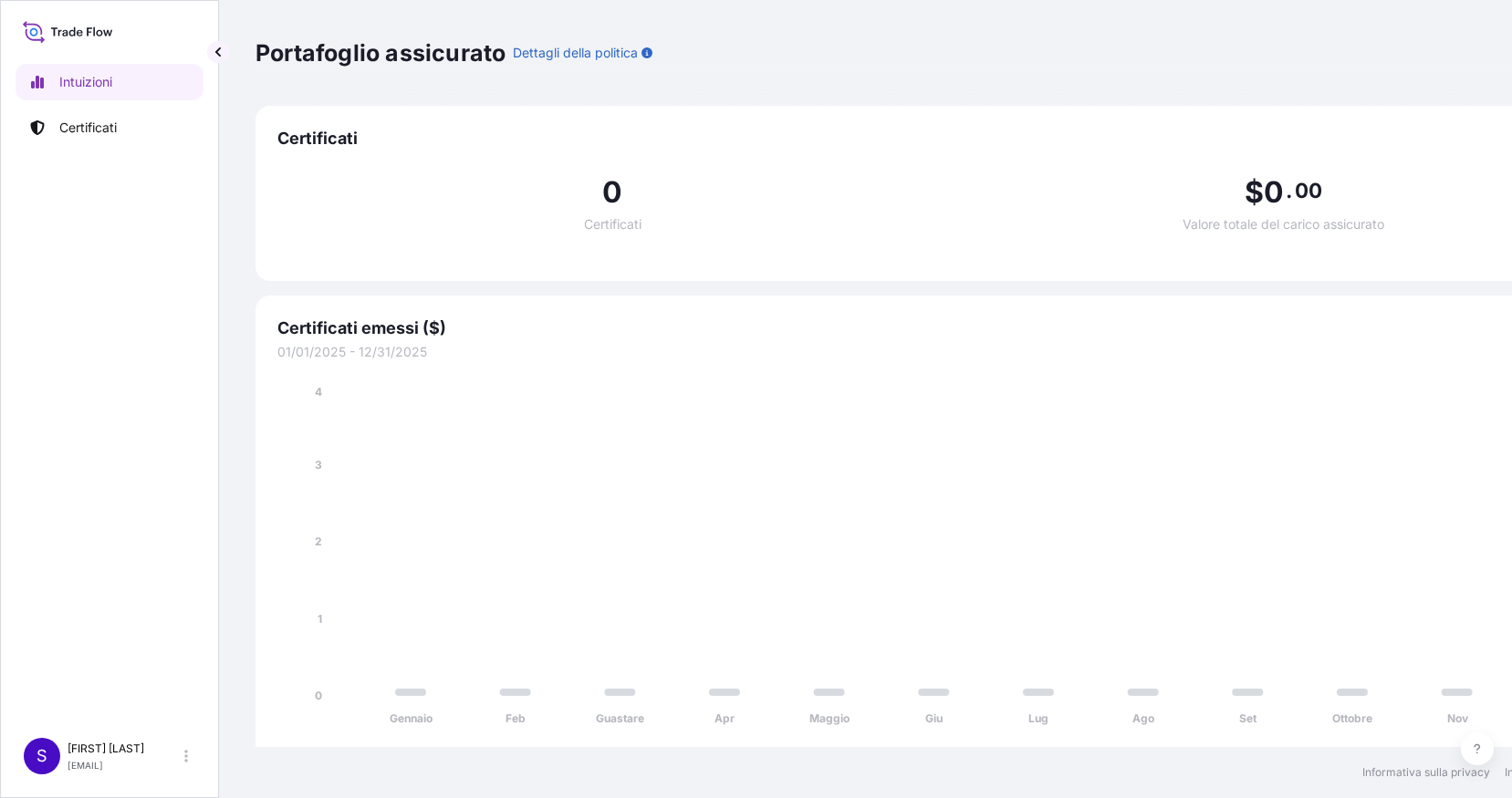 scroll, scrollTop: 14, scrollLeft: 0, axis: vertical 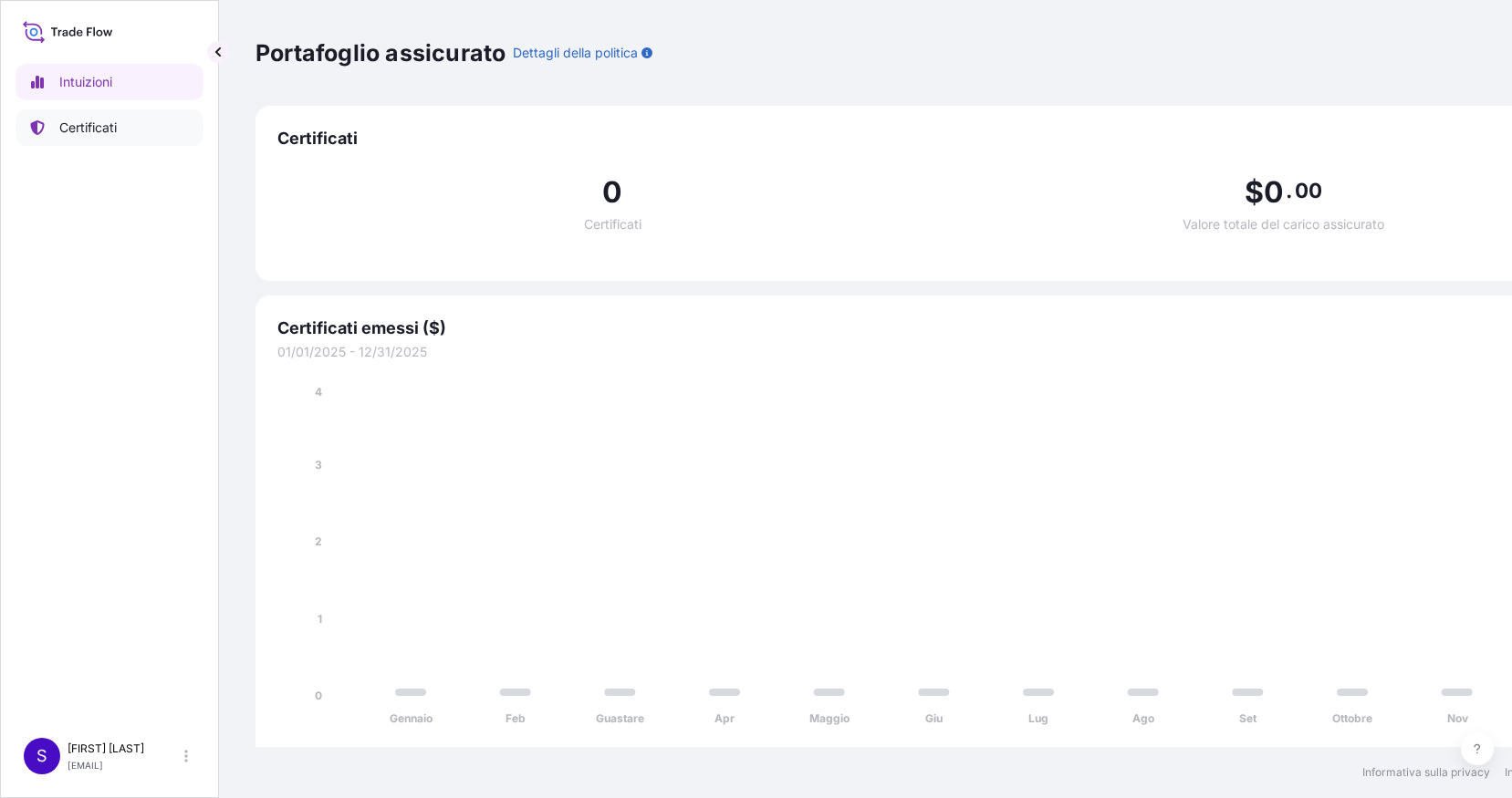 click on "Certificati" at bounding box center (88, 128) 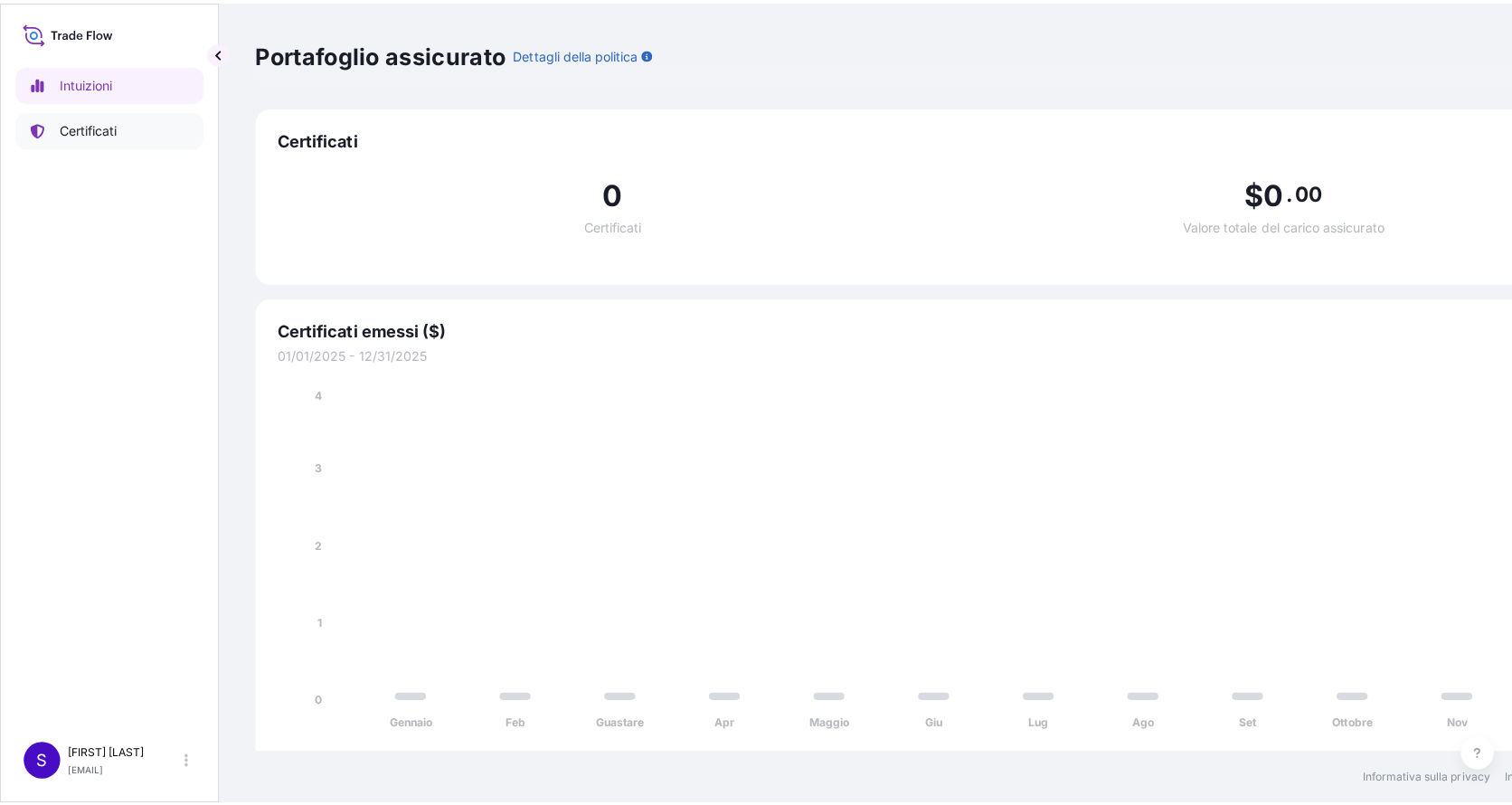 scroll, scrollTop: 0, scrollLeft: 0, axis: both 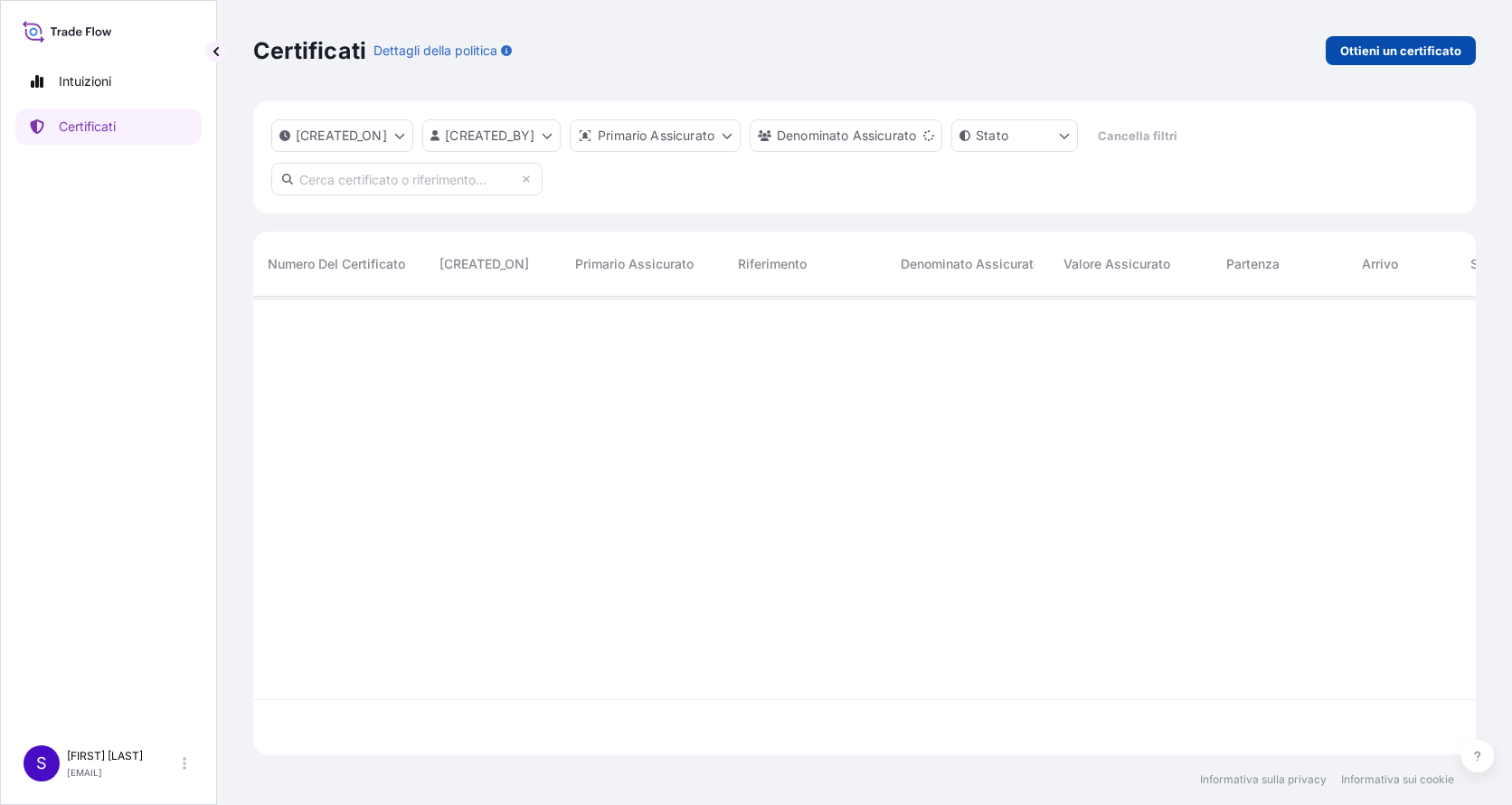 click on "Ottieni un certificato" at bounding box center [1401, 51] 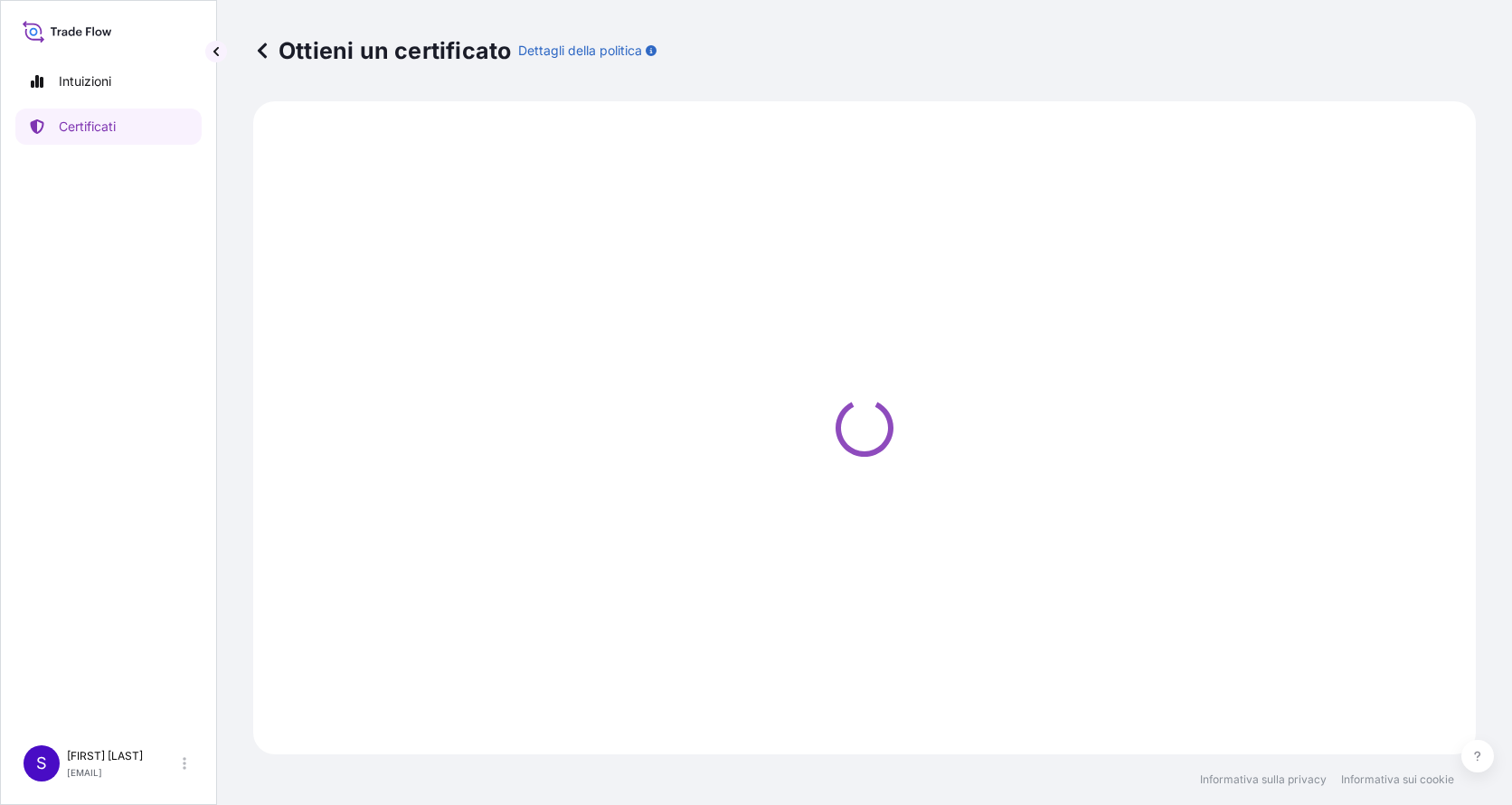 select on "Sea" 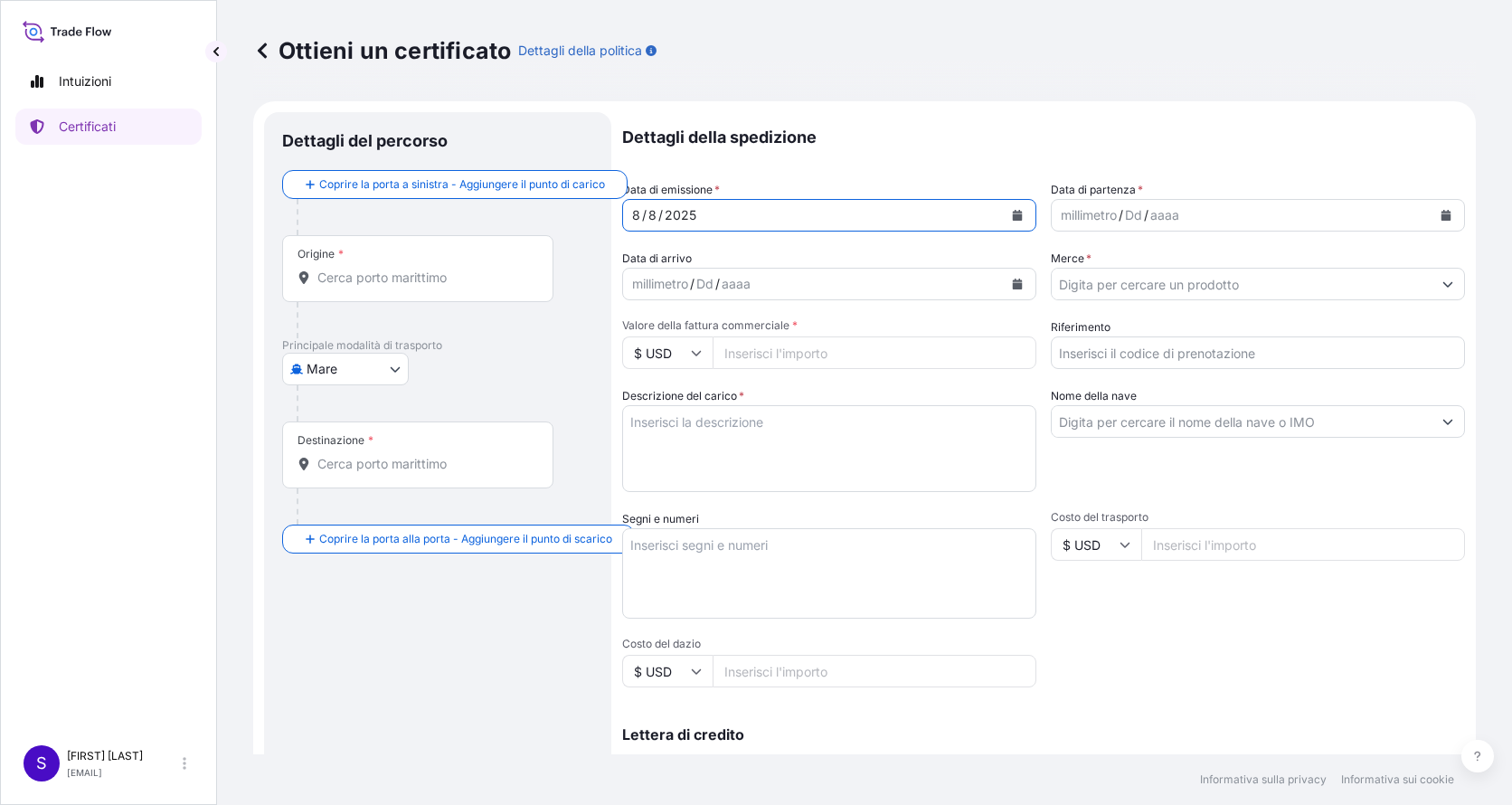 click 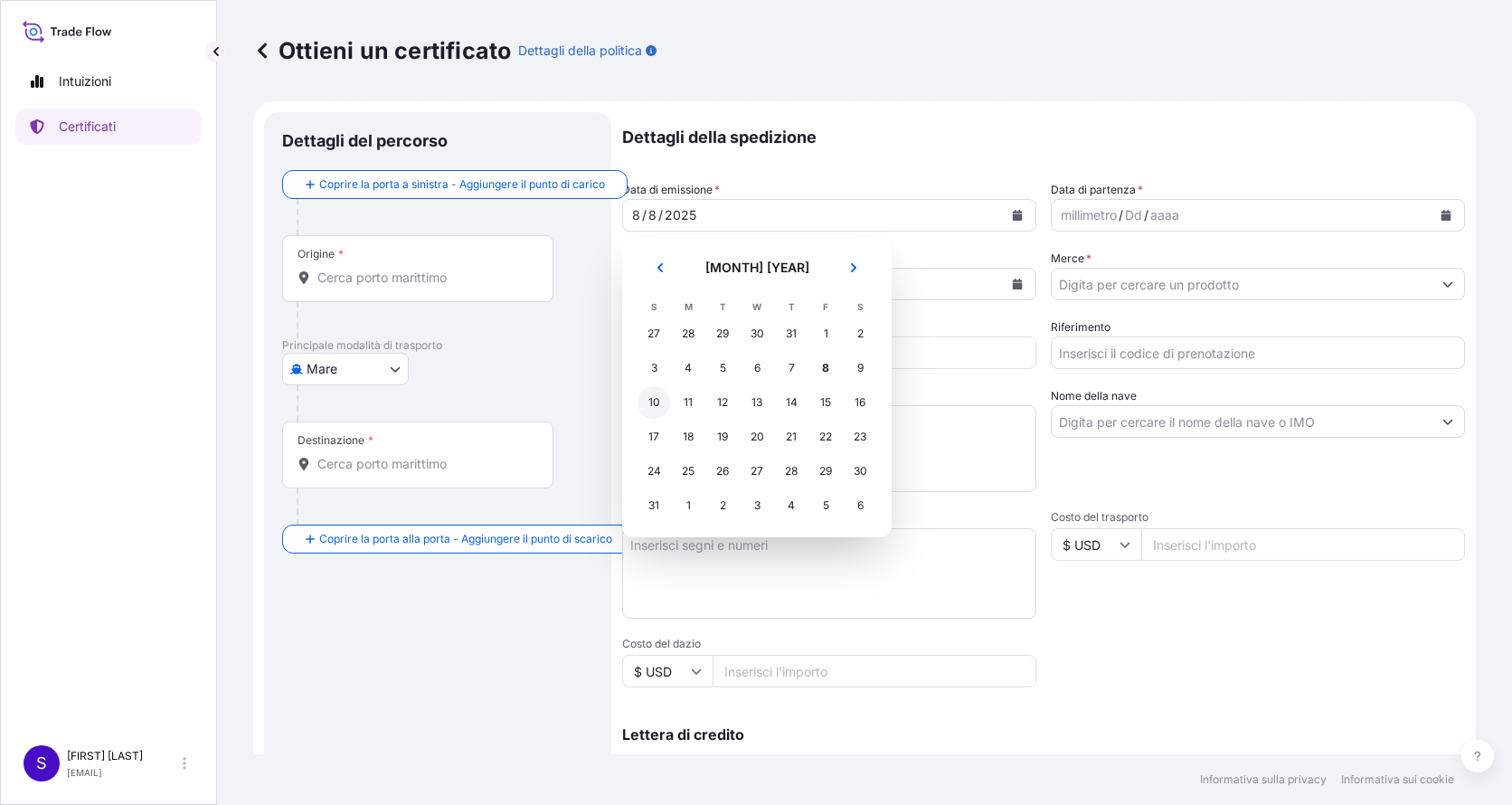 click on "10" at bounding box center (654, 402) 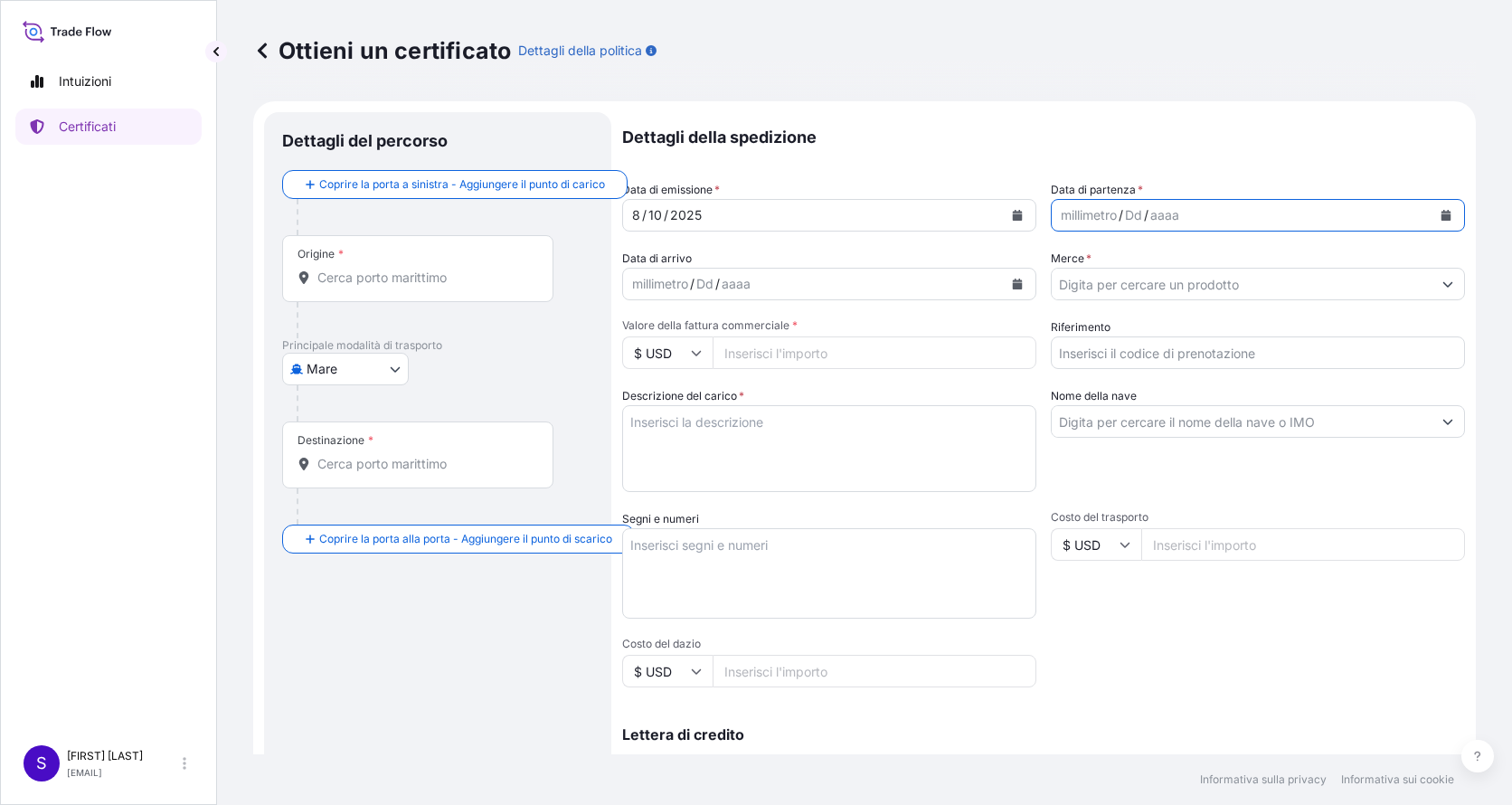click 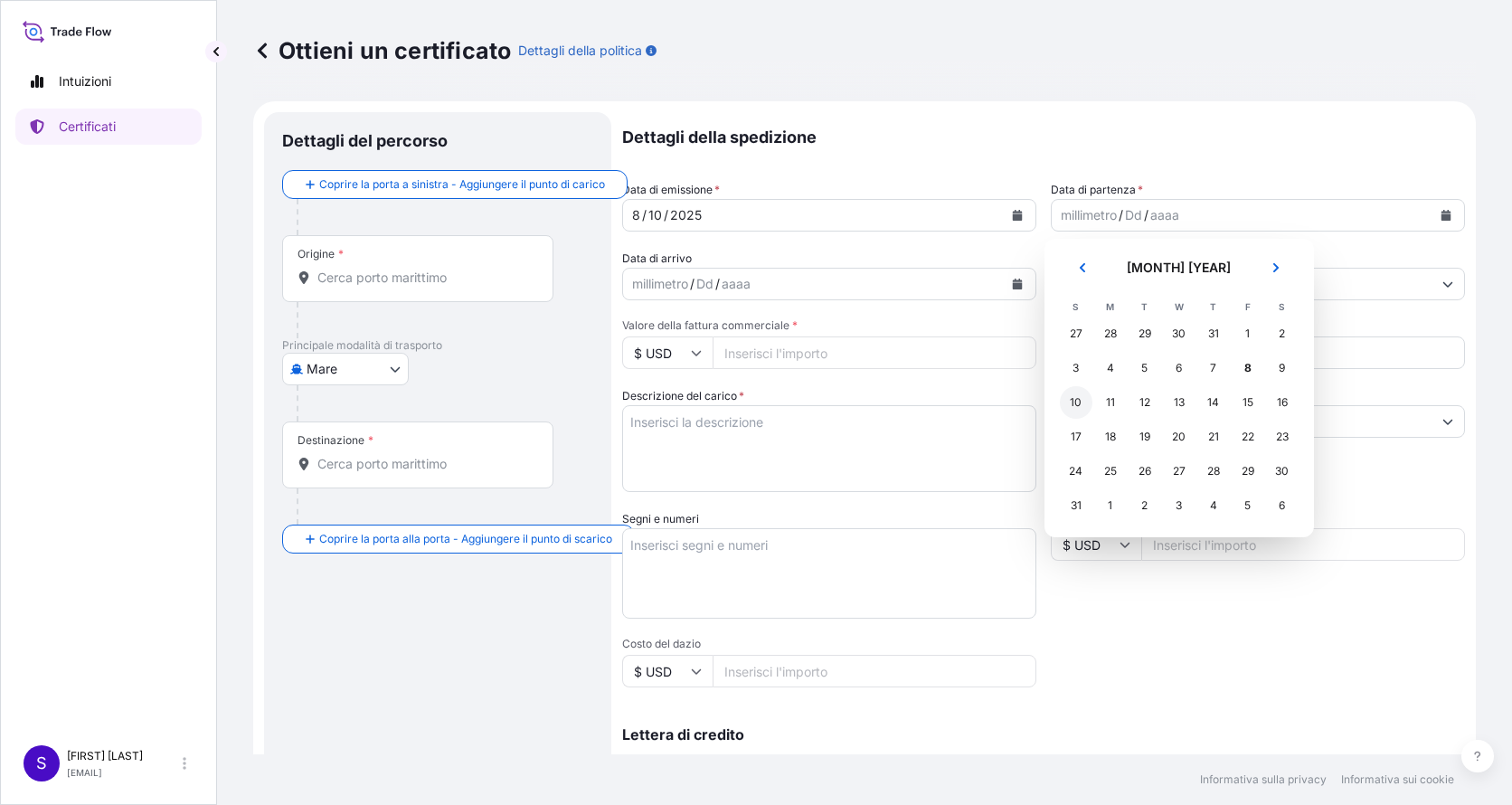 click on "10" at bounding box center [1076, 402] 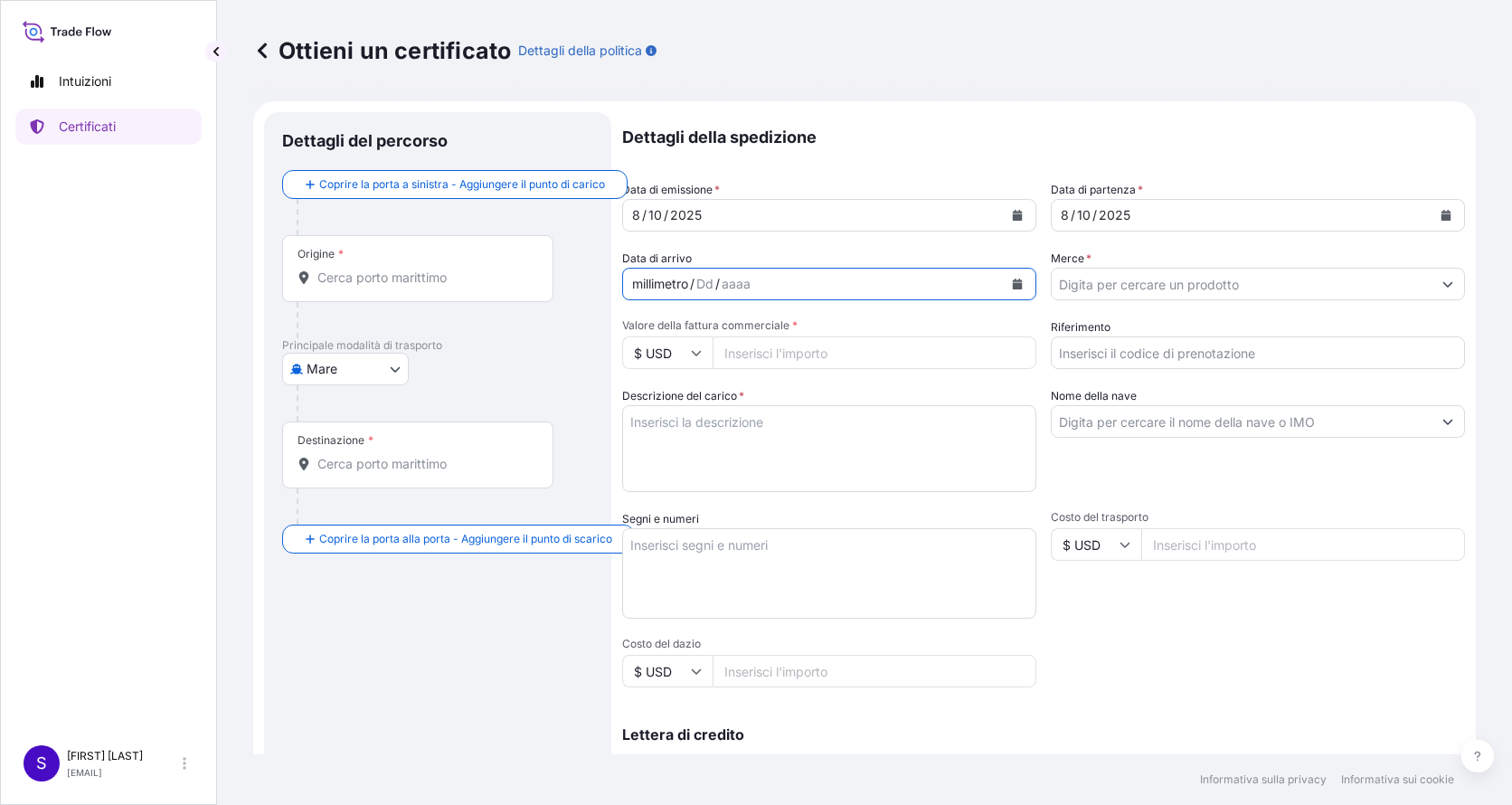 click on "millimetro" at bounding box center [660, 284] 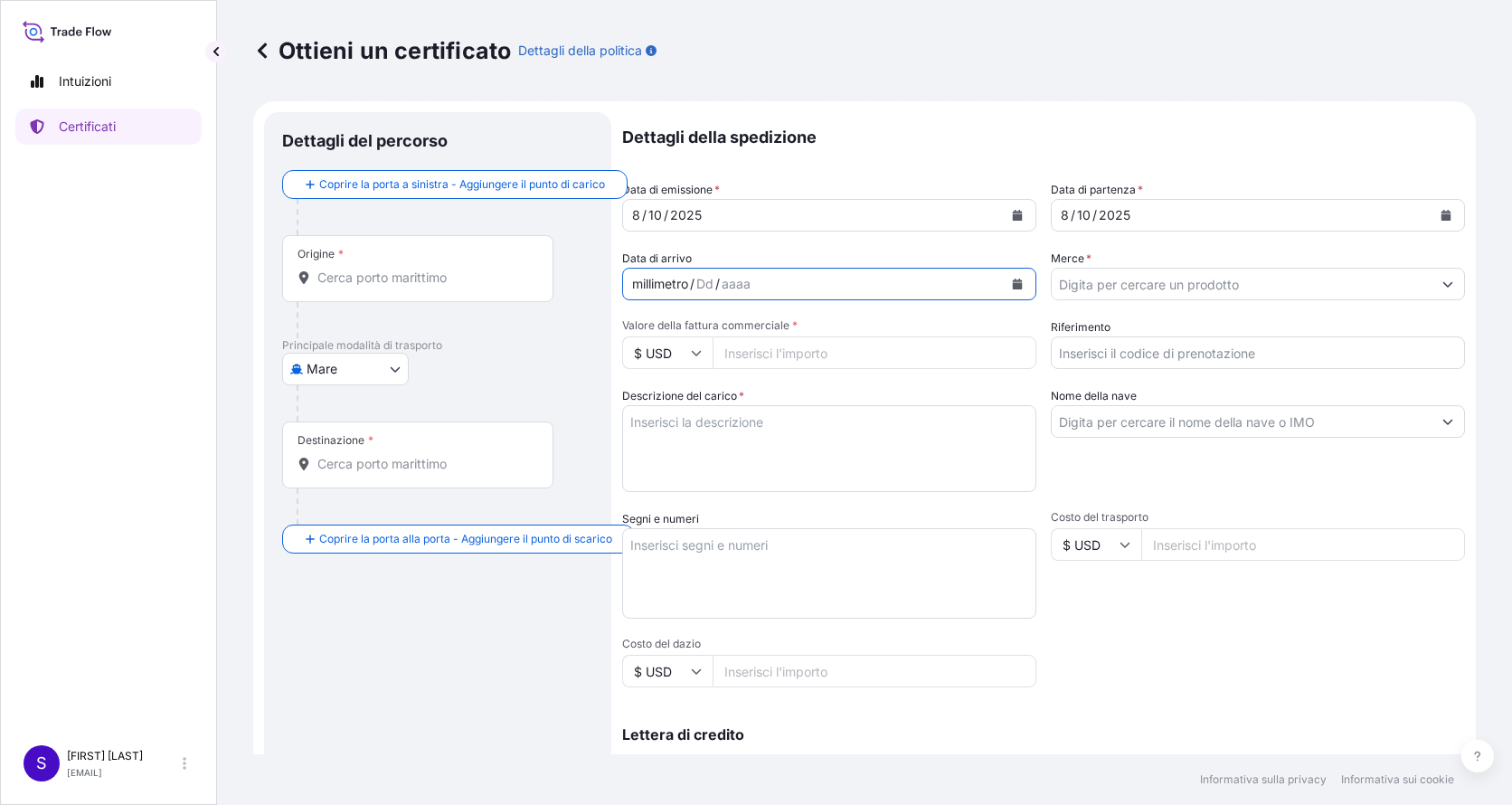 click on "millimetro / Dd / aaaa" at bounding box center (813, 284) 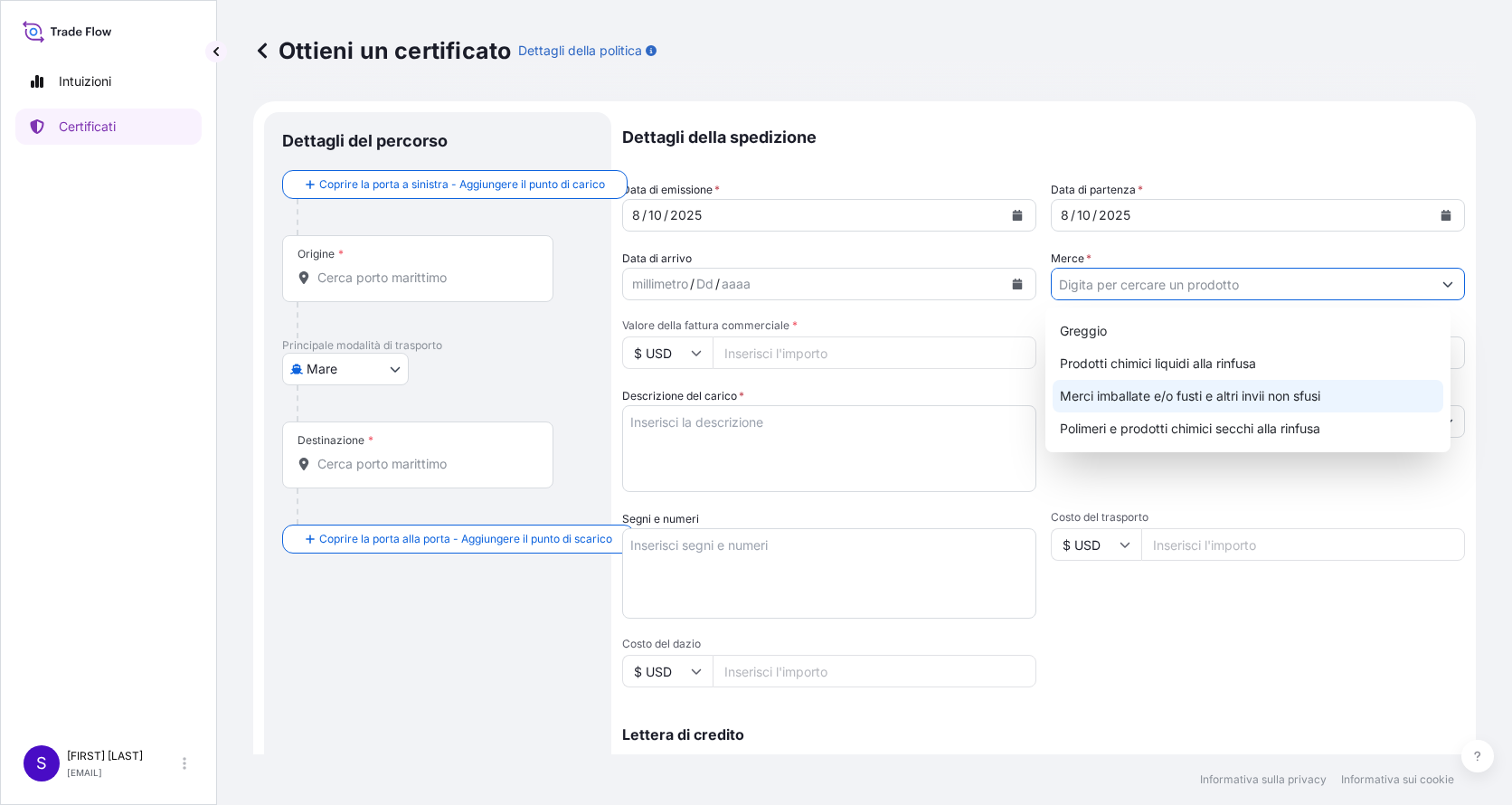 click on "Merci imballate e/o fusti e altri invii non sfusi" at bounding box center [1248, 396] 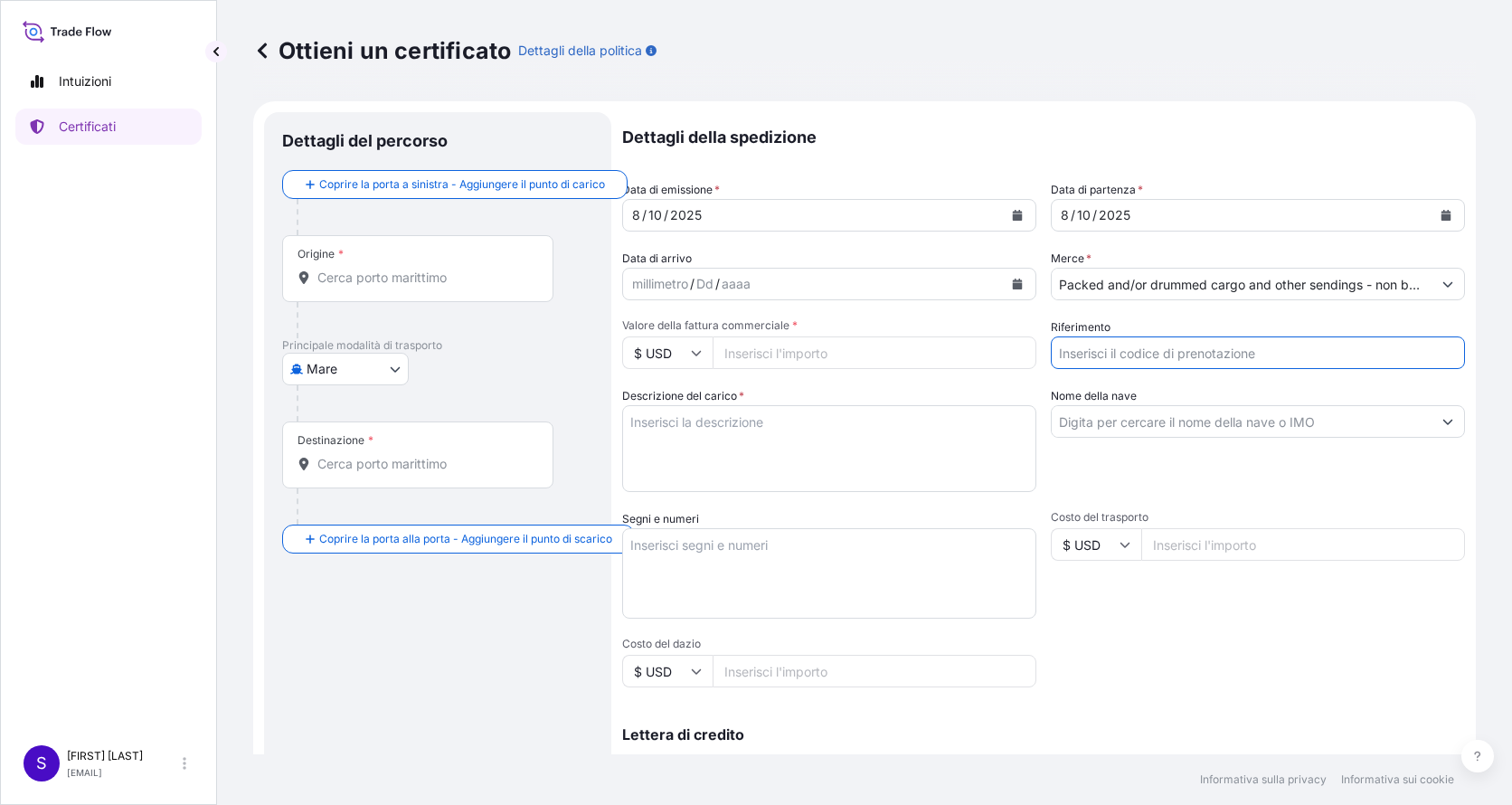 click on "Riferimento" at bounding box center [1258, 353] 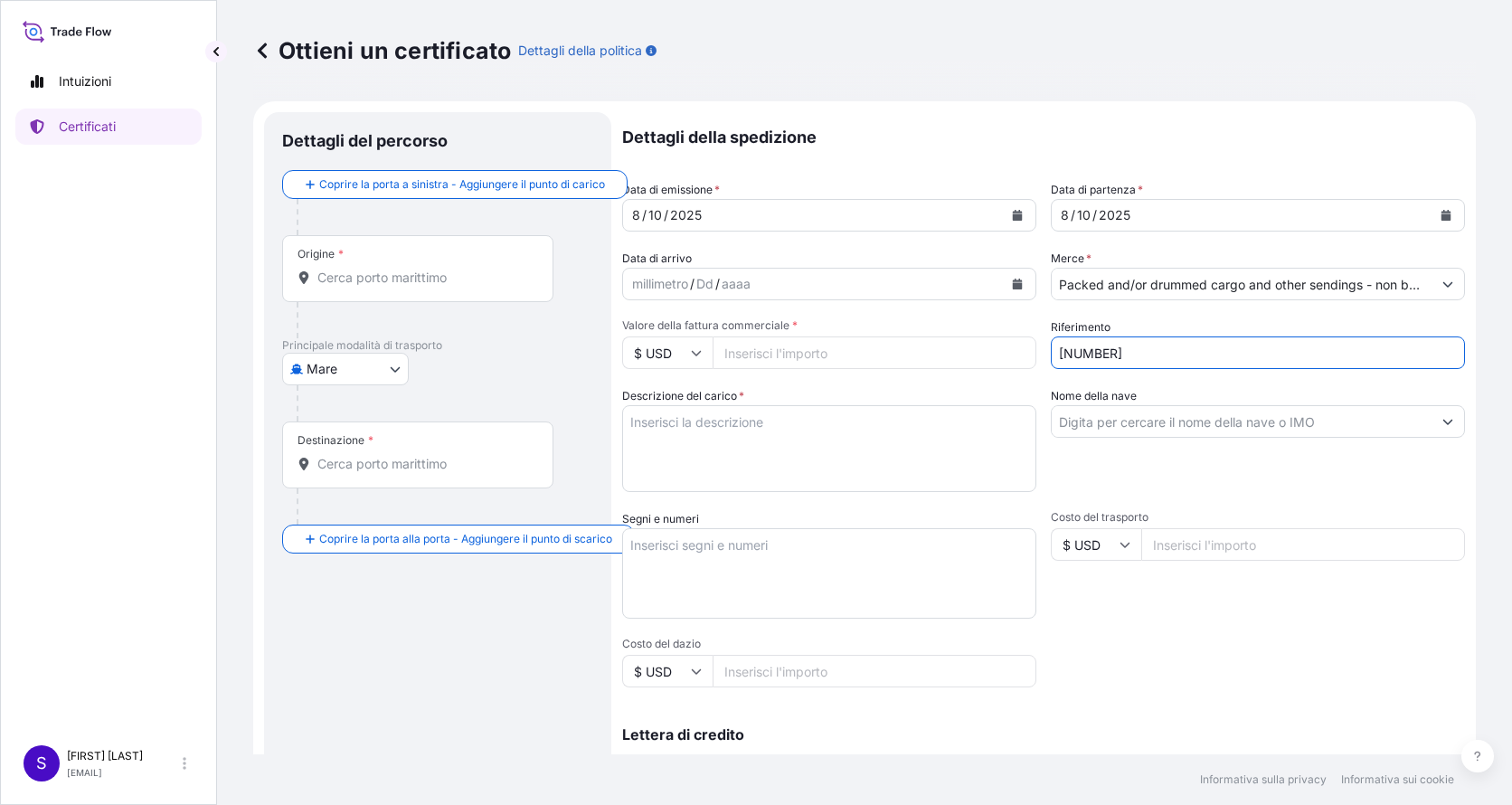 type on "[REFERENCE_NUM]" 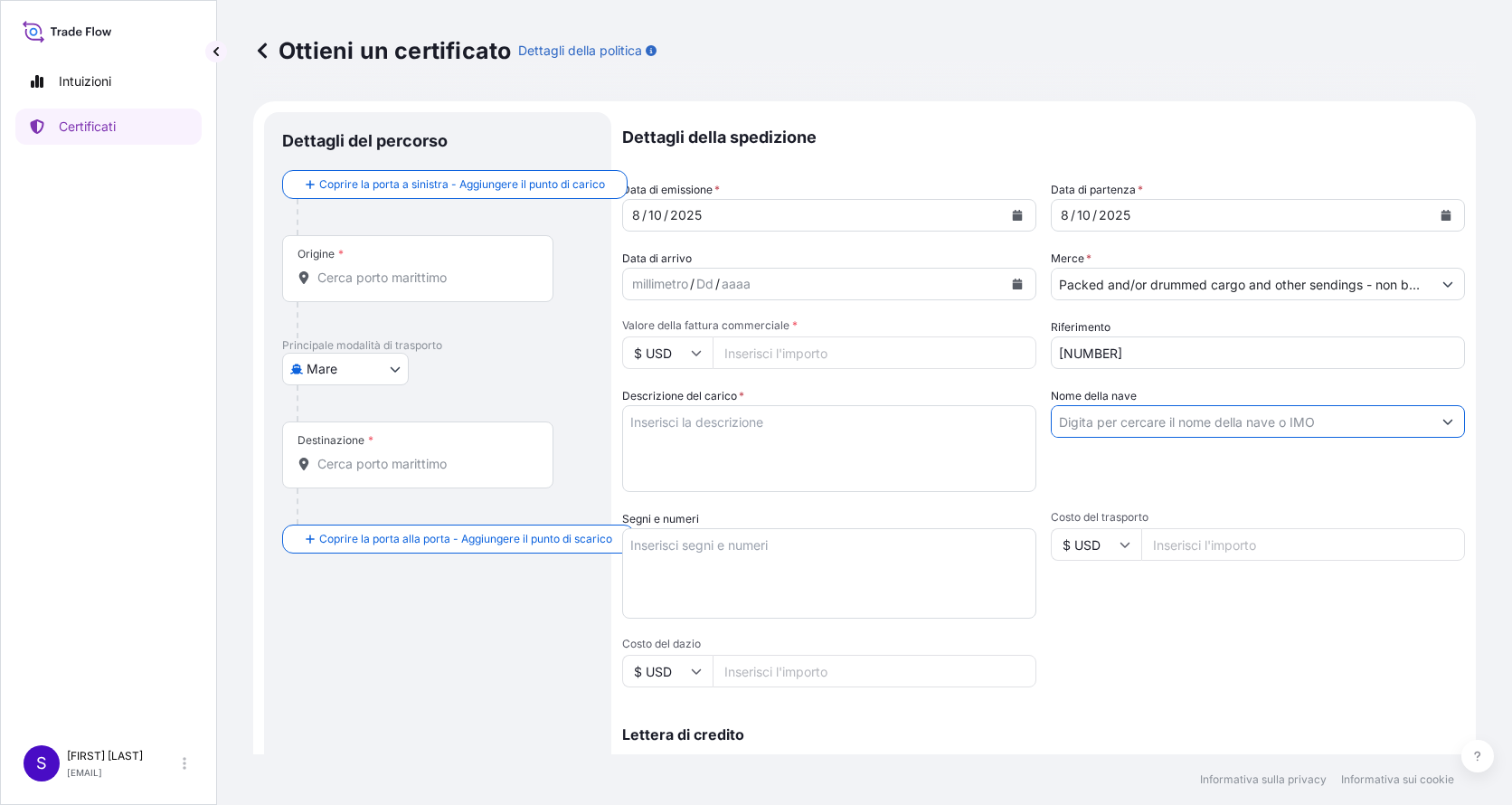 click on "Nome della nave" at bounding box center (1242, 421) 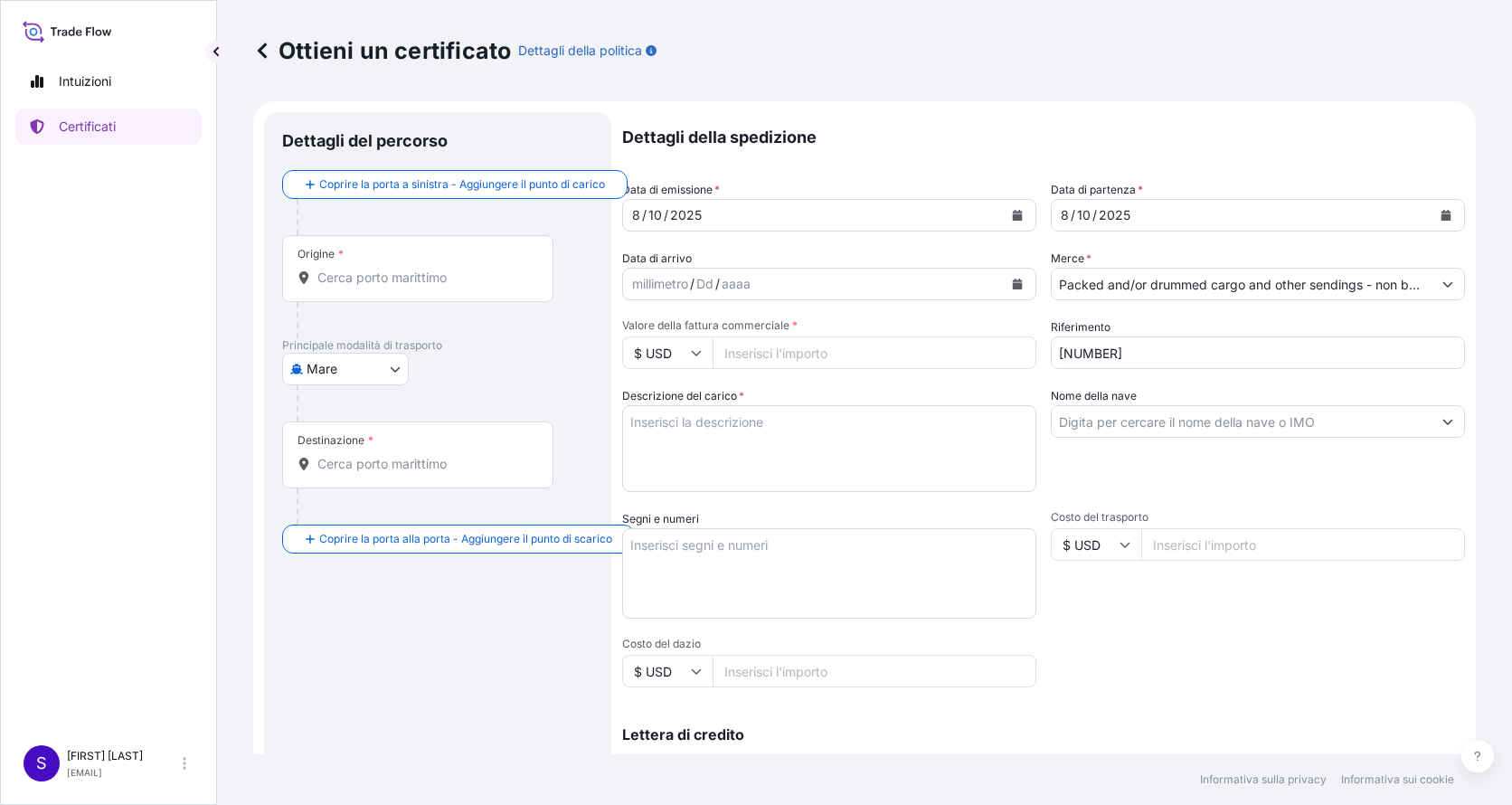 click on "Nome della nave" at bounding box center [1242, 421] 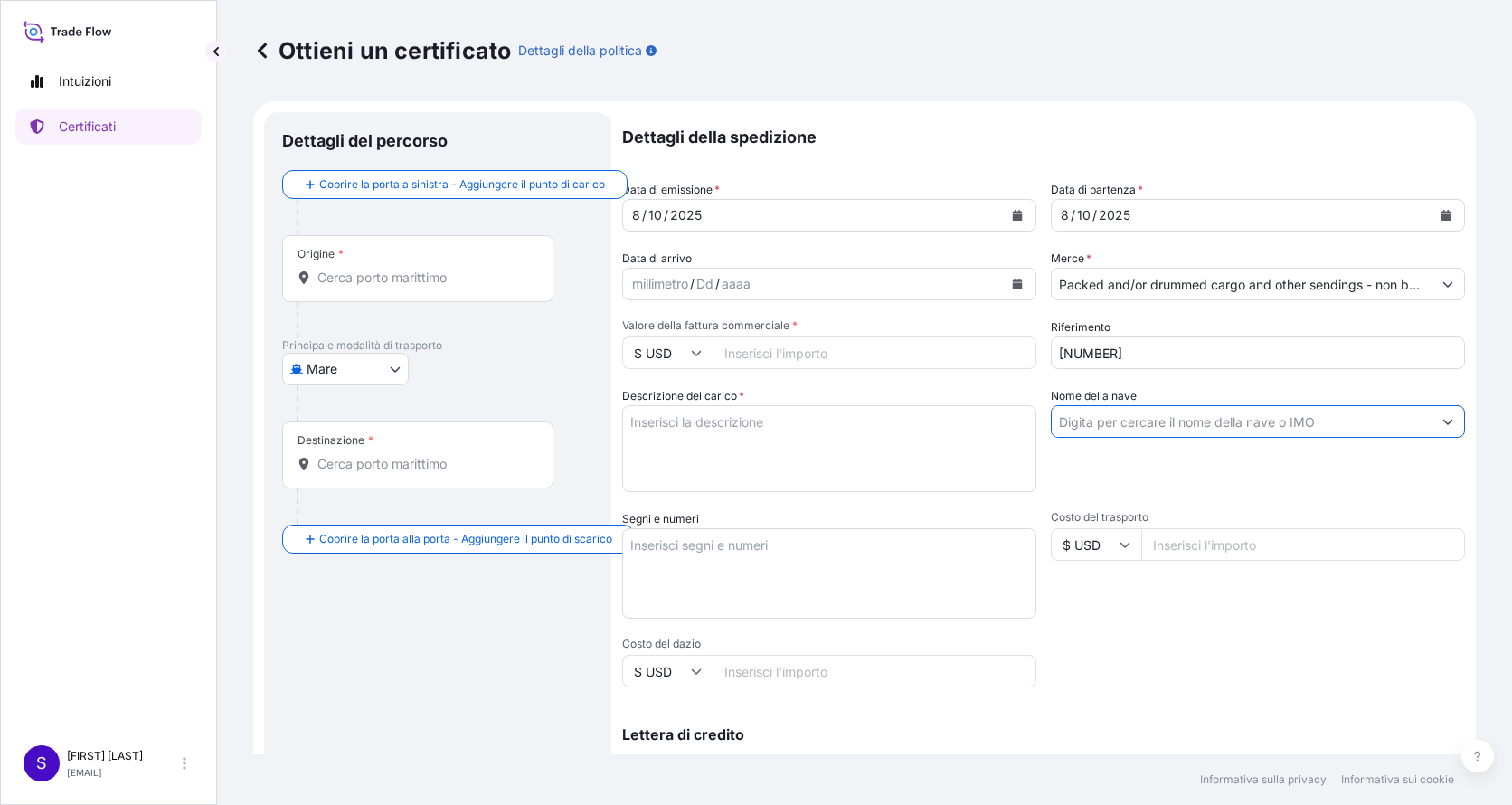 paste on "ONE INGENUITY V.005E" 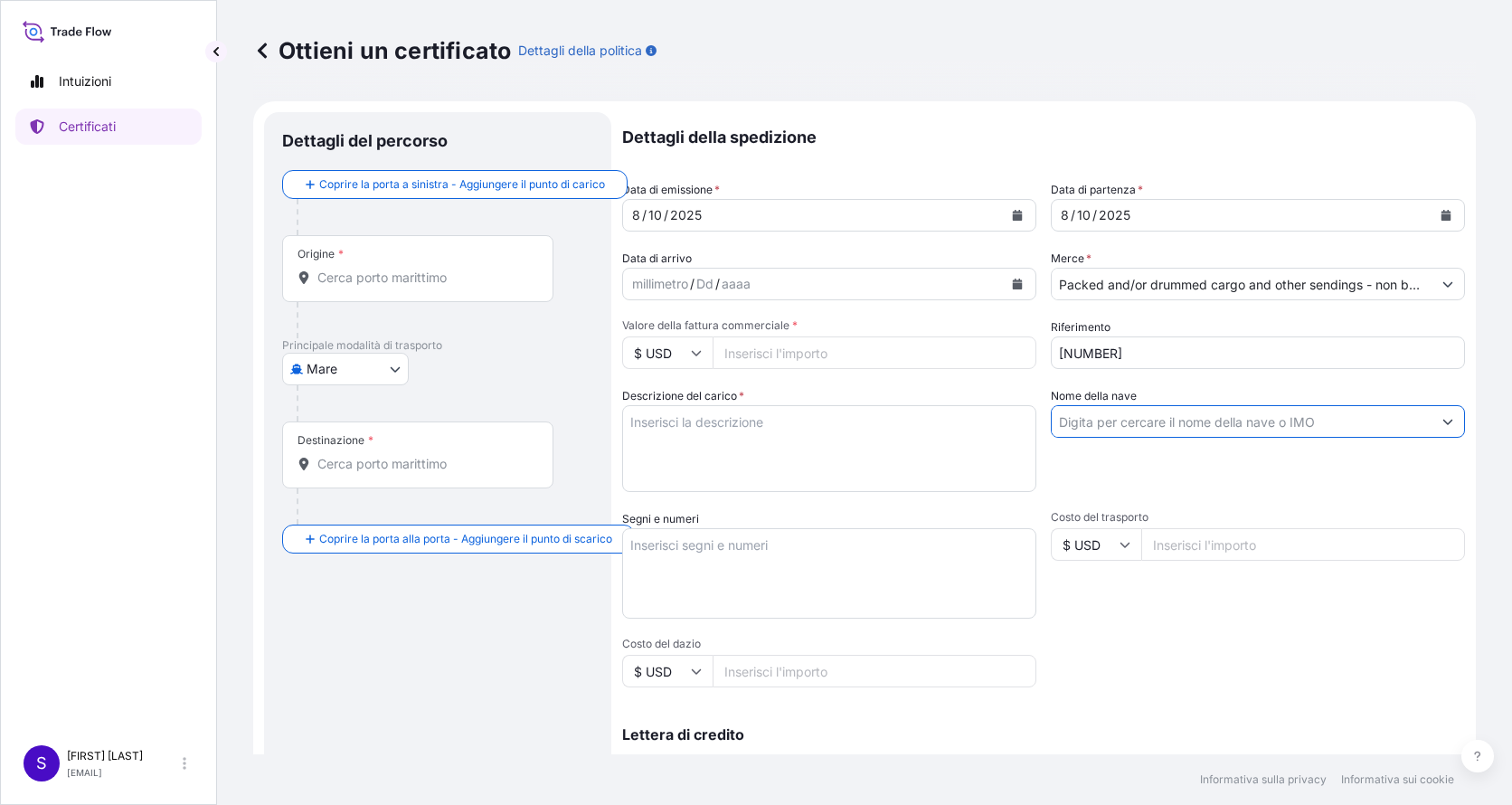 type on "ONE INGENUITY V.005E" 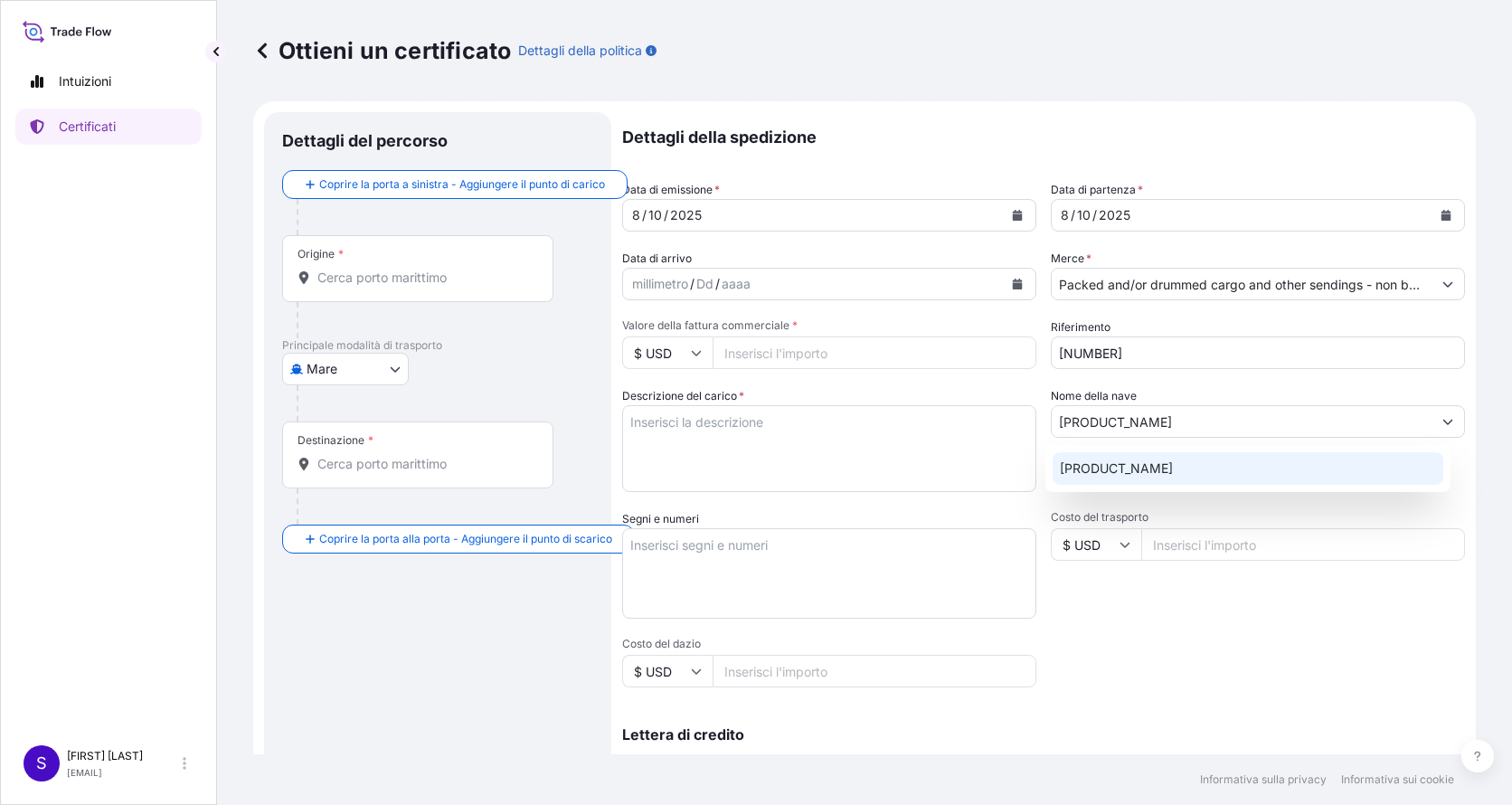 click on "Usa "ONE INGENUITY V.005E"" 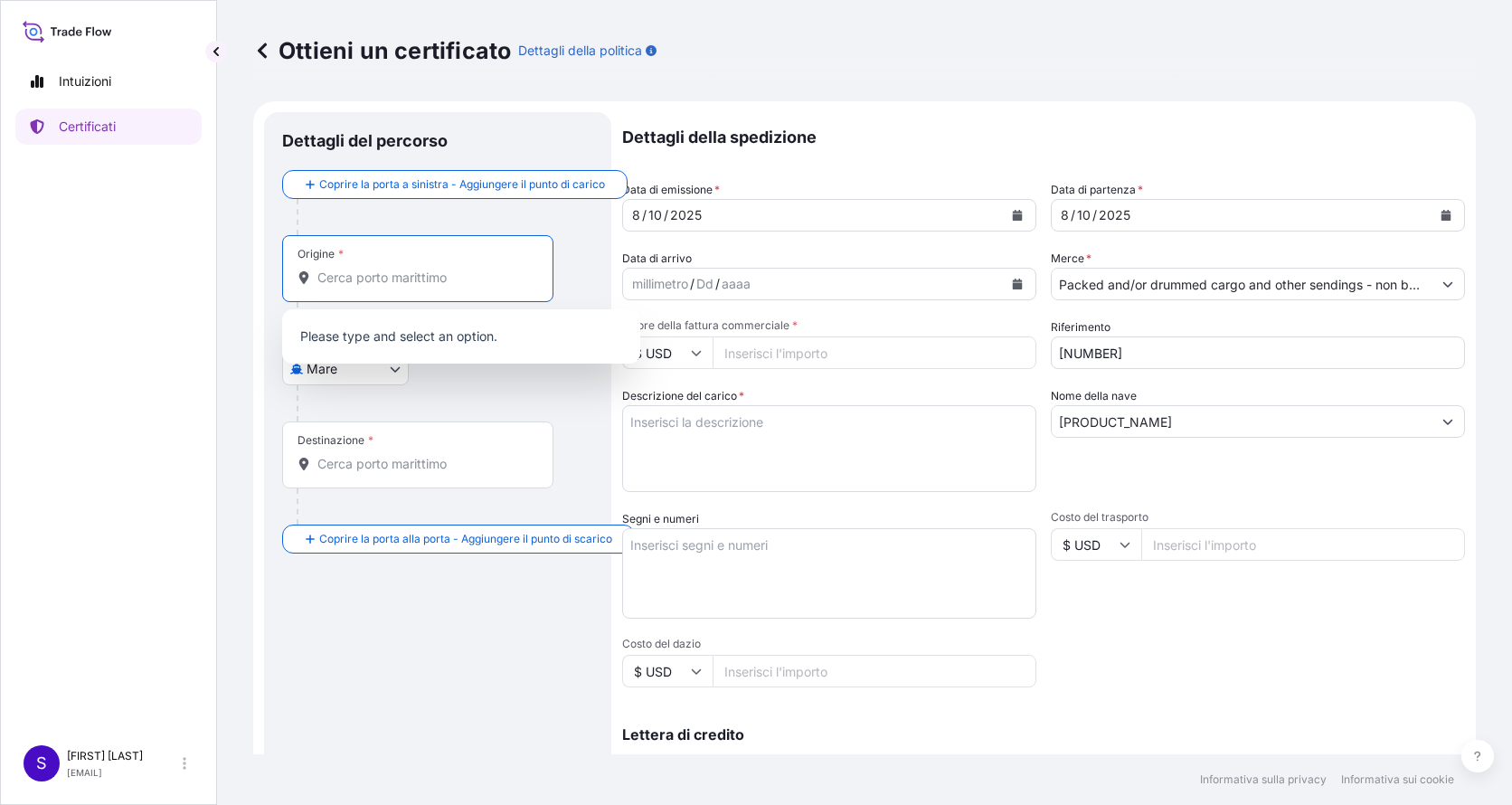 click on "Origine *" at bounding box center [424, 278] 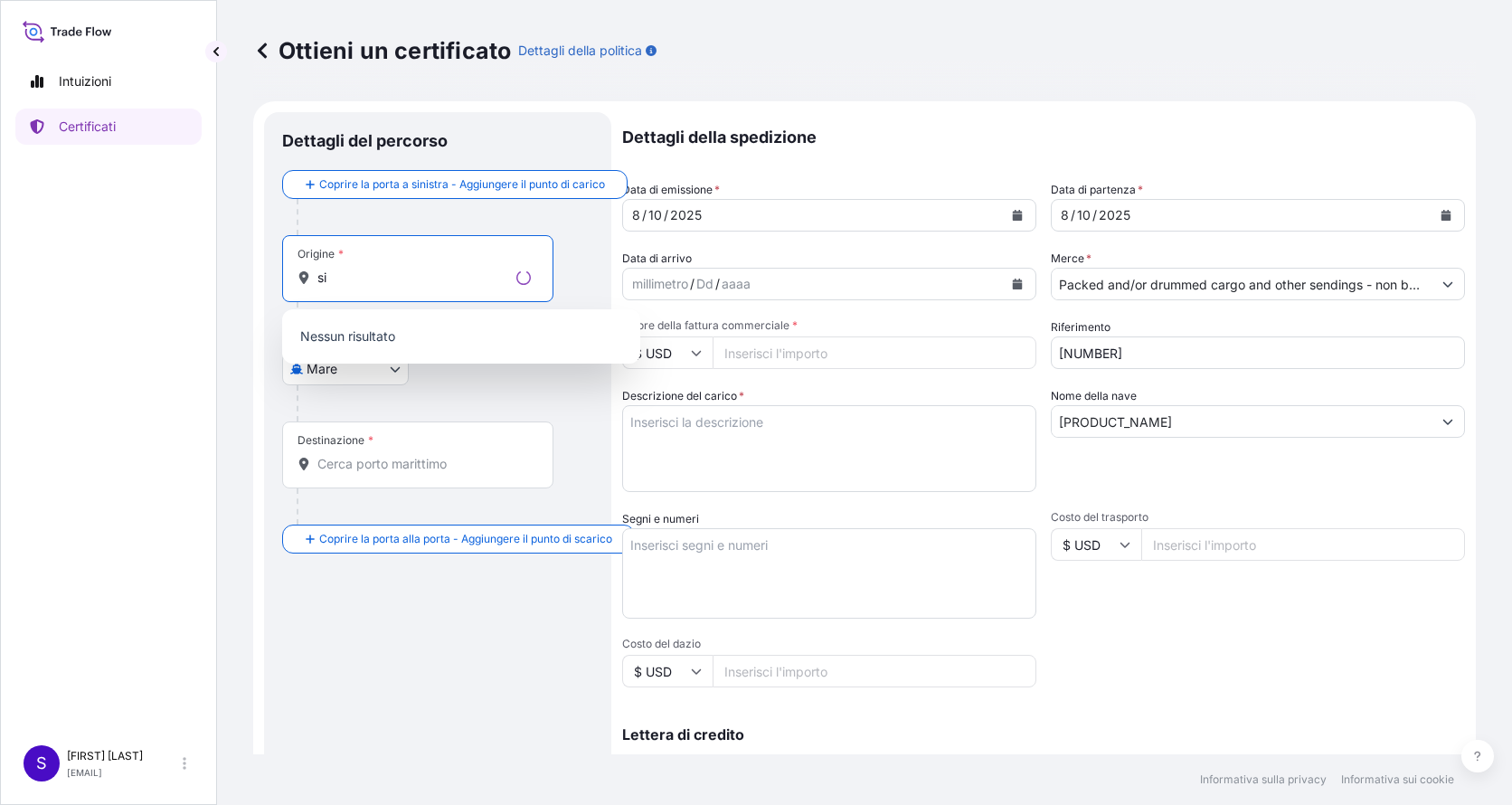 type on "s" 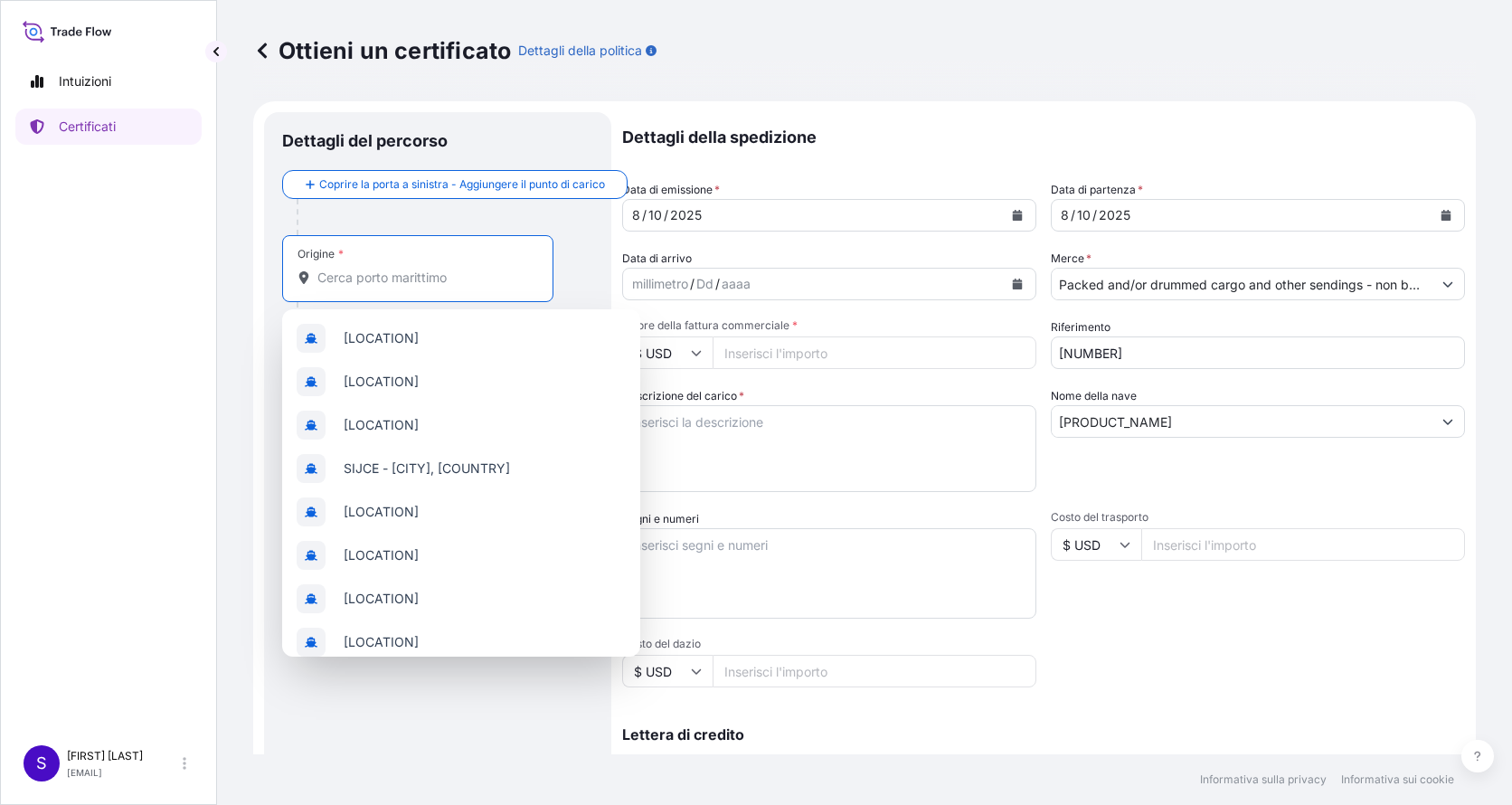 type on "S" 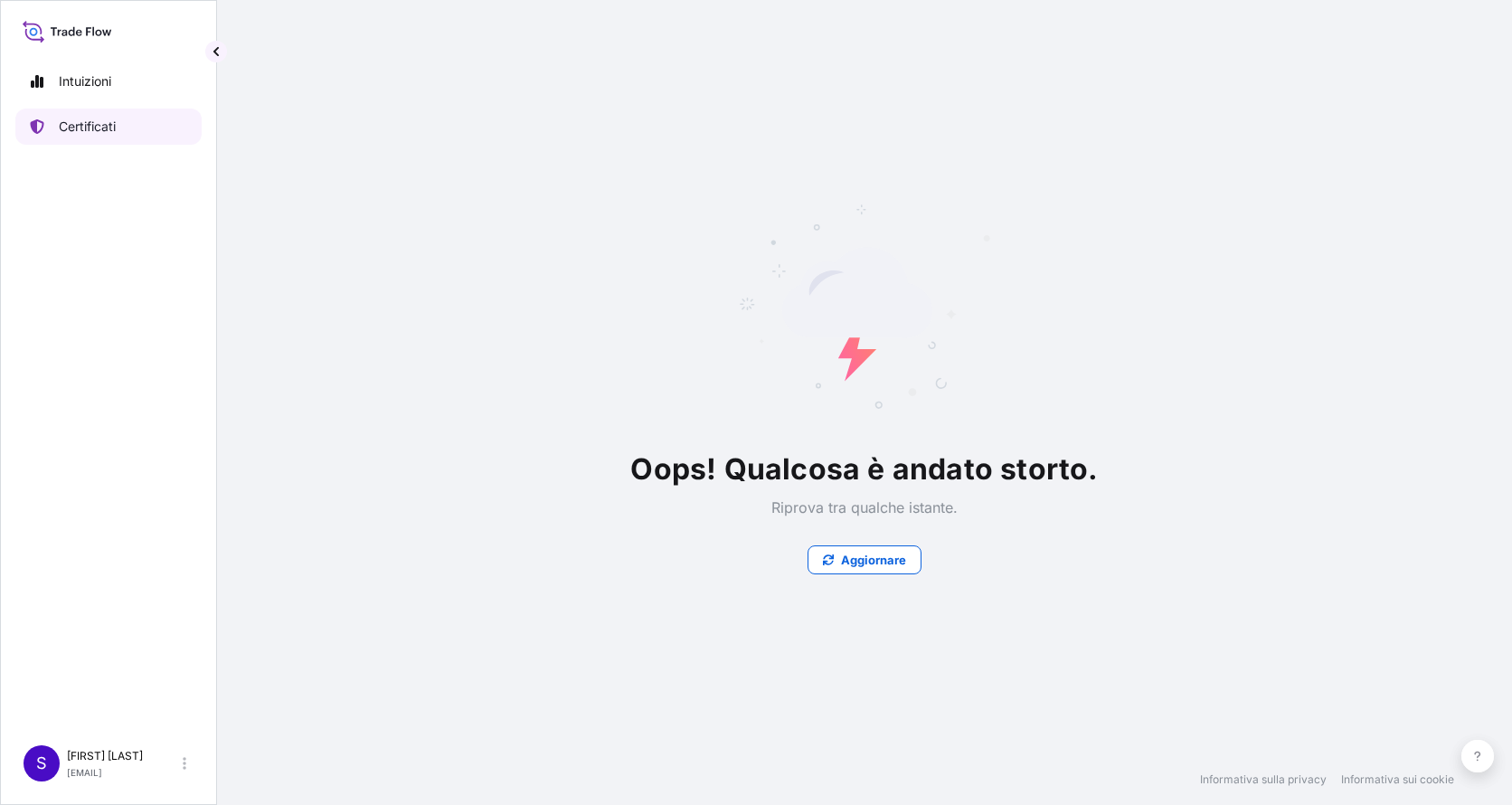 click on "Certificati" at bounding box center [109, 127] 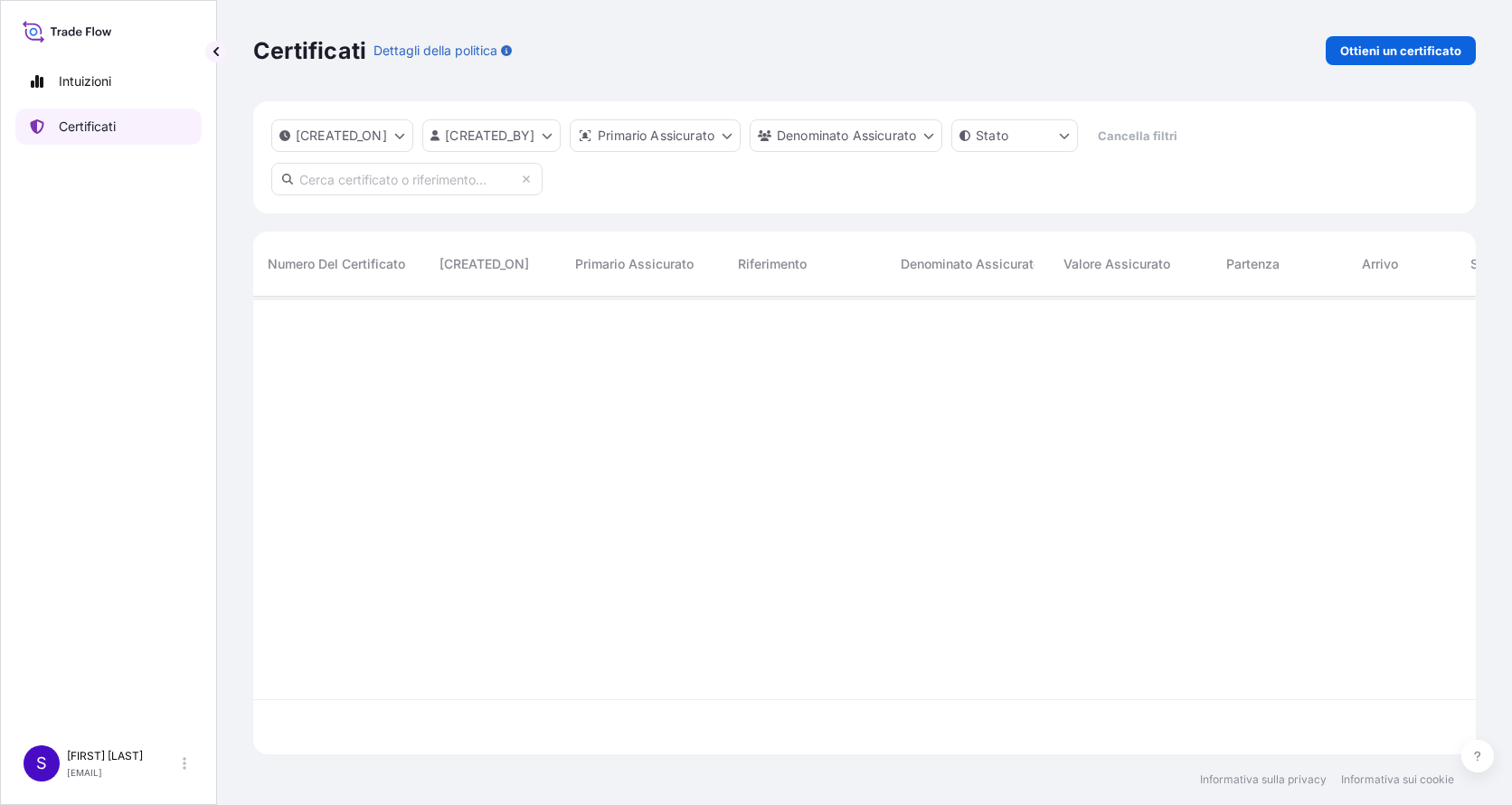scroll, scrollTop: 14, scrollLeft: 14, axis: both 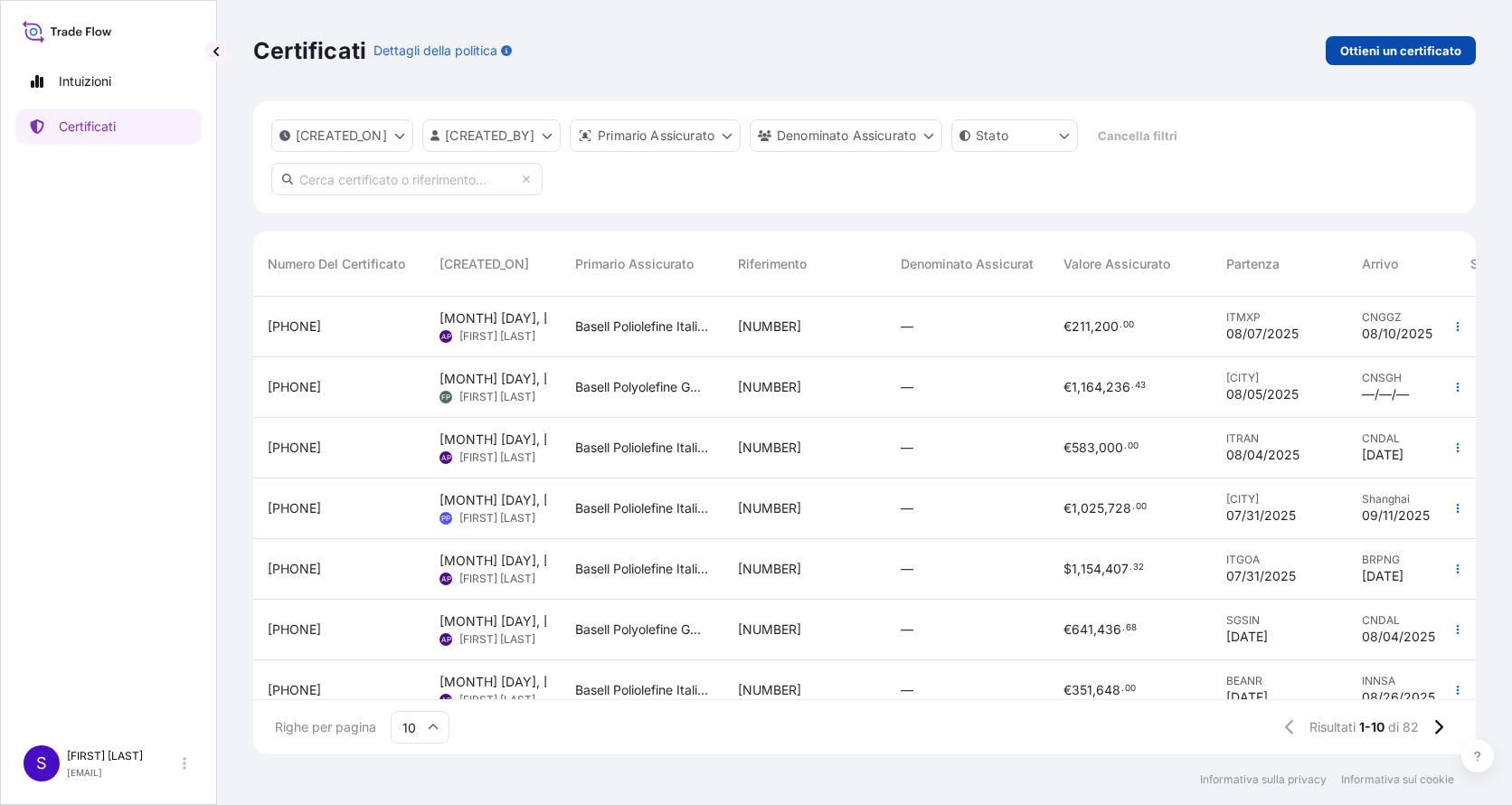 click on "Ottieni un certificato" at bounding box center (1401, 51) 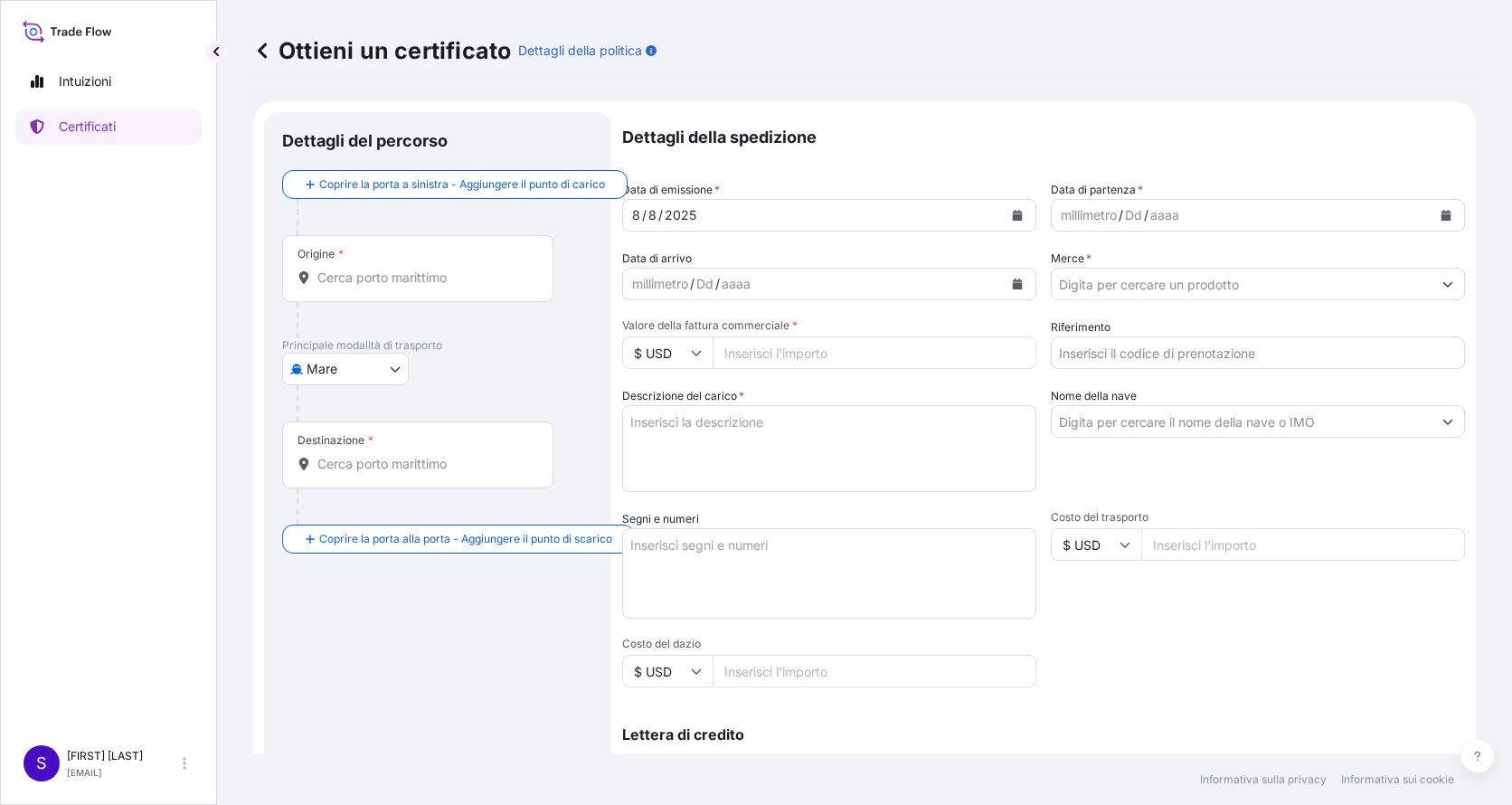click on "aaaa" at bounding box center [1165, 215] 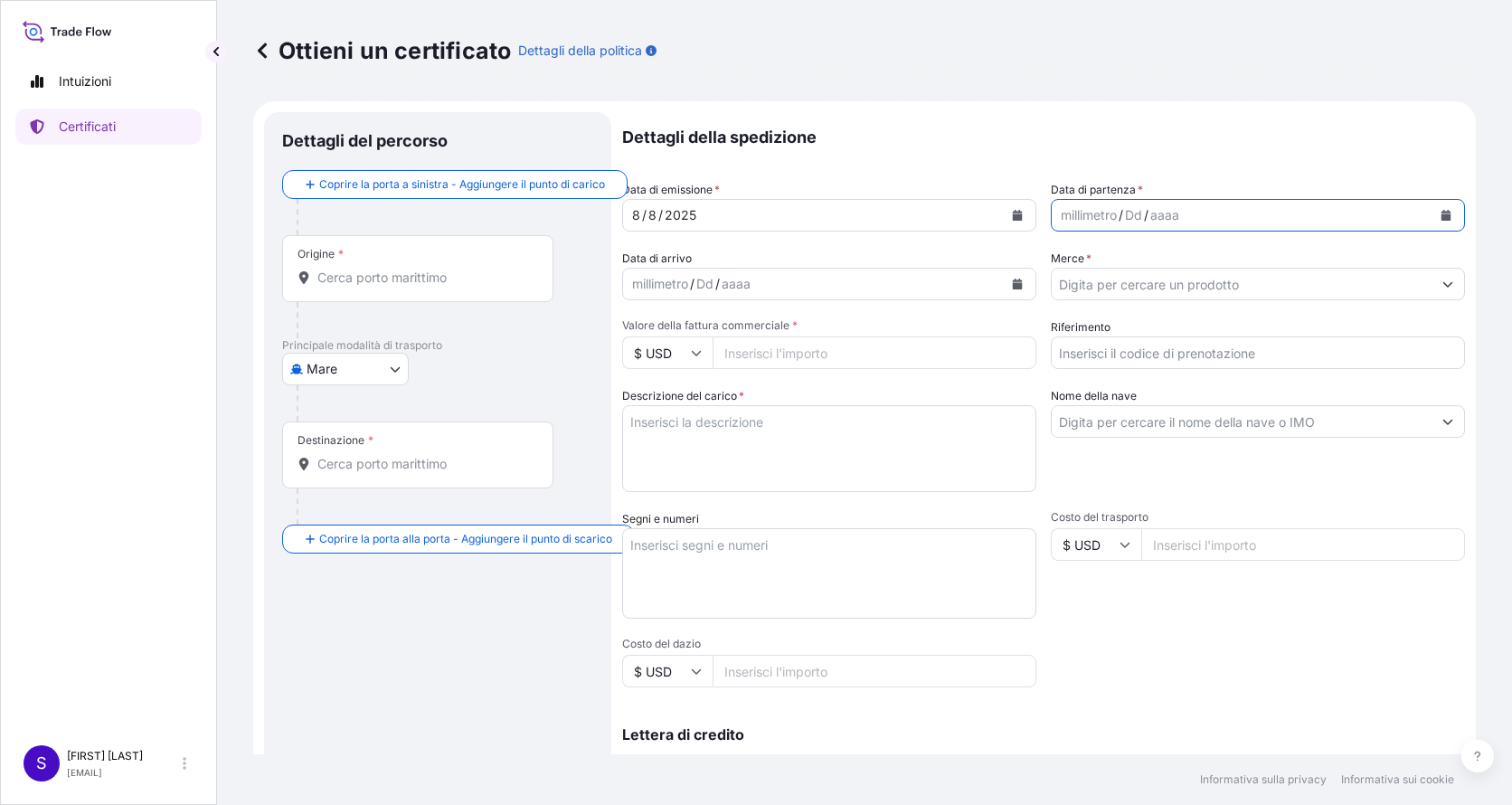 click 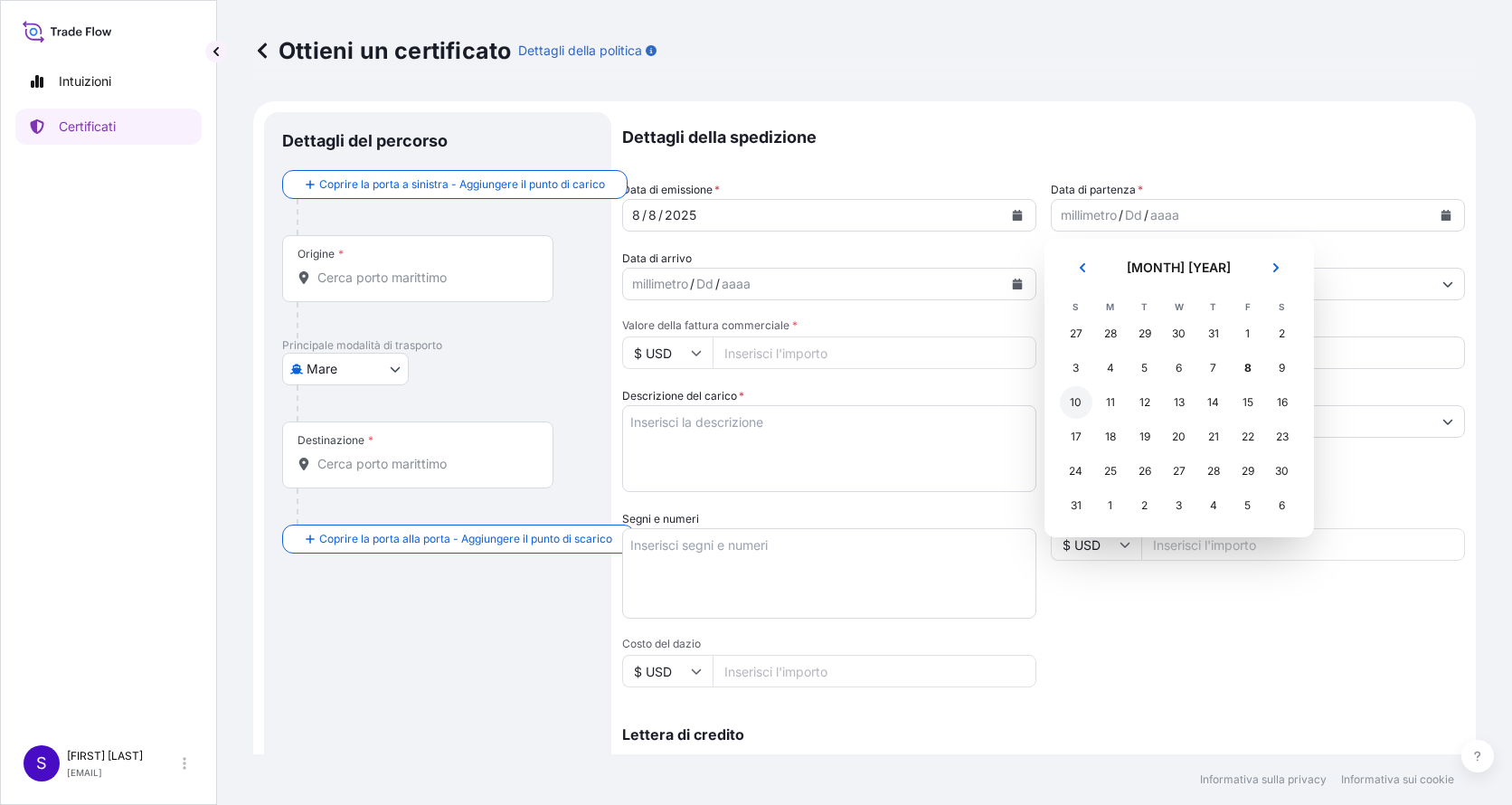 click on "10" at bounding box center [1076, 402] 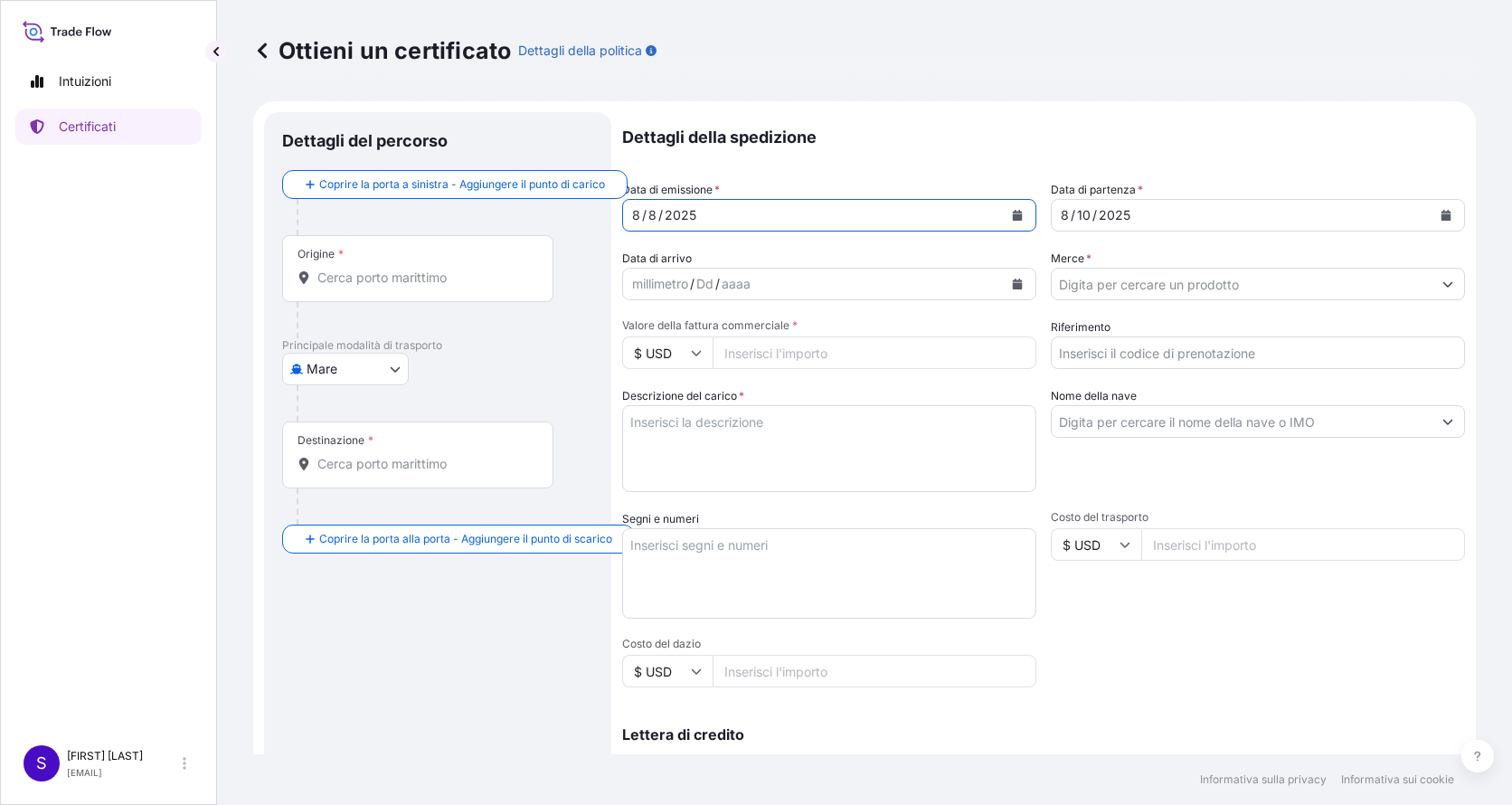 click on "2025" at bounding box center [680, 215] 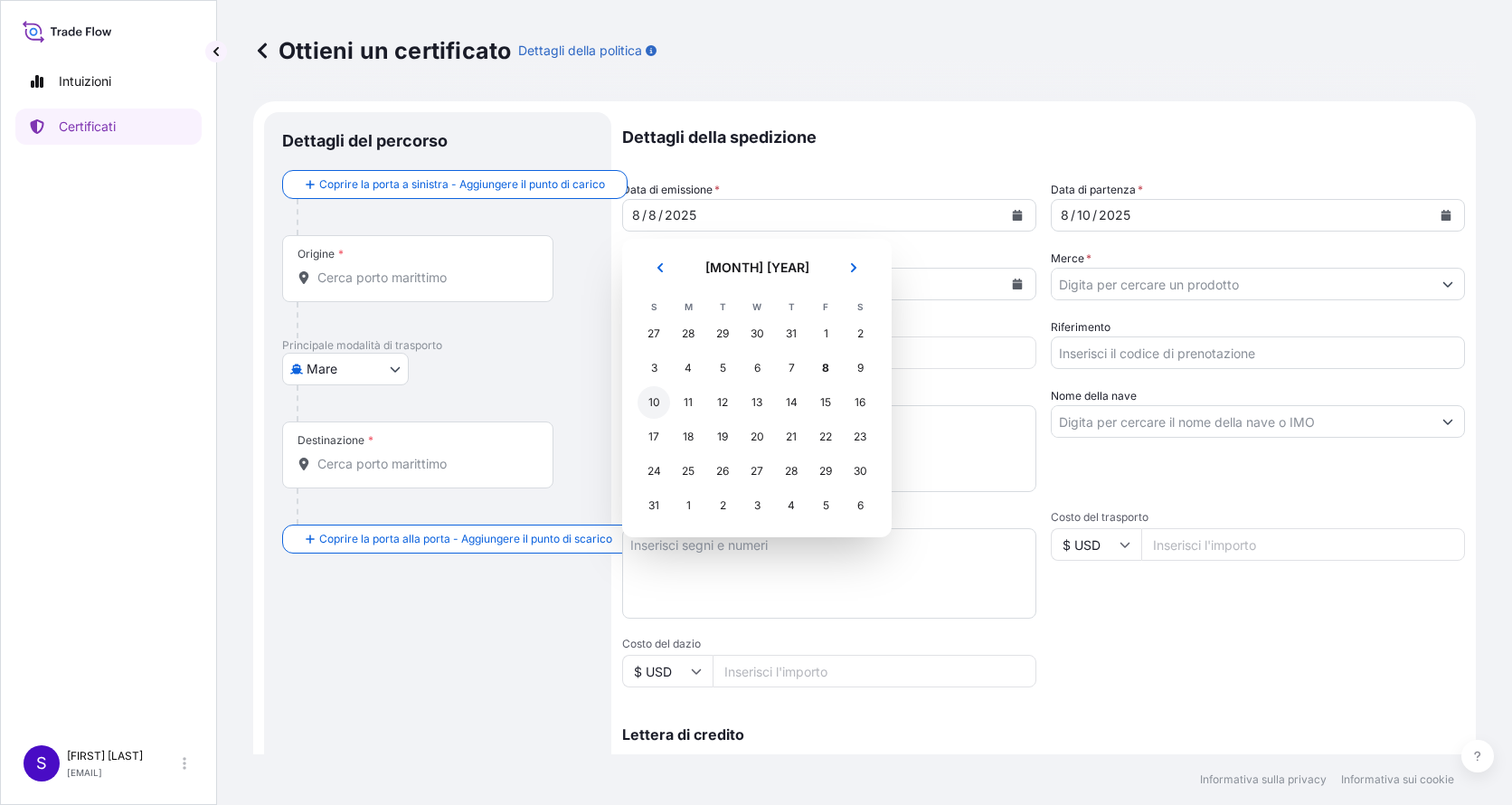 click on "10" at bounding box center (654, 402) 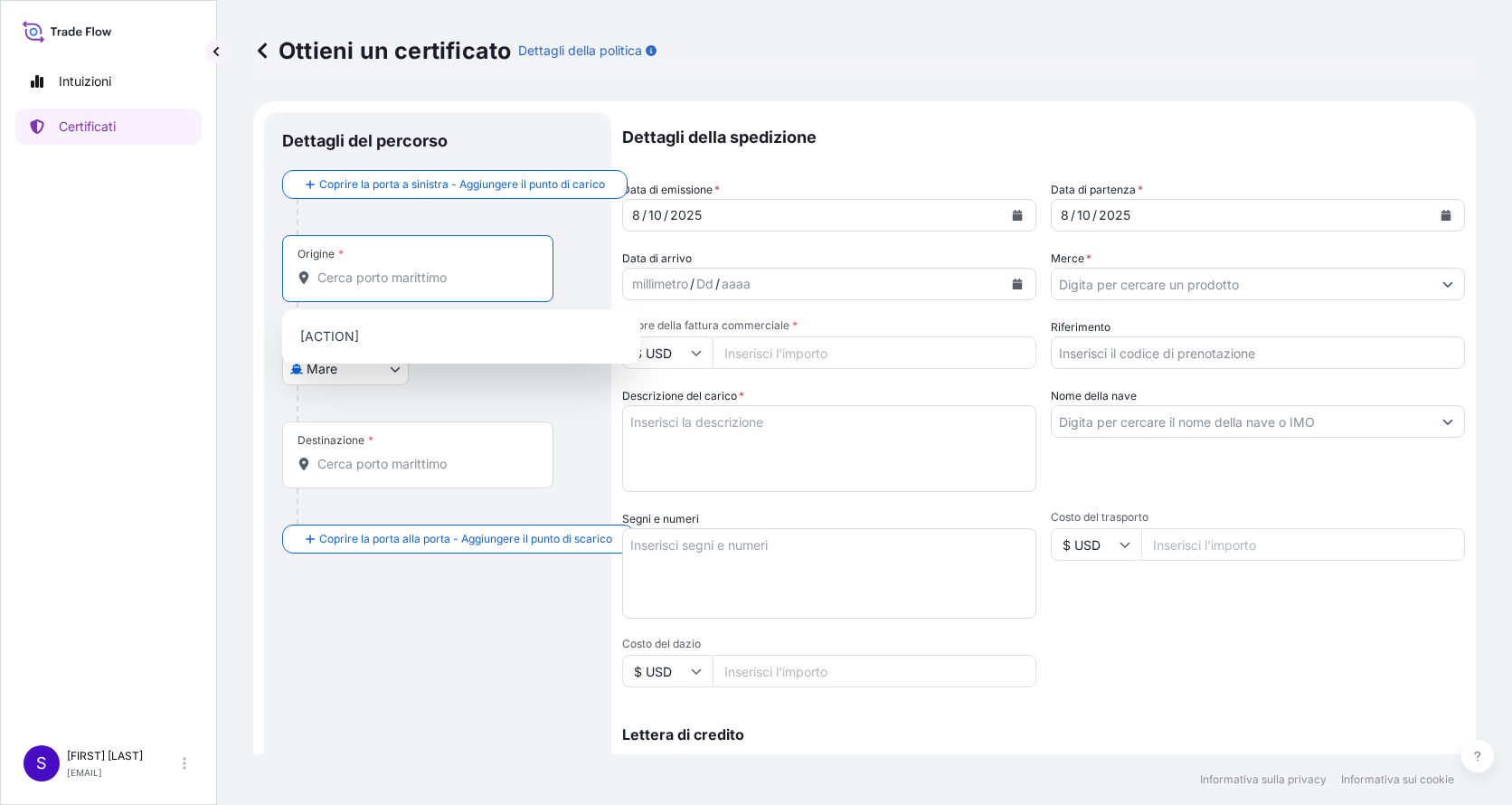 click on "Origine *" at bounding box center (424, 278) 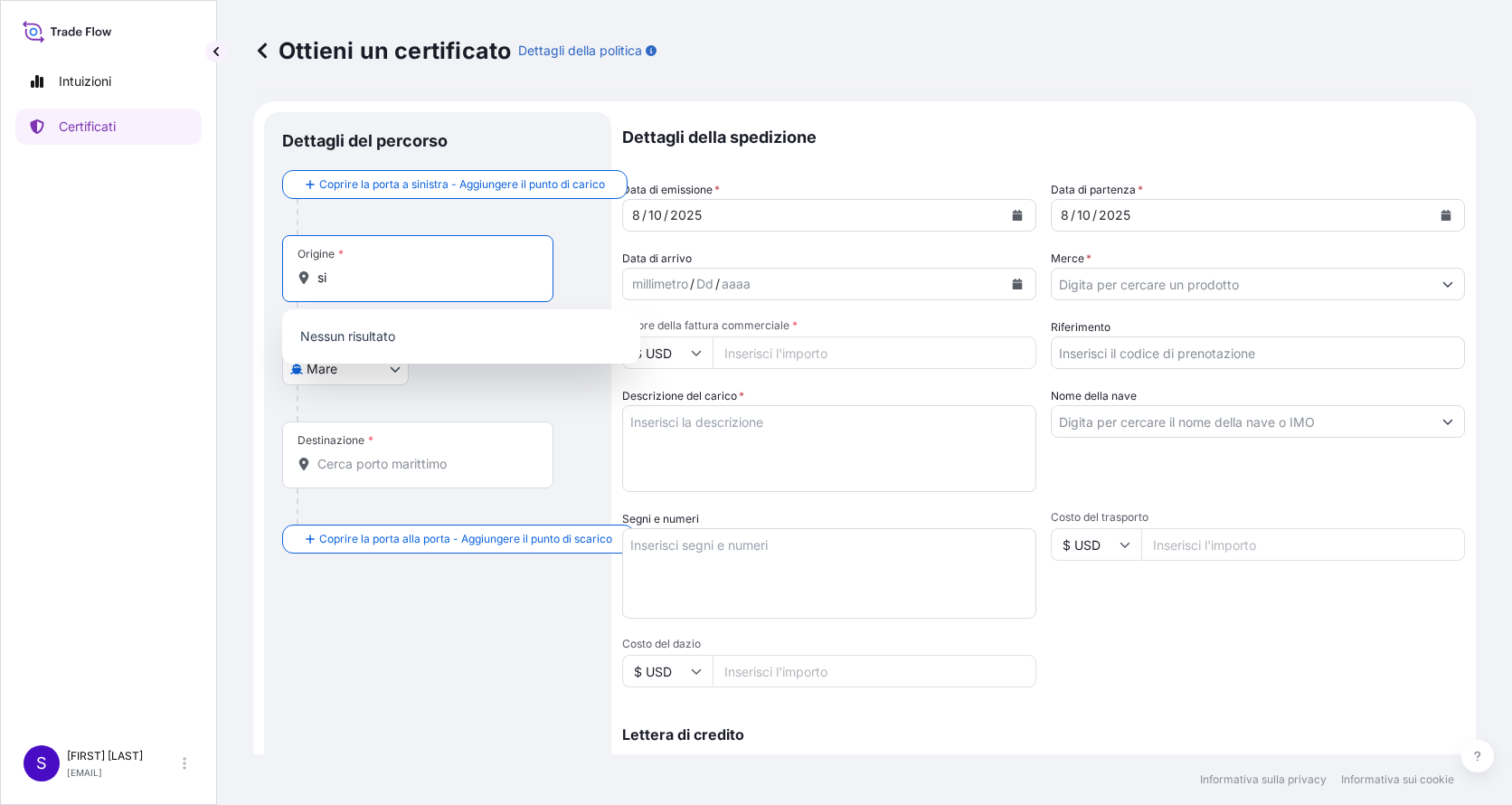 type on "s" 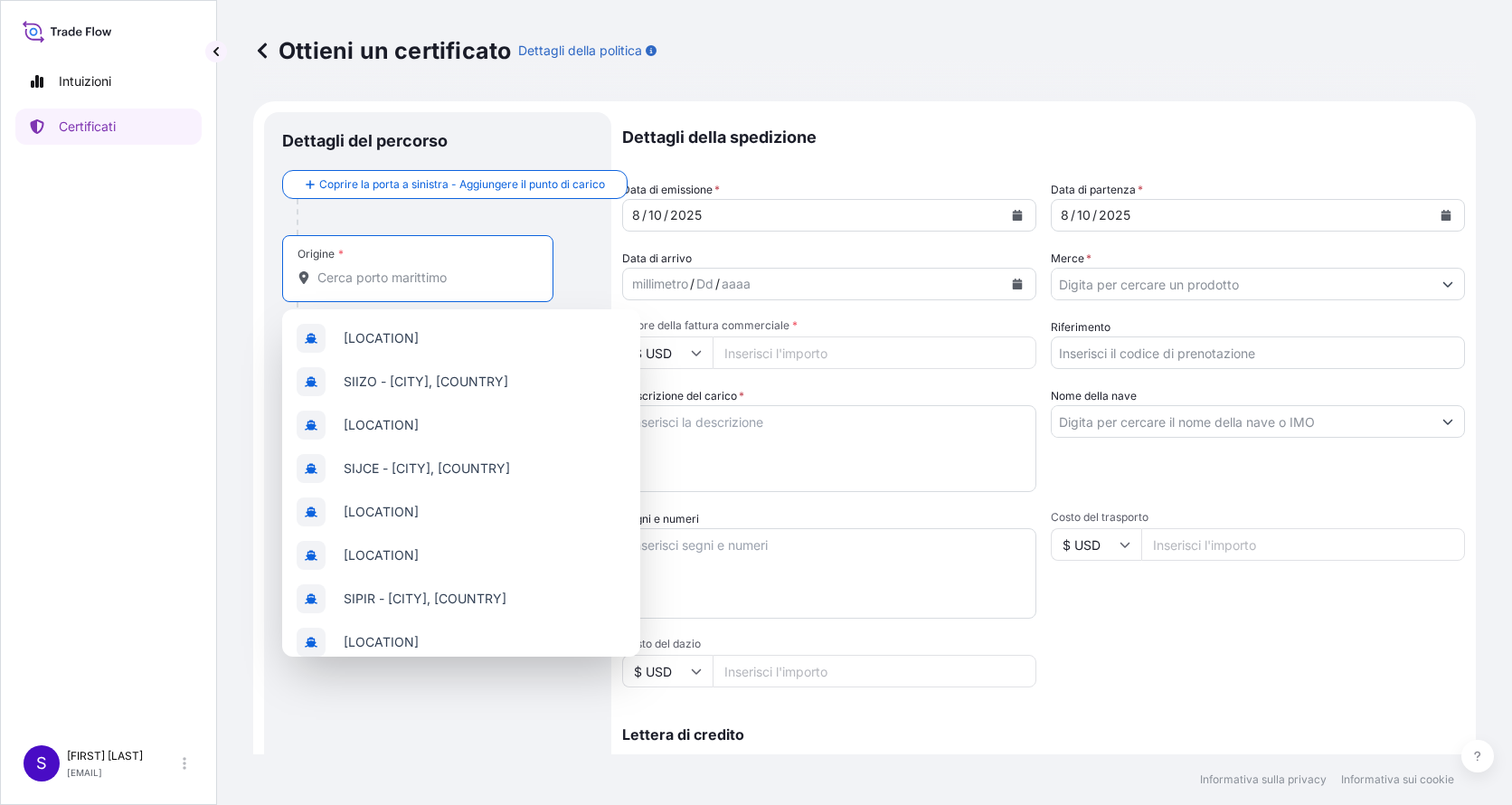 type on "S" 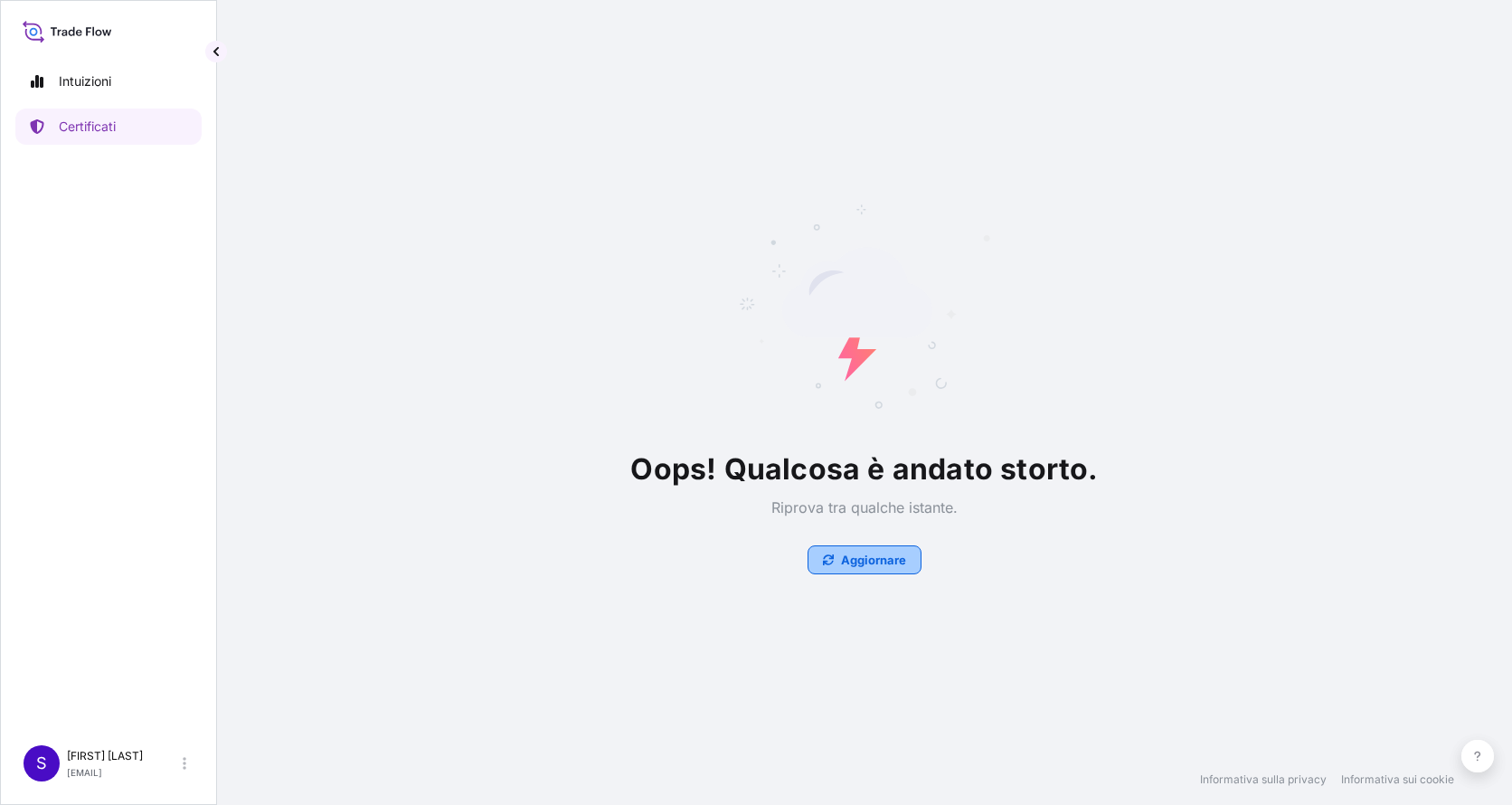 click on "Aggiornare" at bounding box center [874, 560] 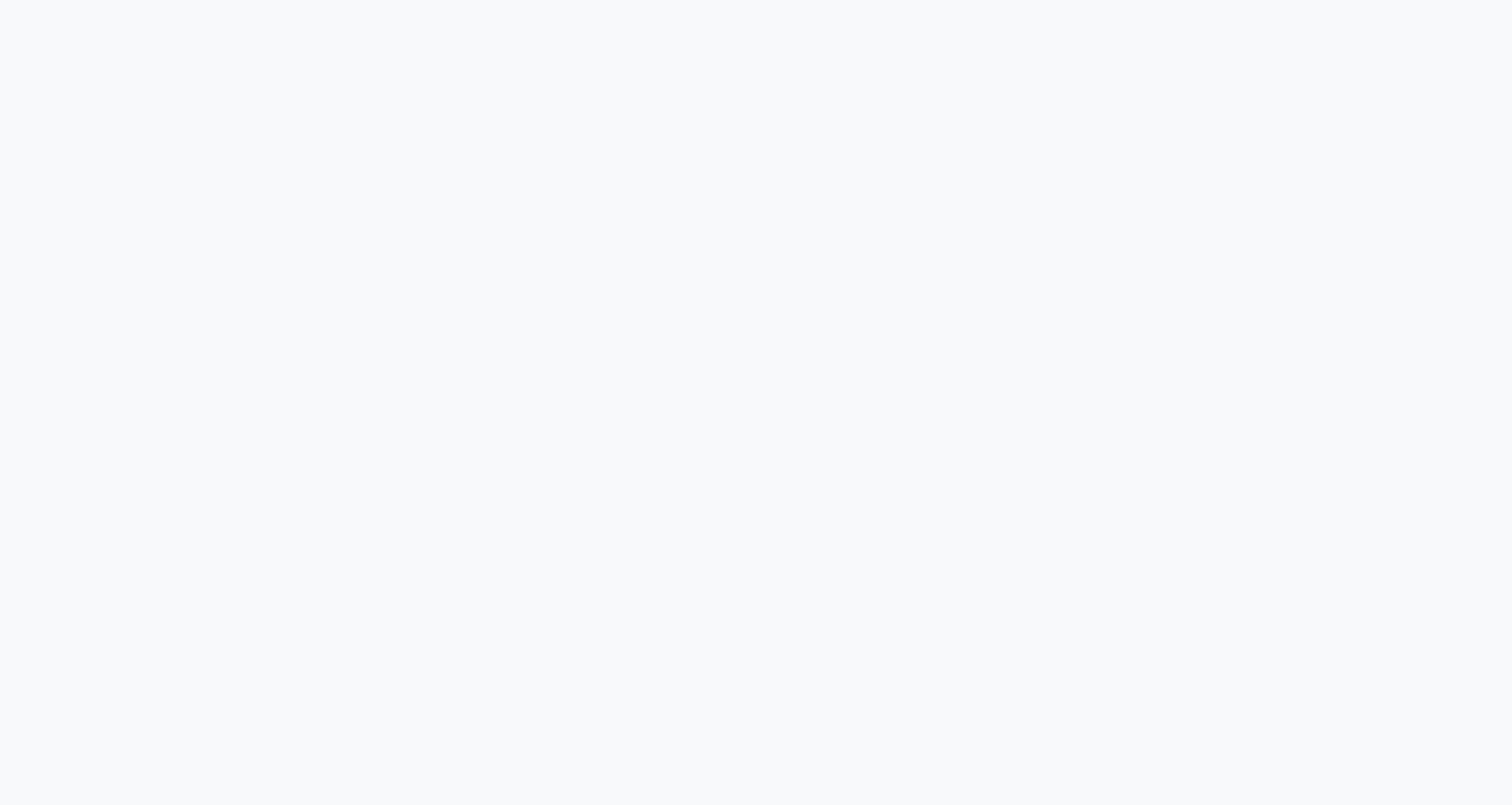 scroll, scrollTop: 0, scrollLeft: 0, axis: both 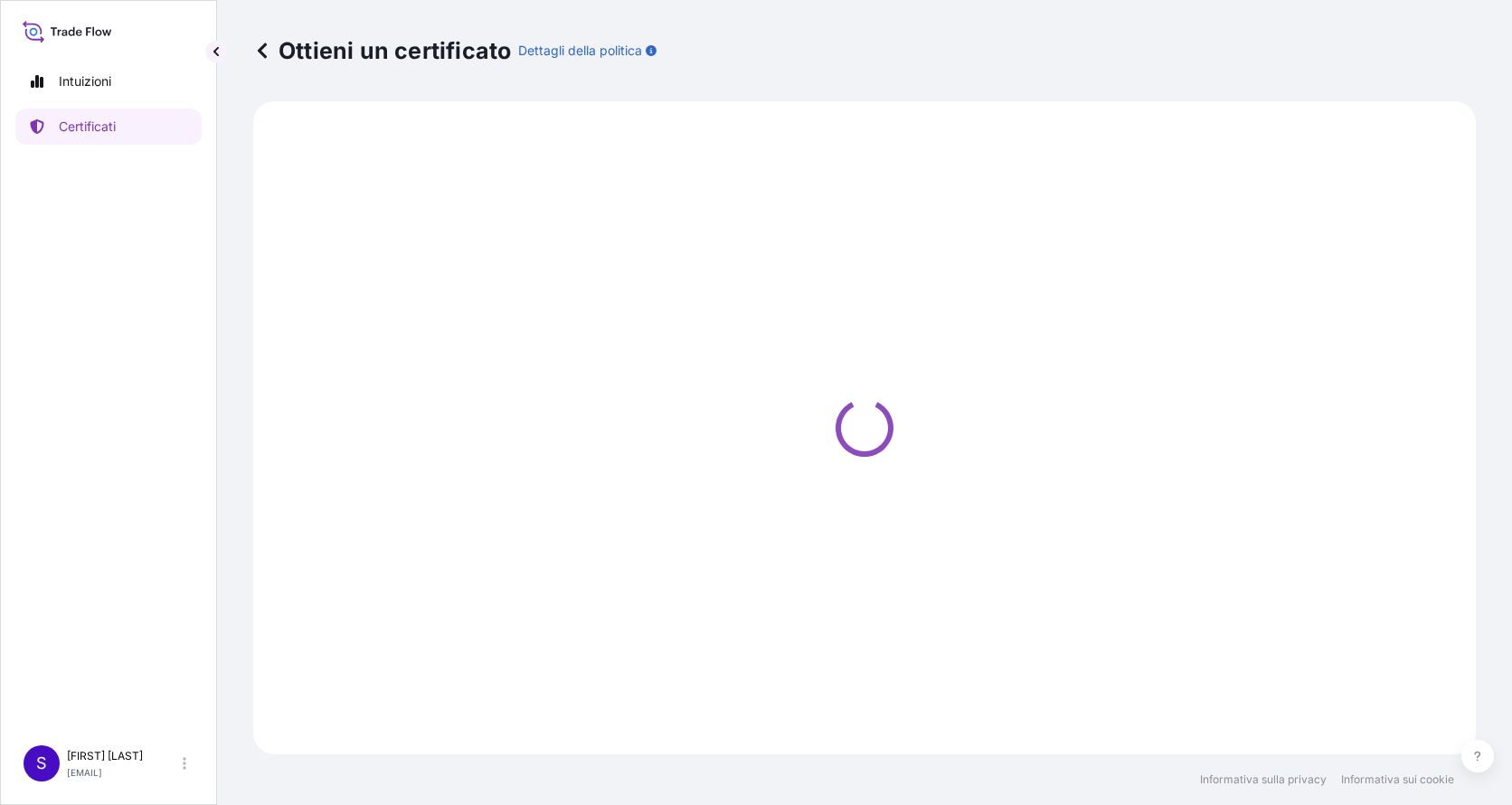 select on "Sea" 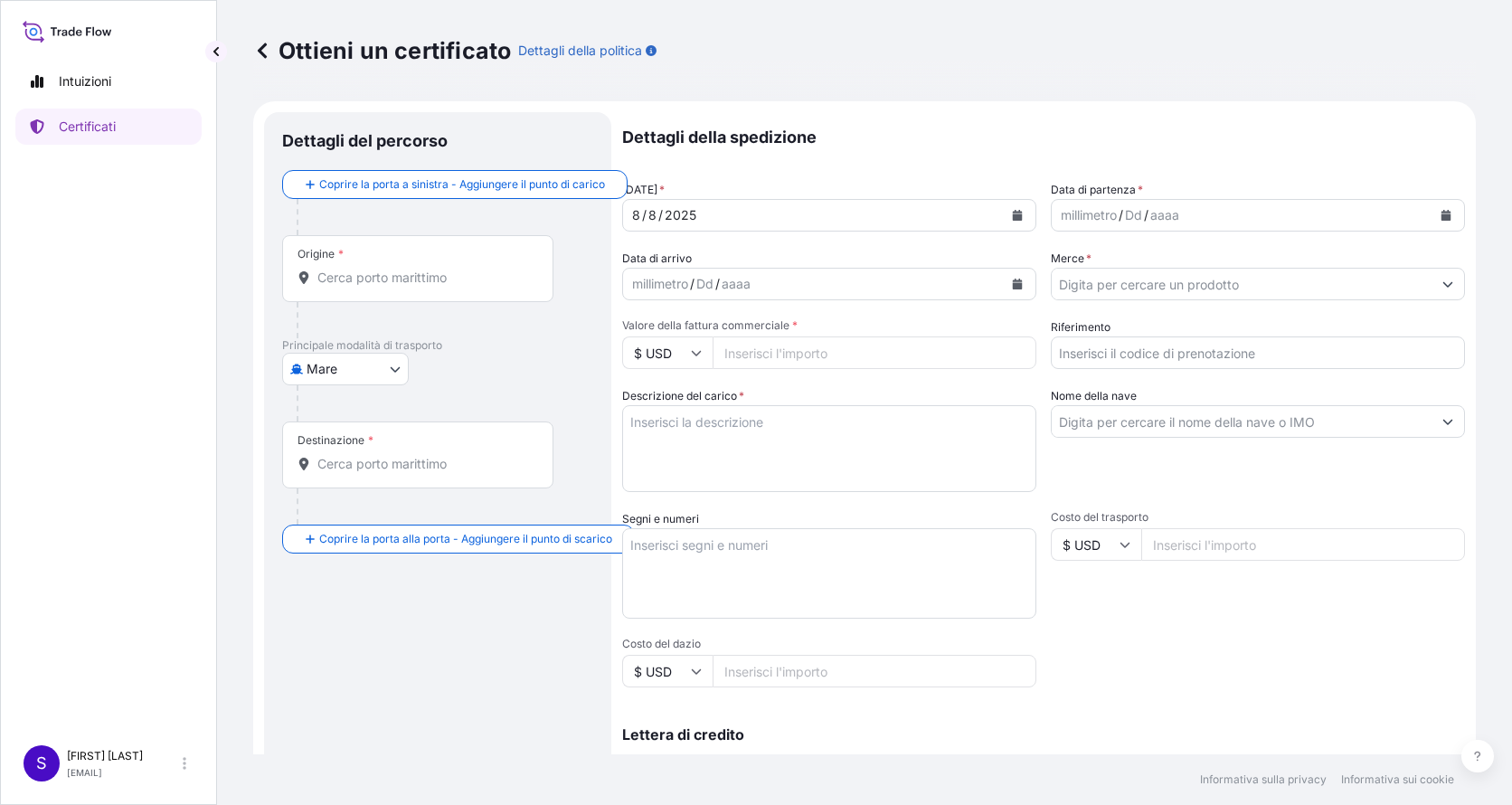 click on "Origine *" at bounding box center [418, 269] 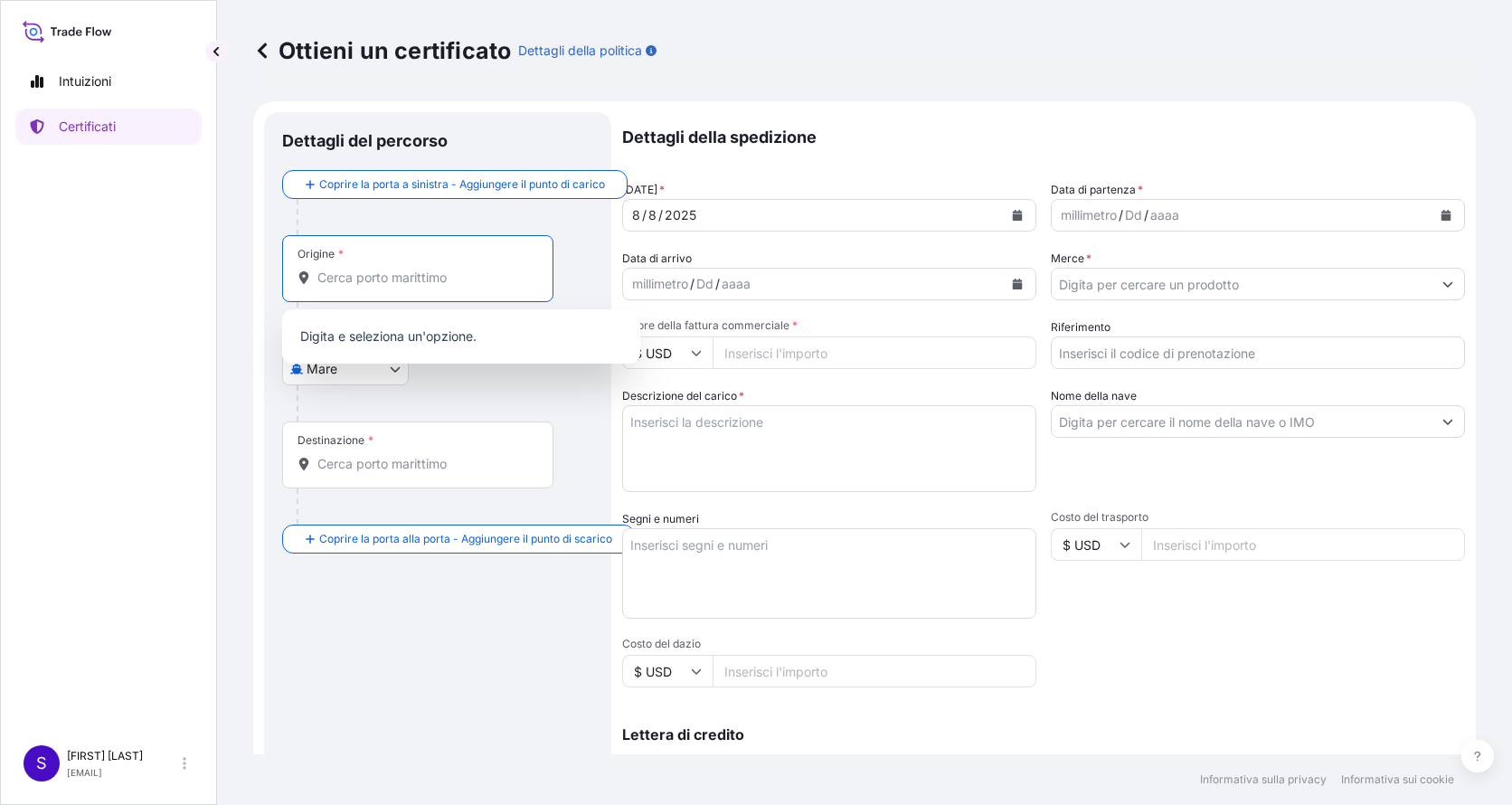 click on "Digita e seleziona un'opzione." at bounding box center [461, 336] 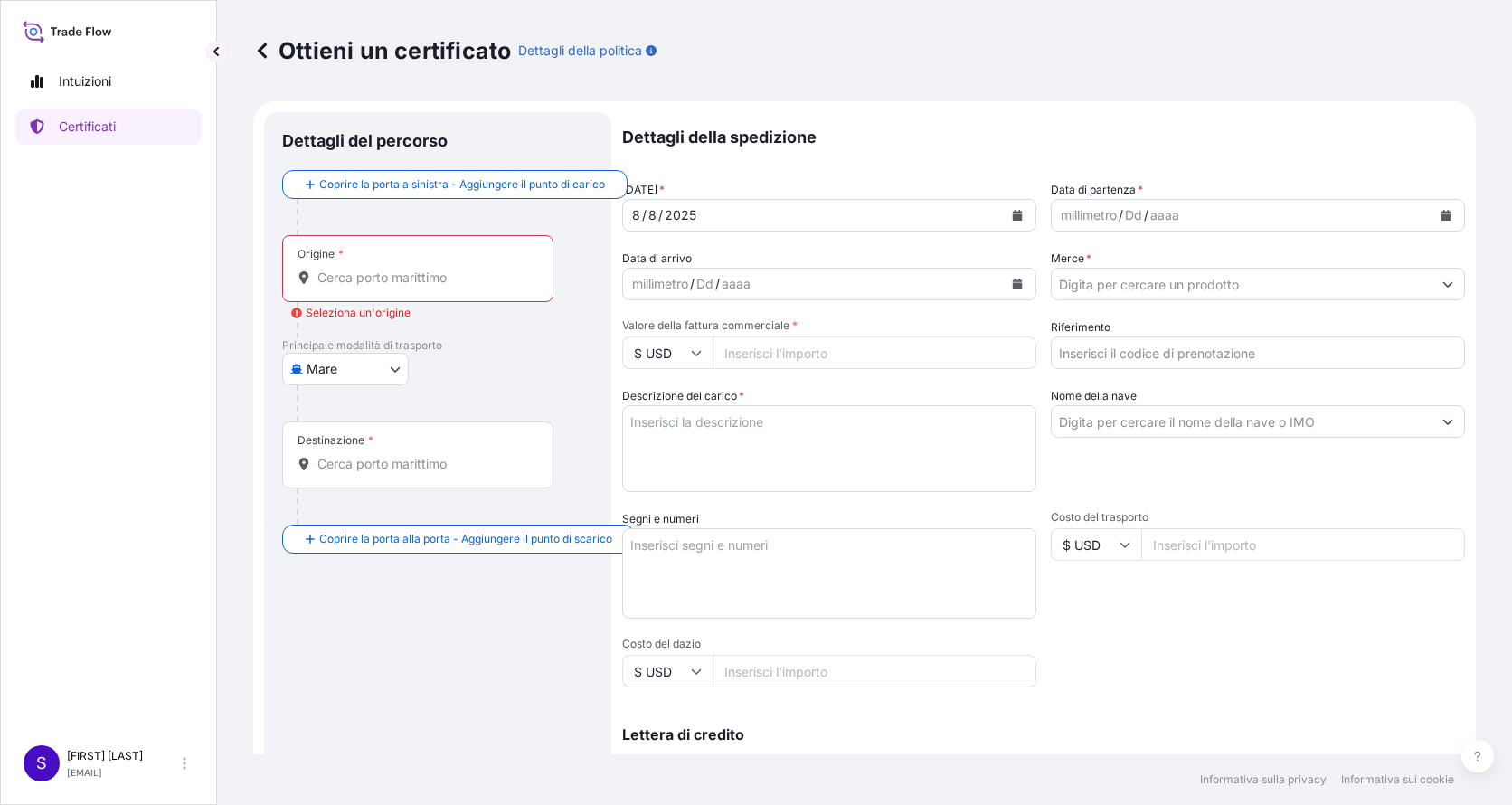 click on "Destinazione *" at bounding box center (424, 464) 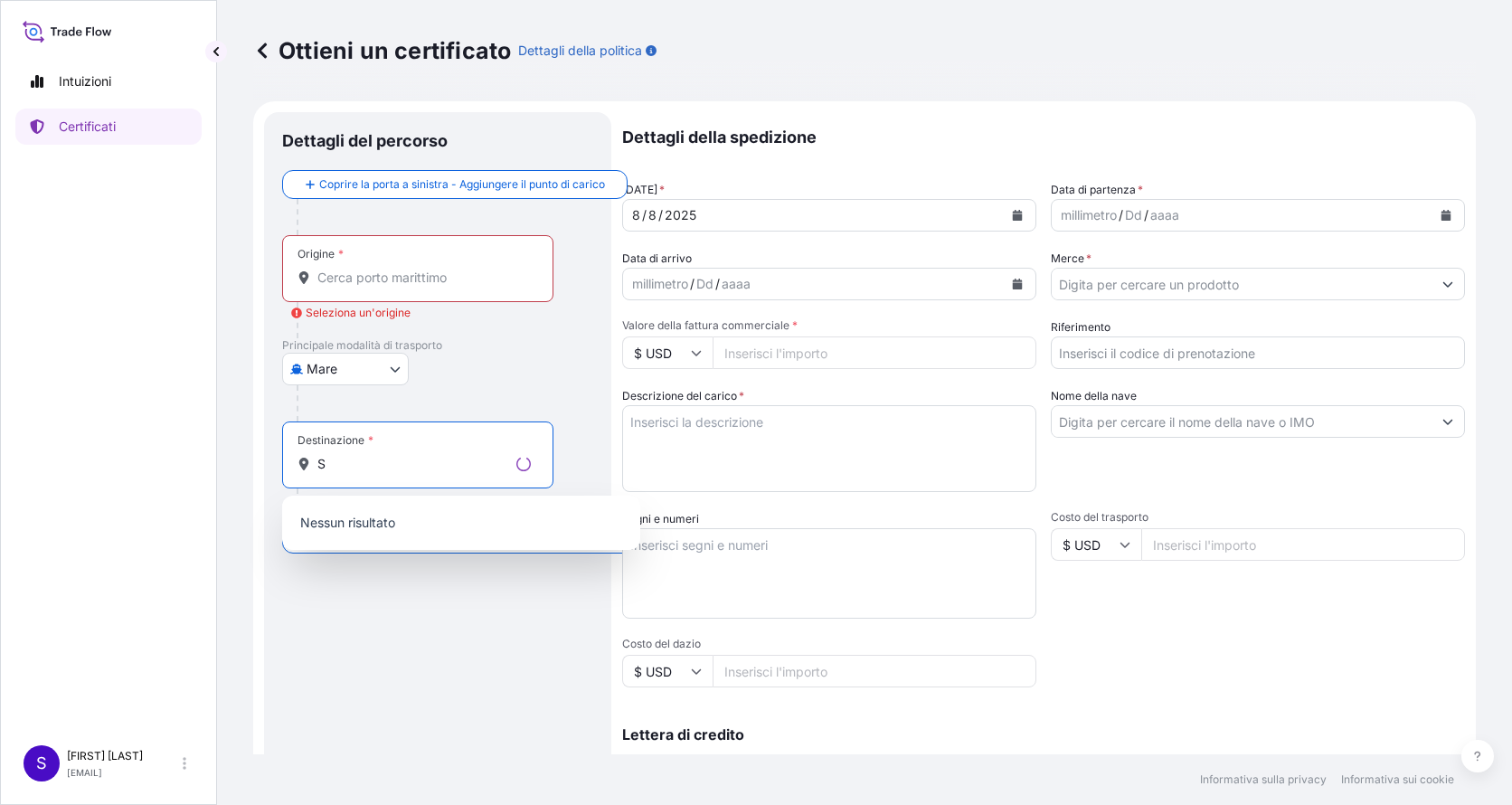 type on "SH" 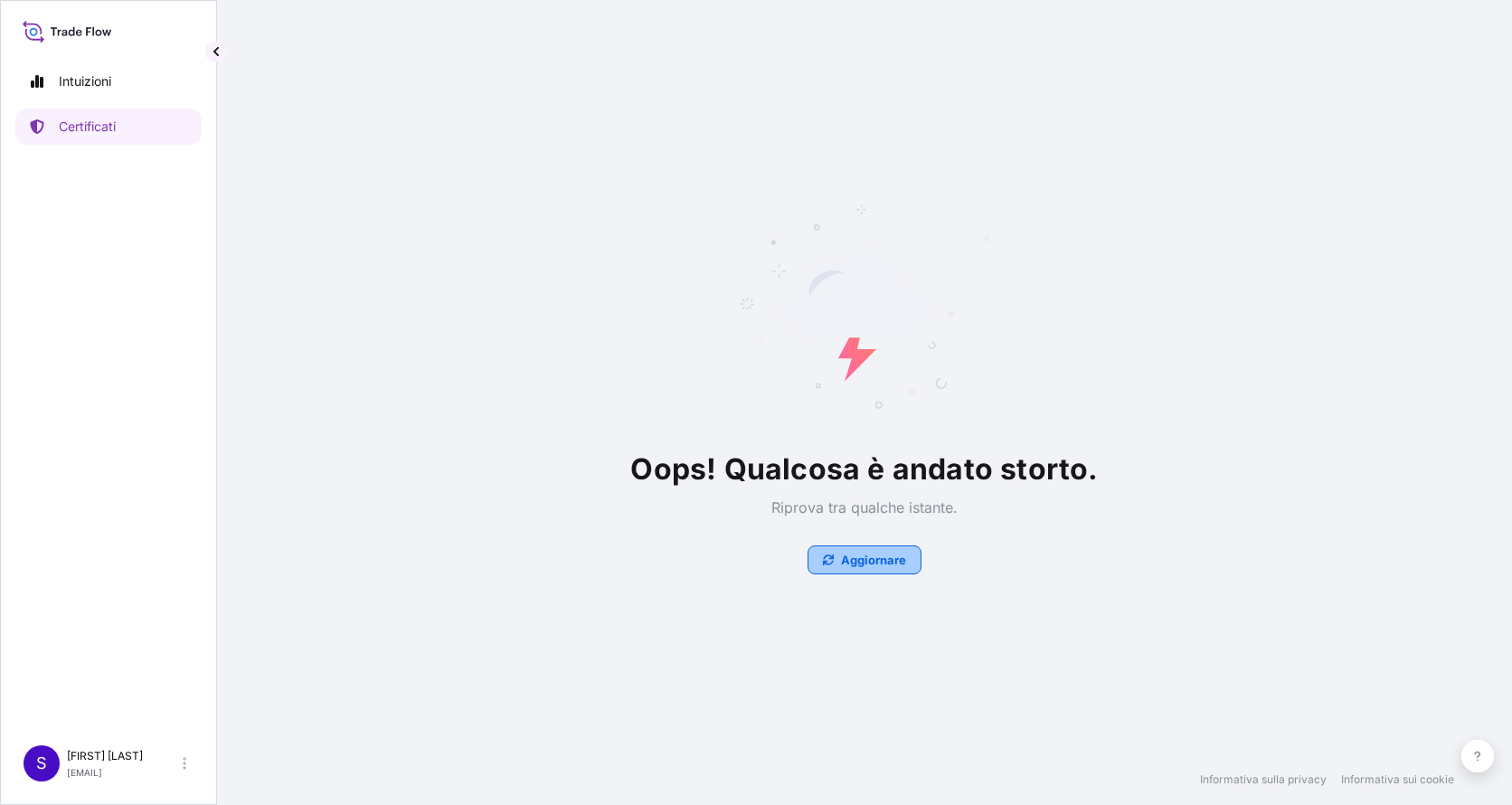 click on "Aggiornare" at bounding box center (874, 560) 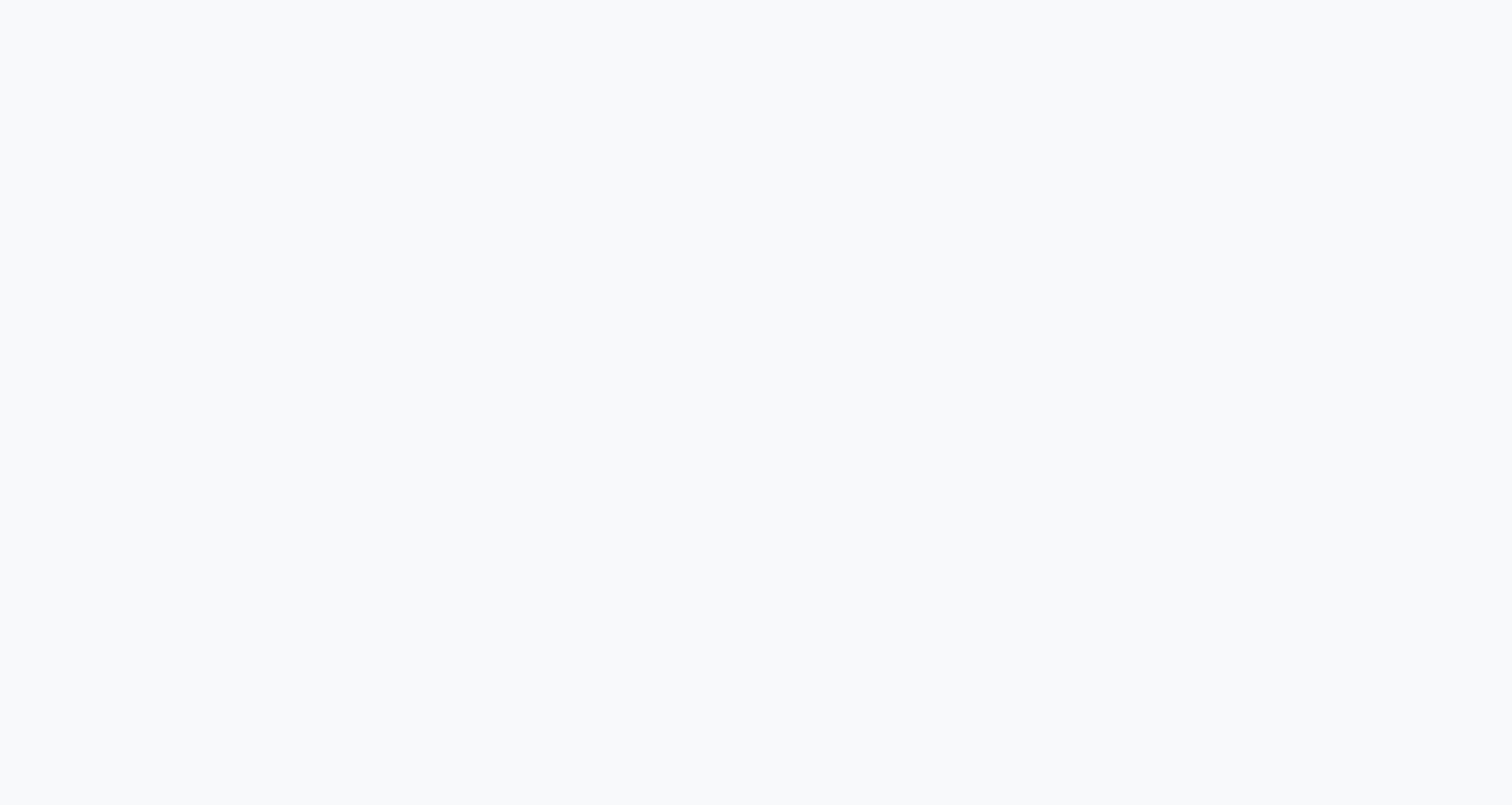 scroll, scrollTop: 0, scrollLeft: 0, axis: both 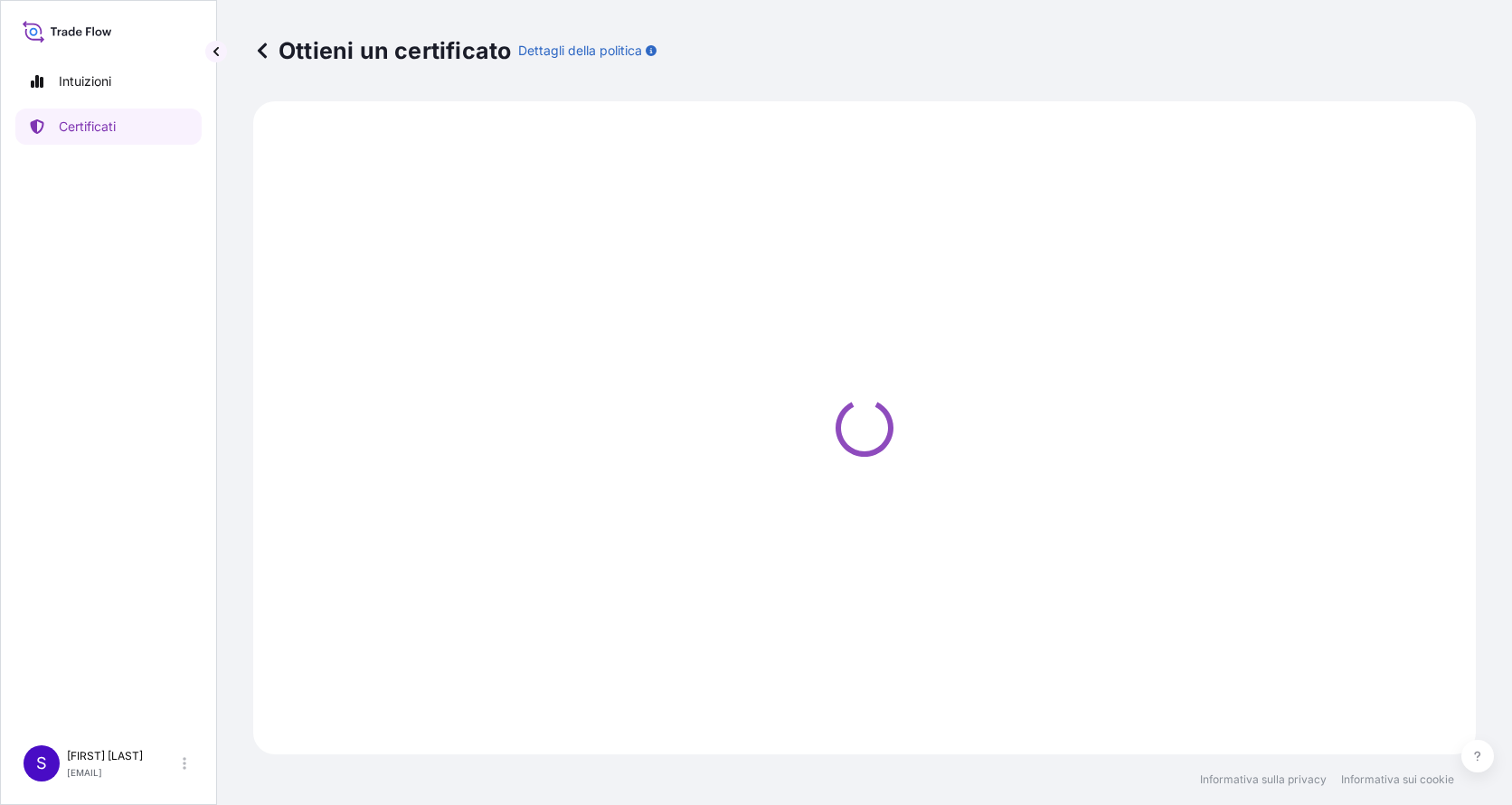 select on "Sea" 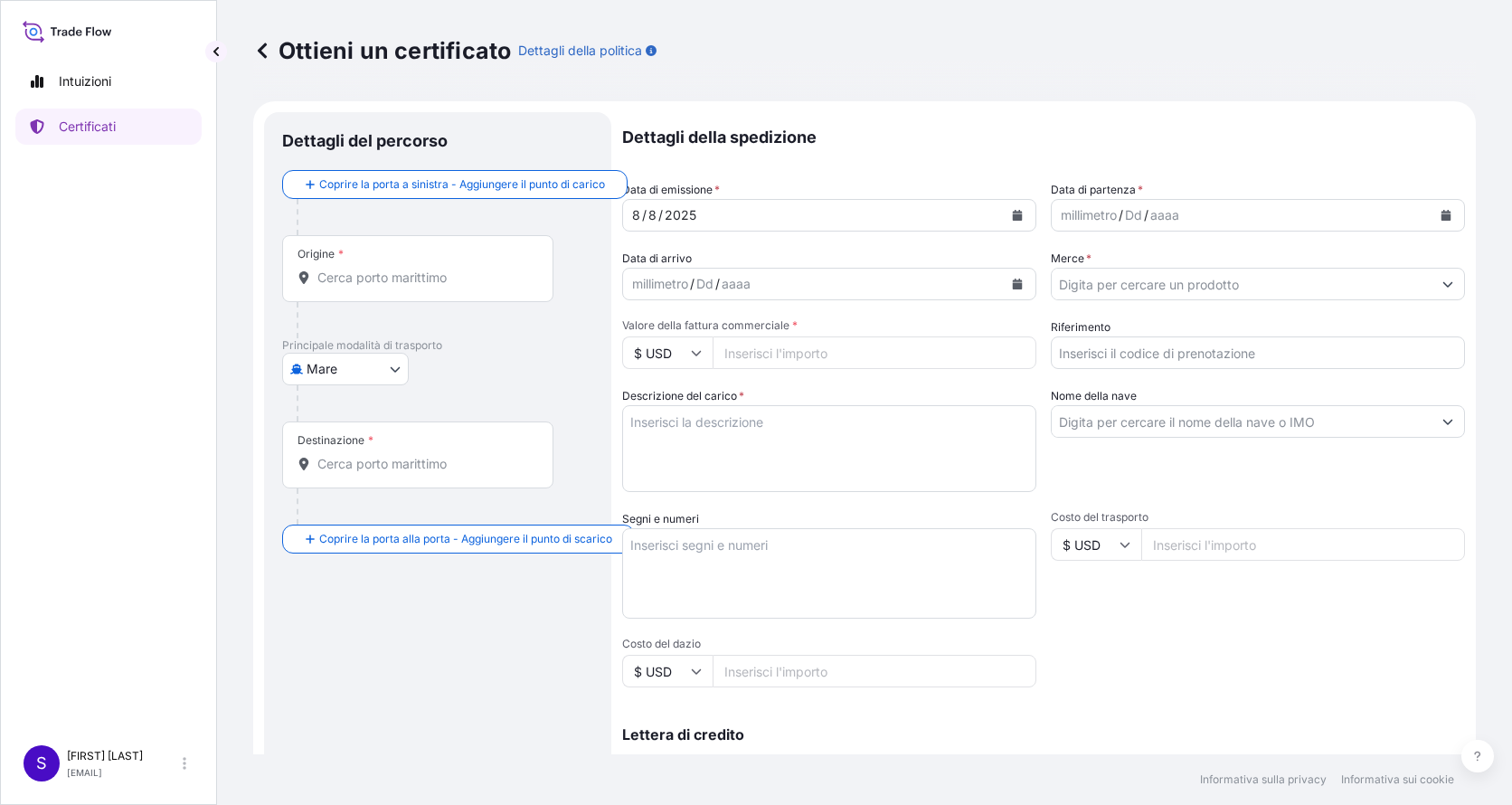 click on "Origine *" at bounding box center [418, 269] 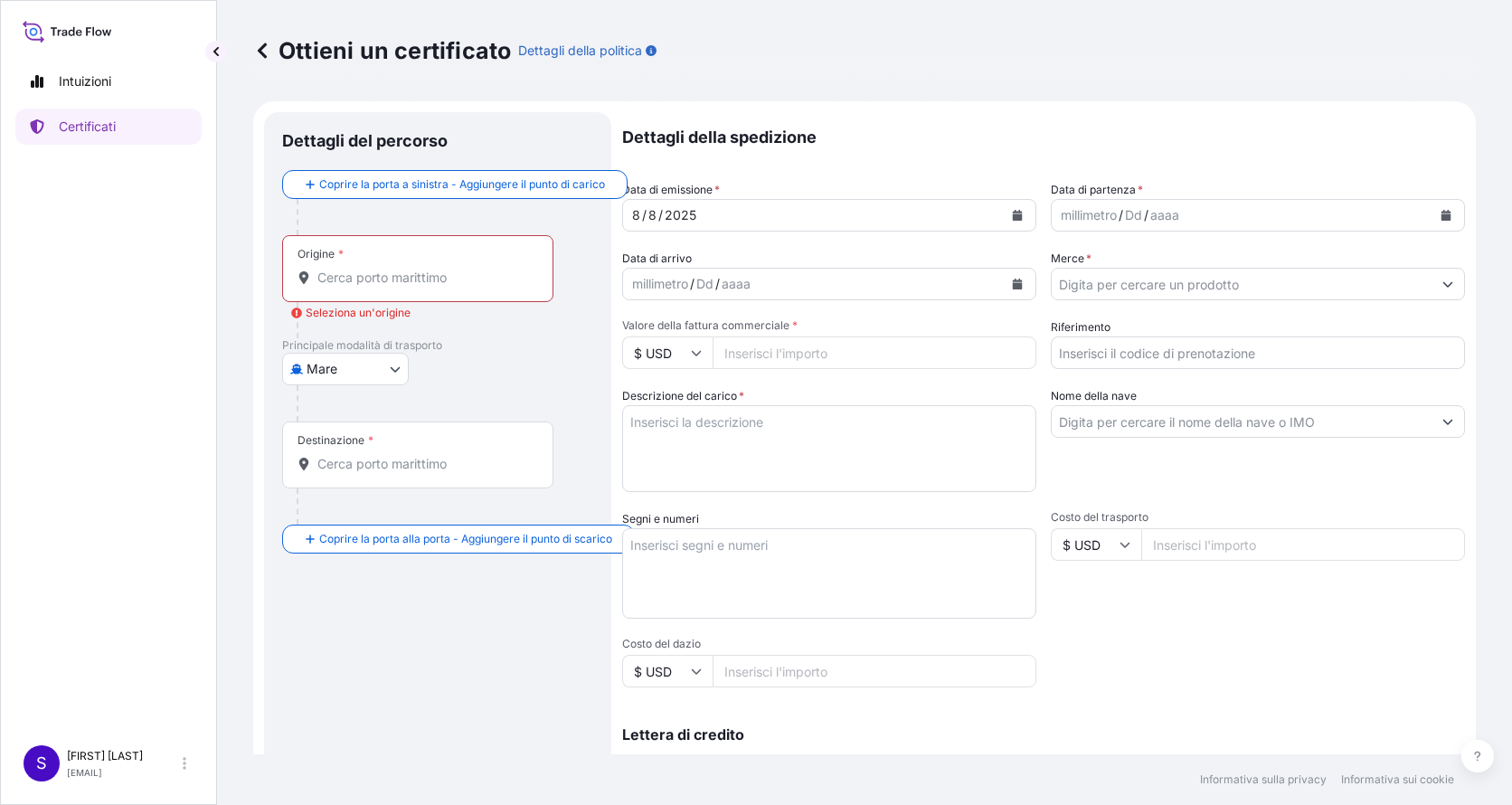 click on "Origine * Seleziona un'origine" at bounding box center [424, 278] 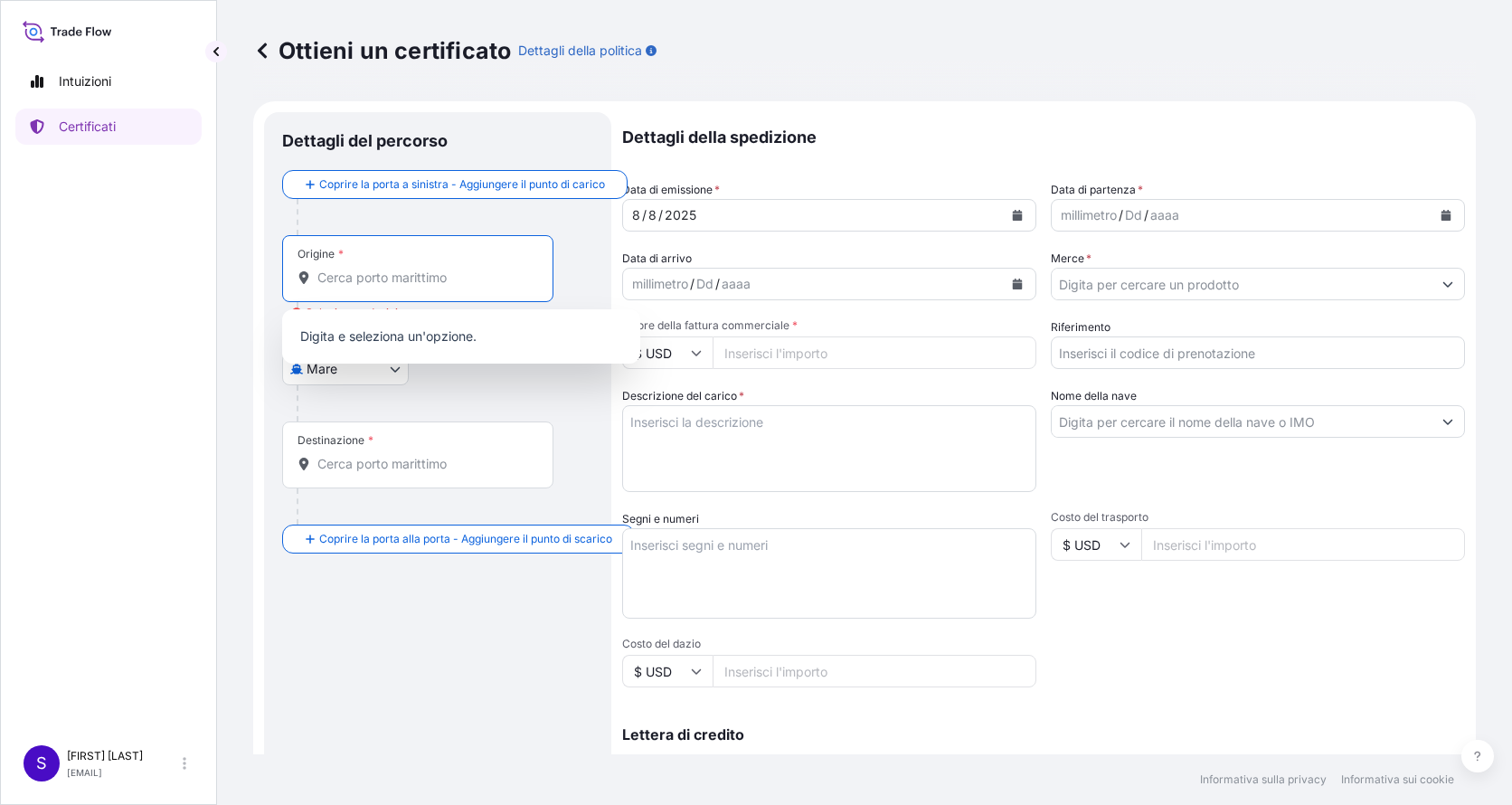 paste on "SINGAPORE" 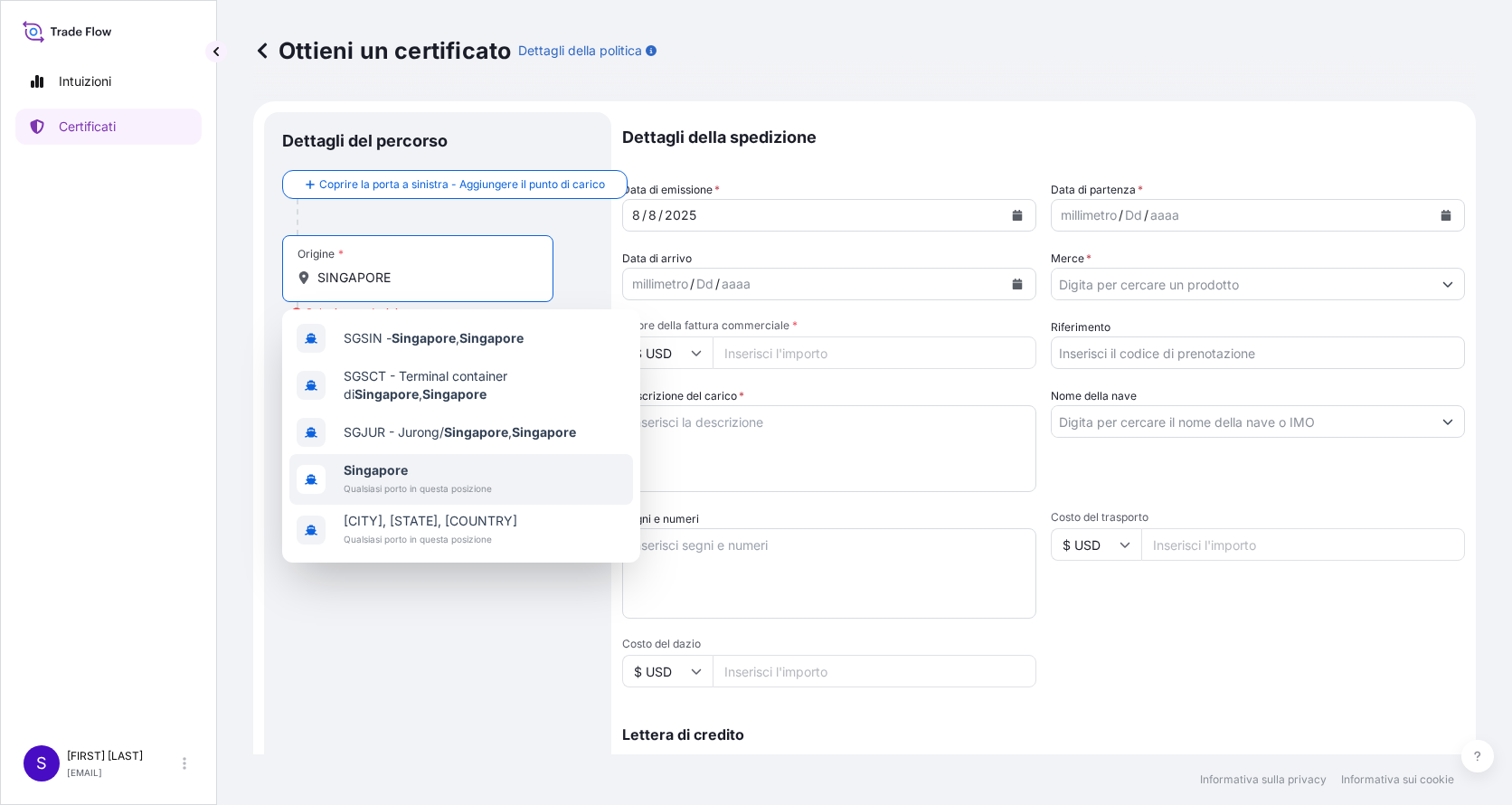 click on "Qualsiasi porto in questa posizione" at bounding box center [418, 488] 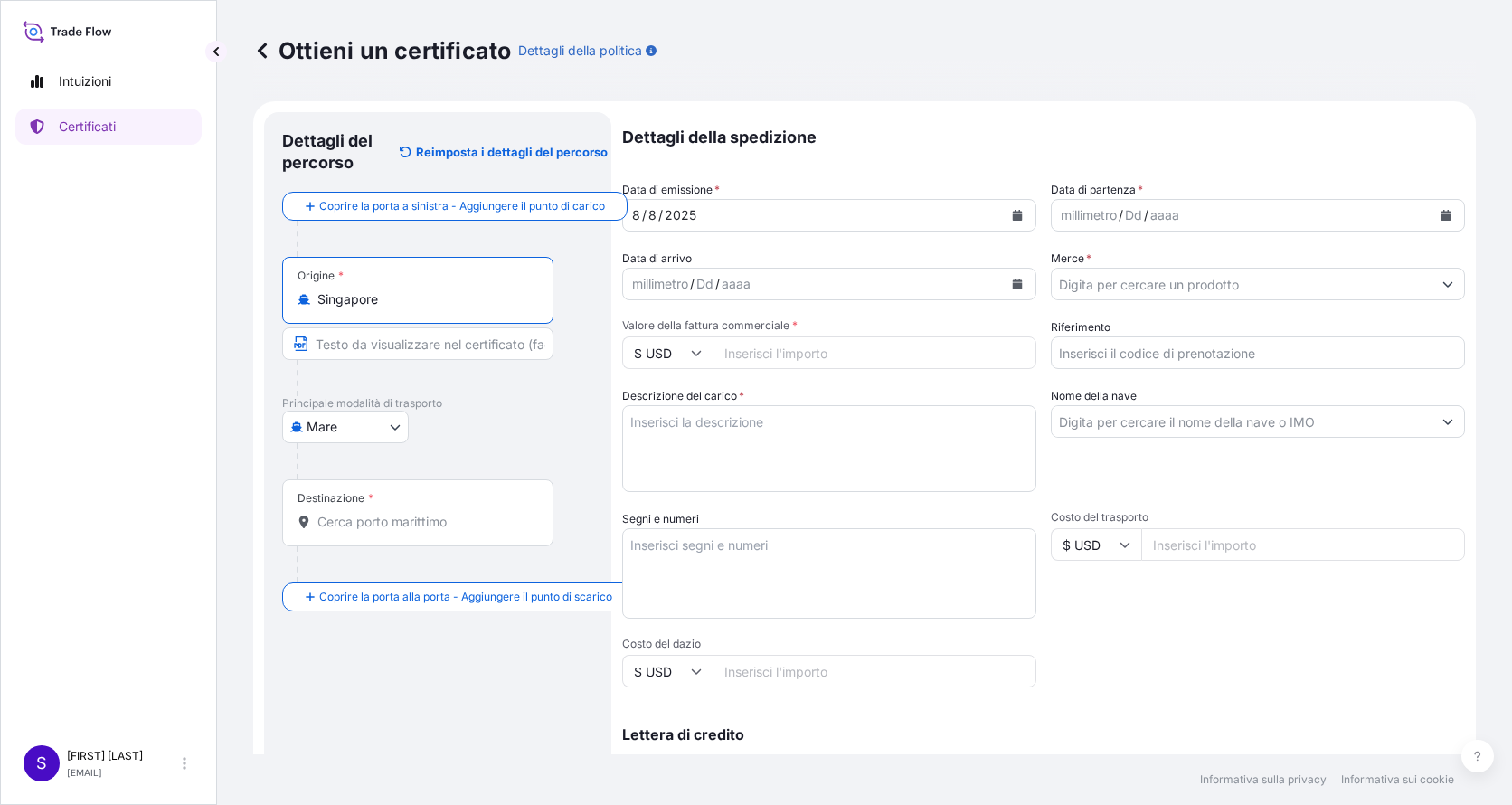 type on "Singapore" 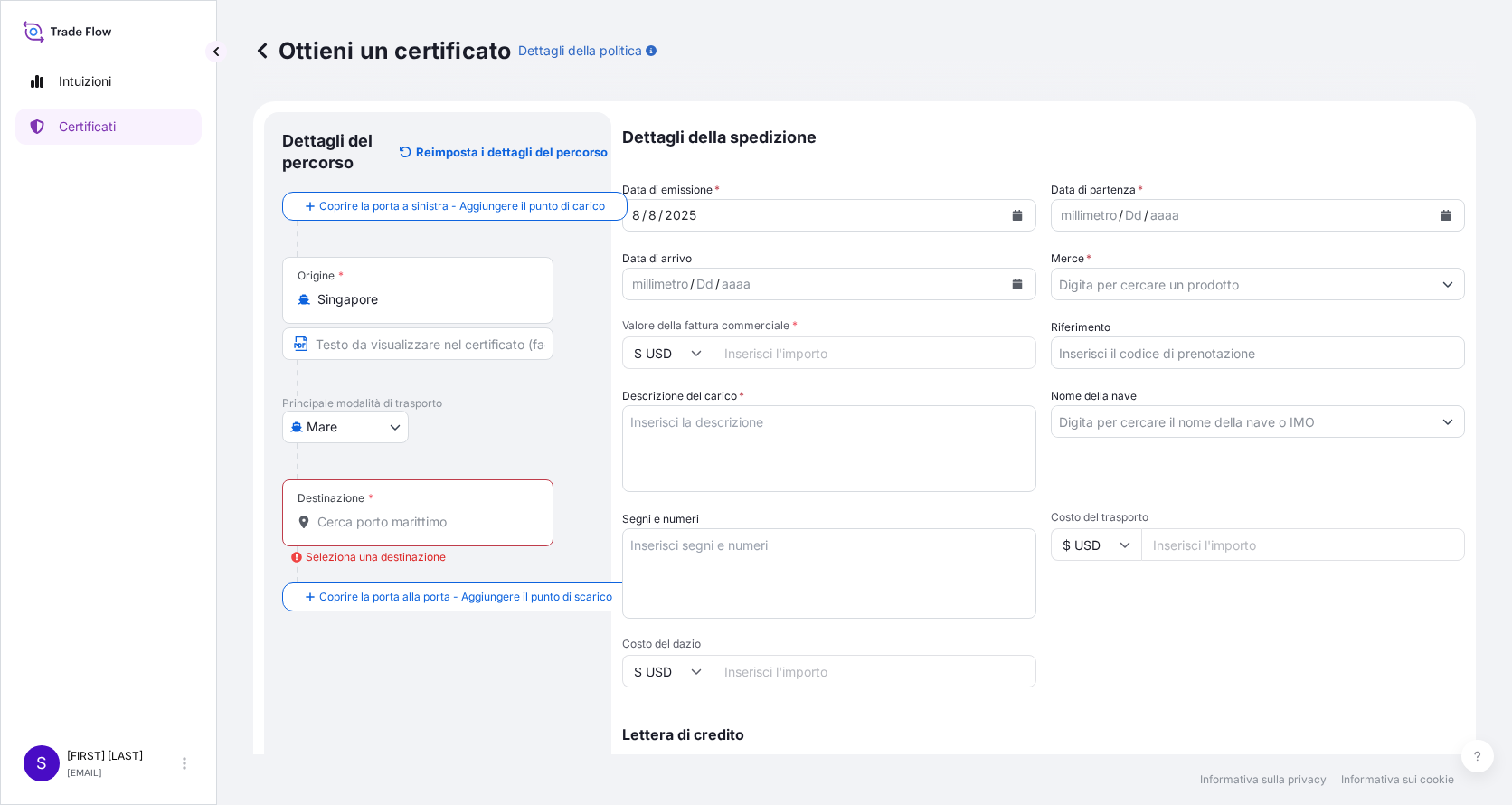 click on "Destinazione *" at bounding box center (418, 513) 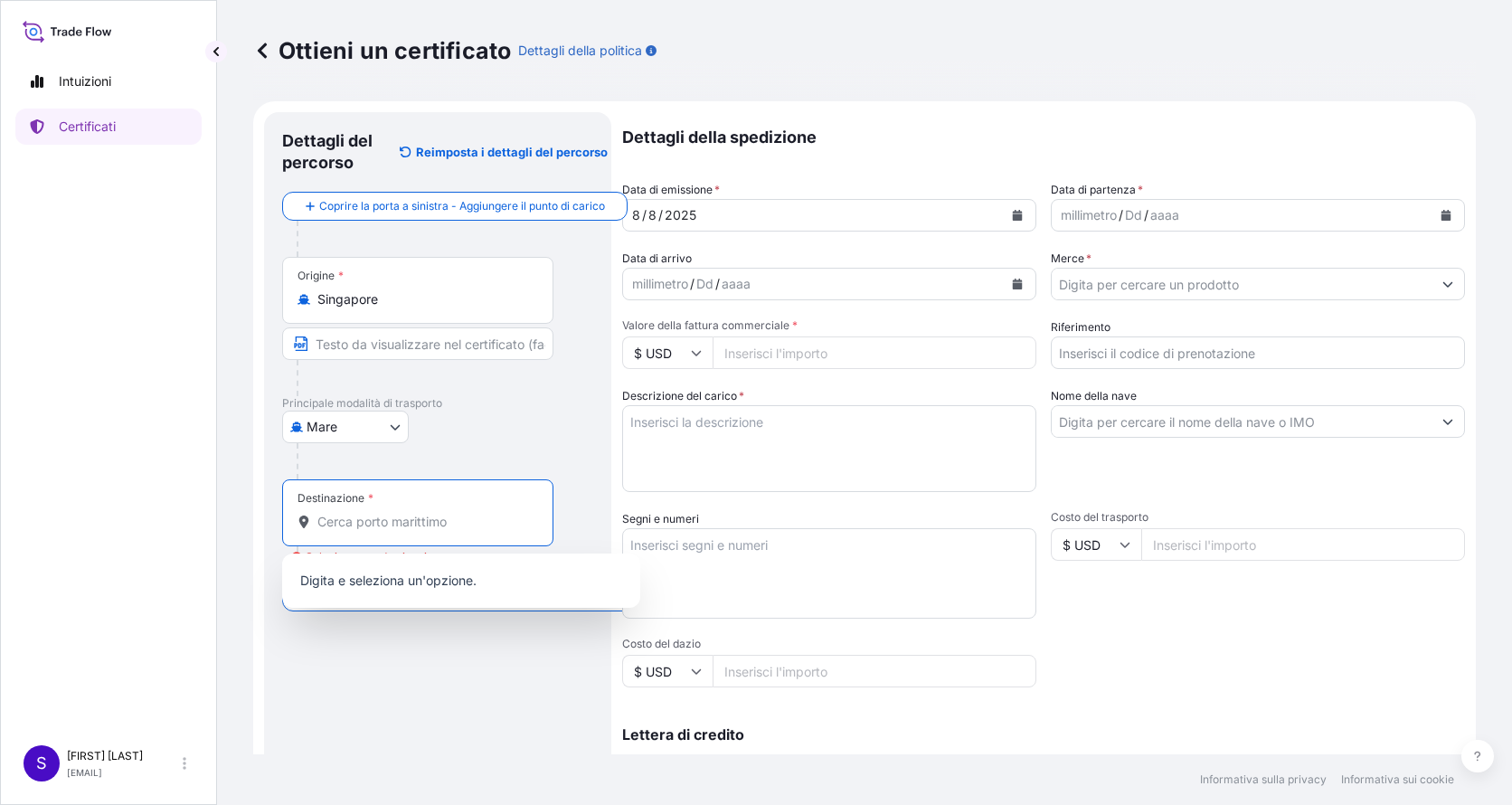 paste on "[CITY]" 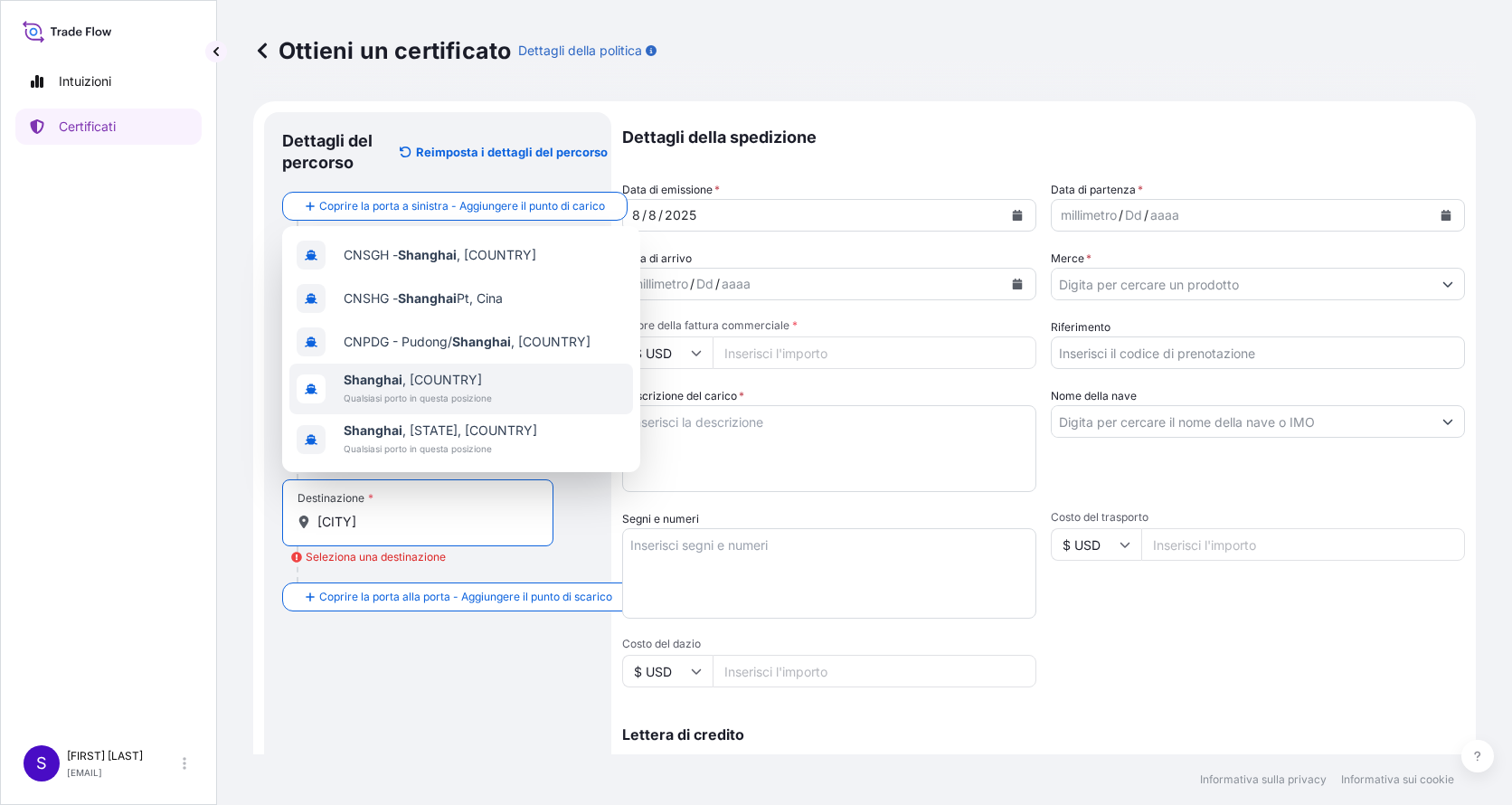click on "Qualsiasi porto in questa posizione" at bounding box center [418, 398] 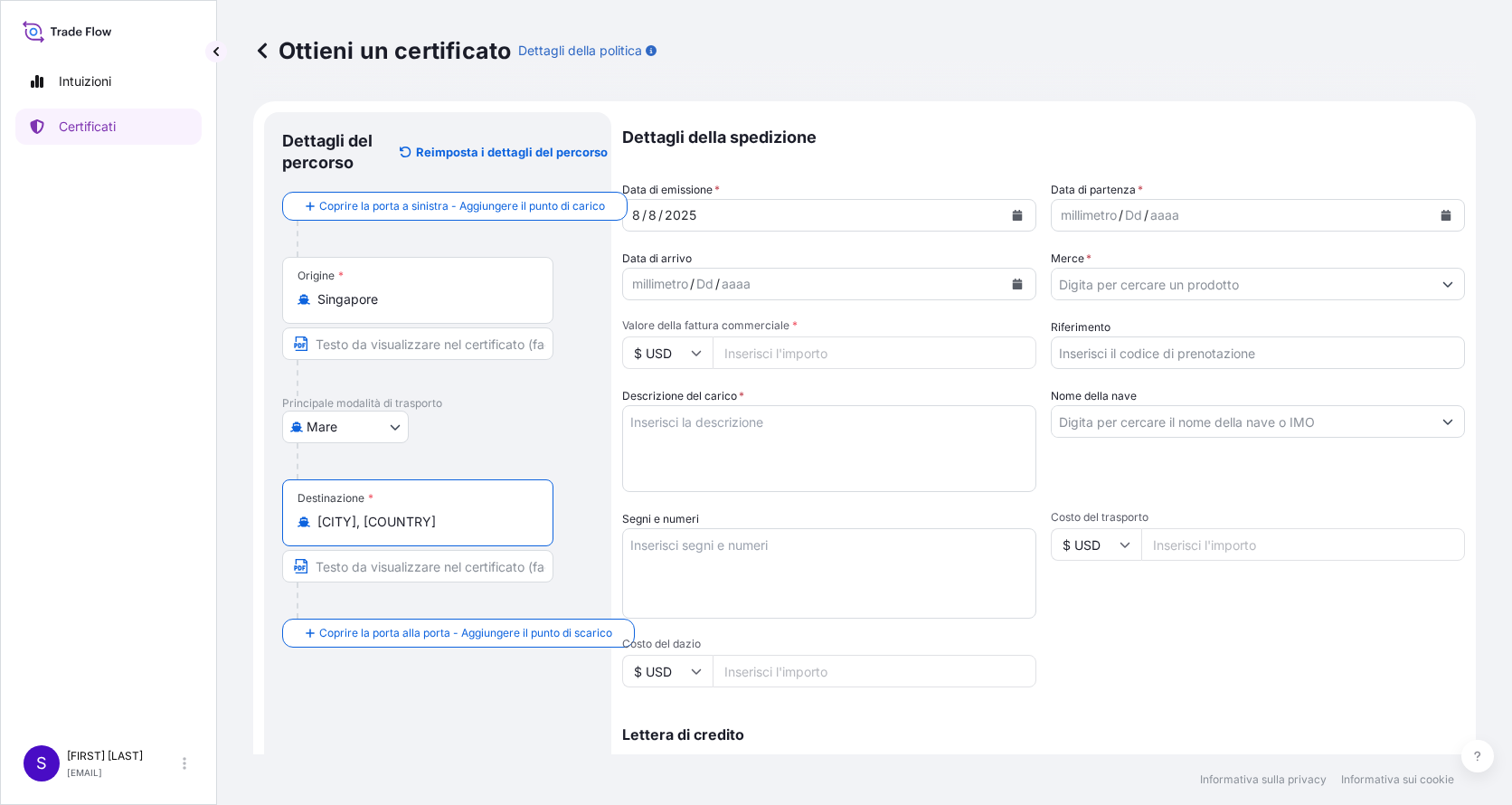 type on "[CITY], [COUNTRY]" 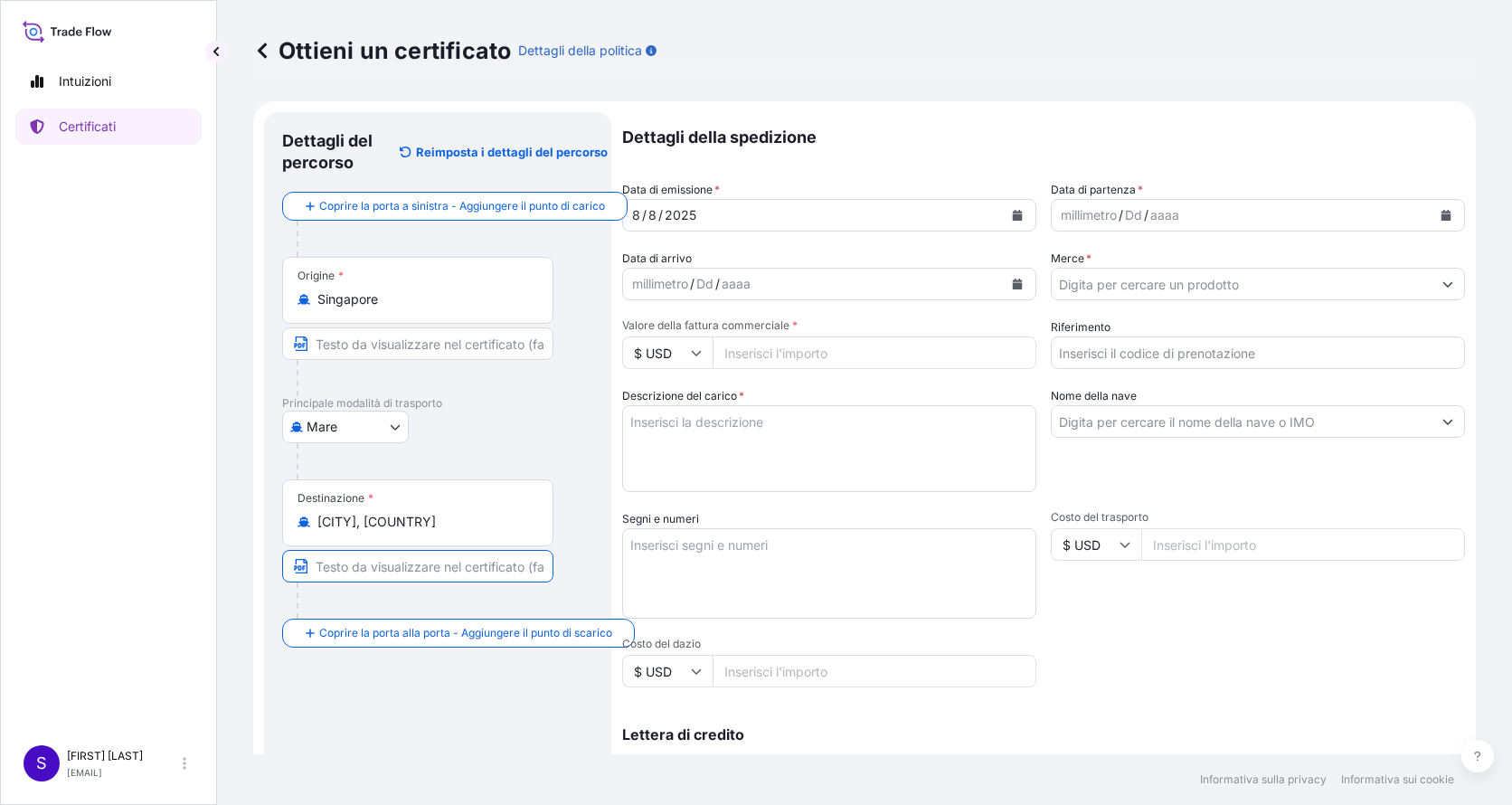 click 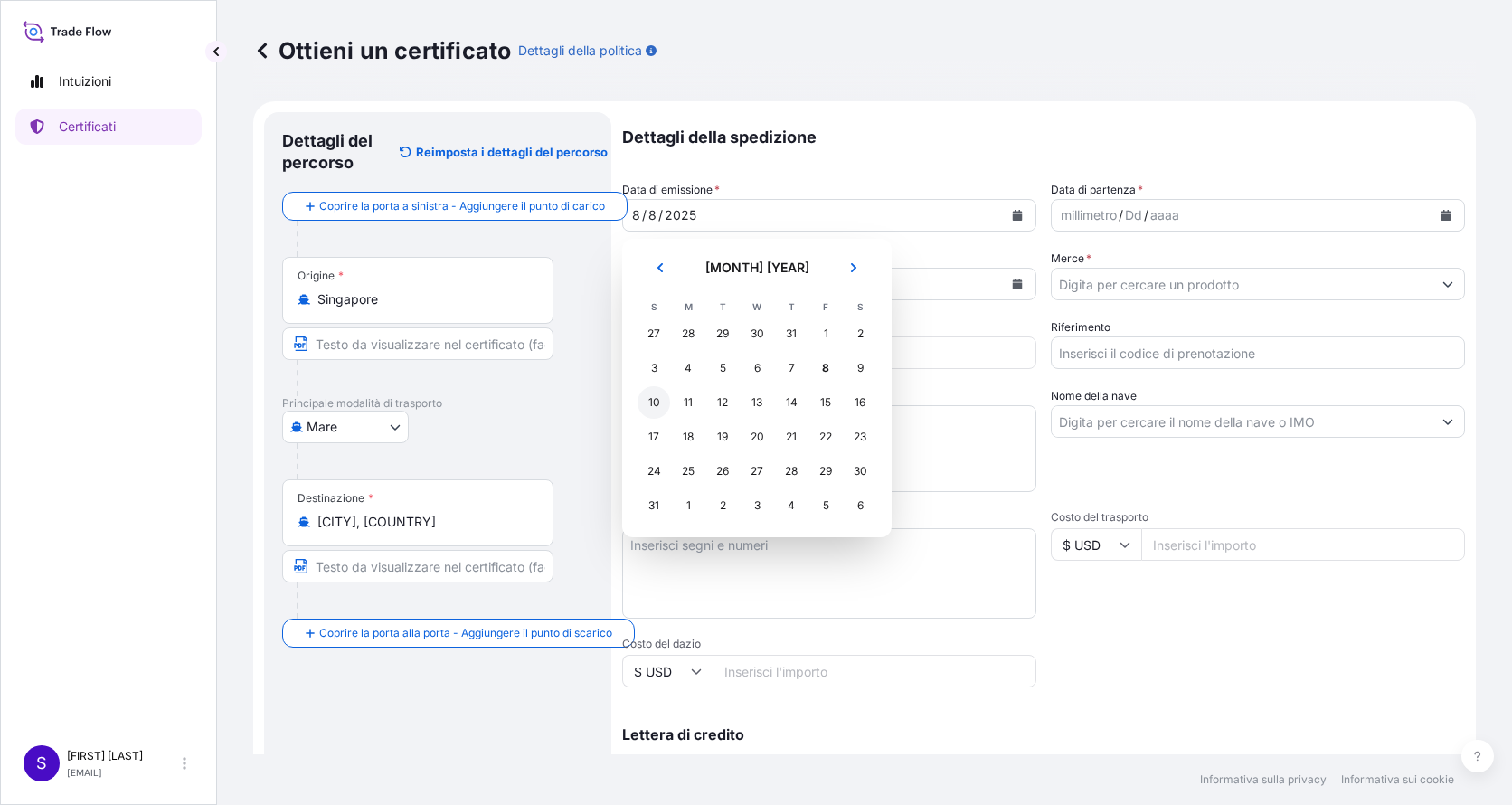 click on "10" at bounding box center (654, 402) 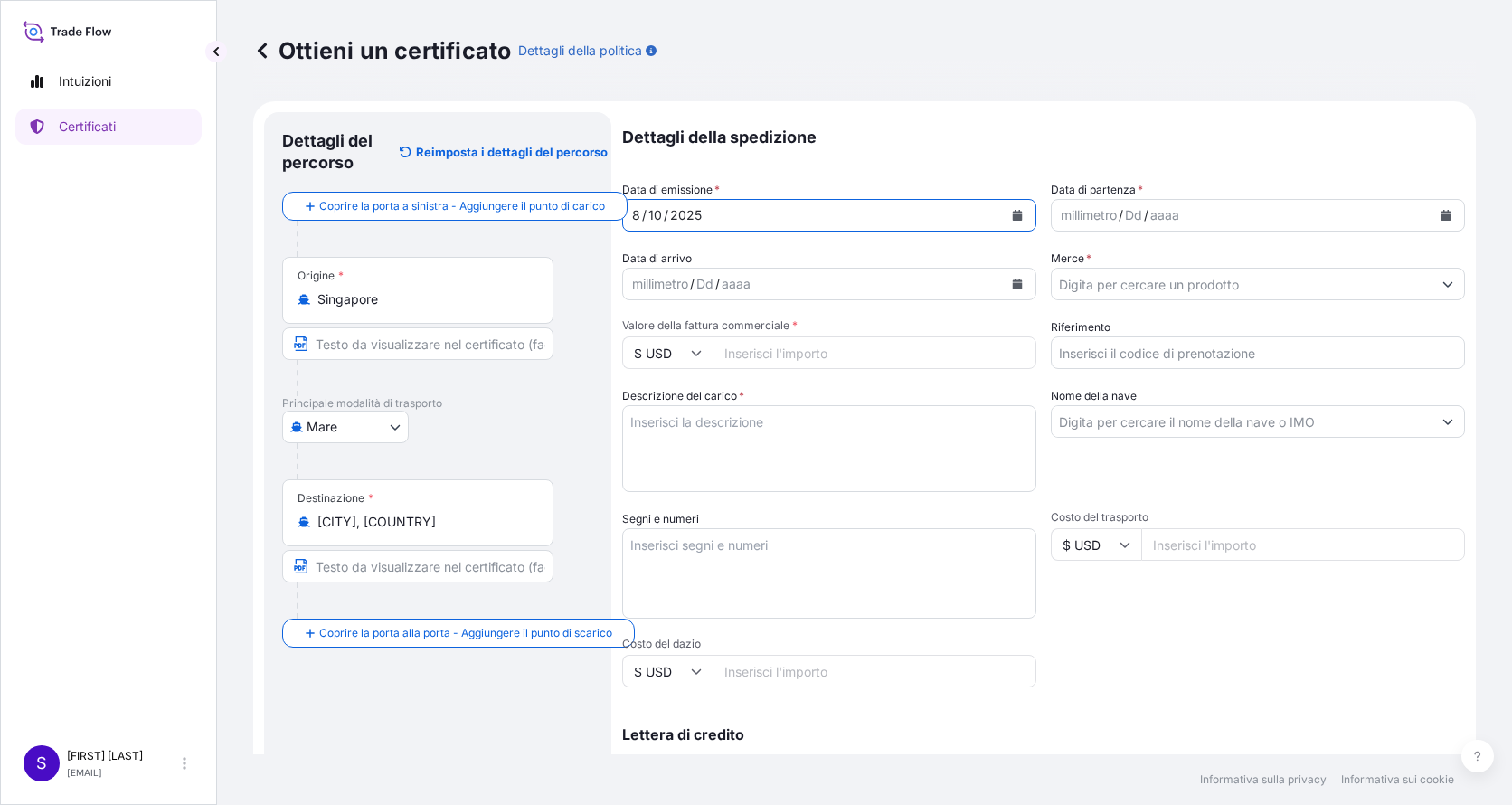click 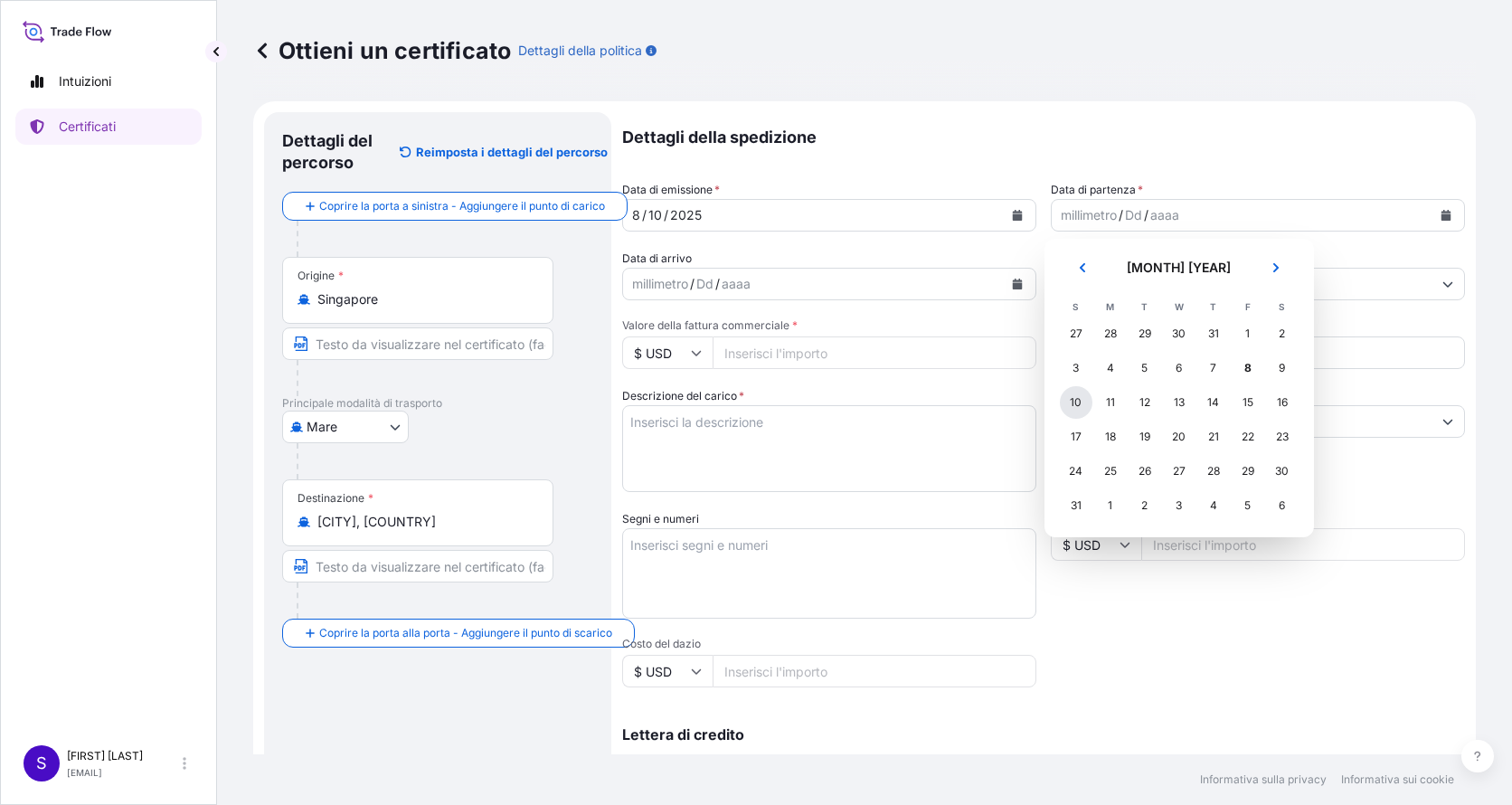 click on "10" at bounding box center [1076, 402] 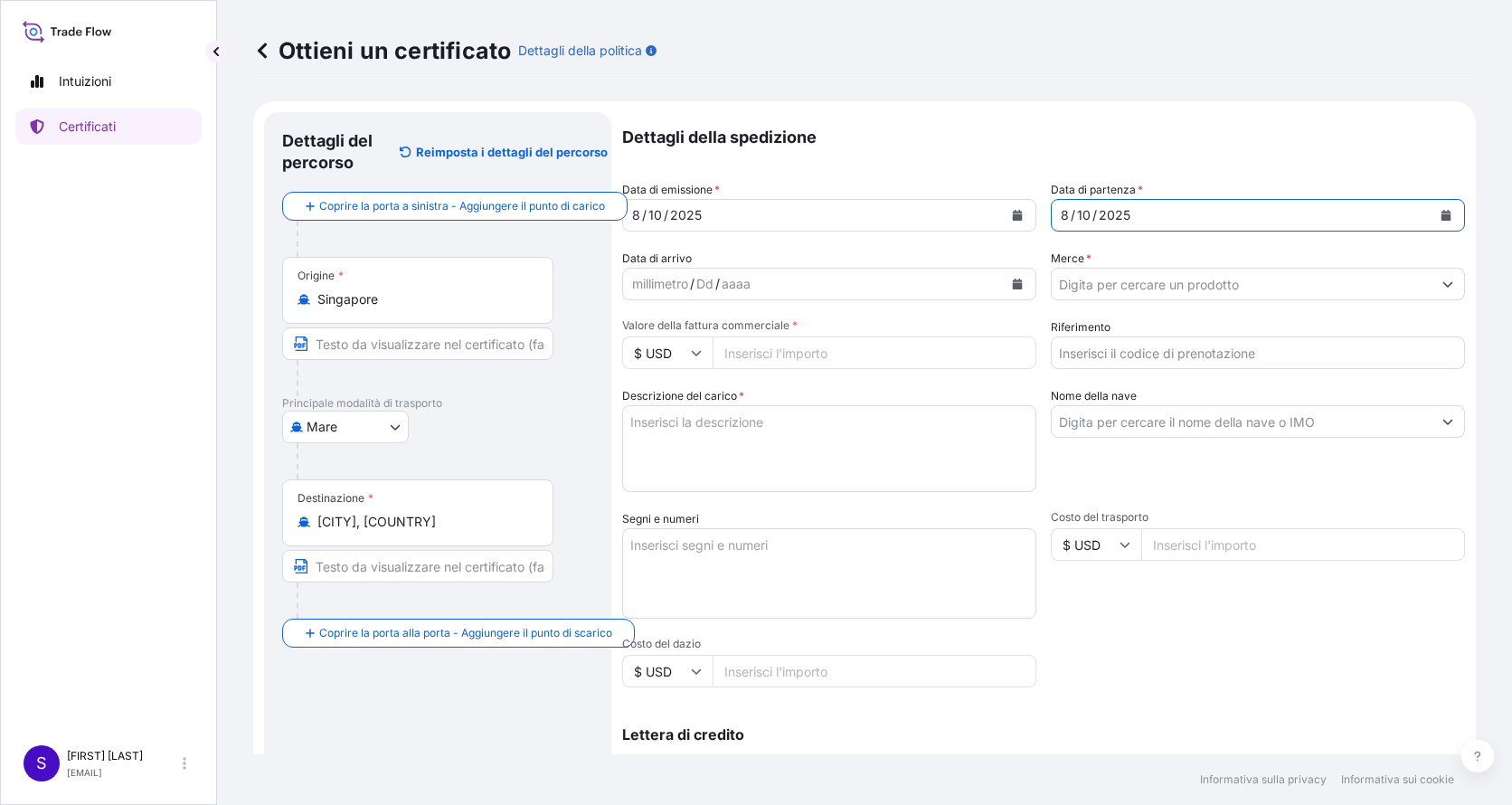 click on "Riferimento" at bounding box center (1258, 353) 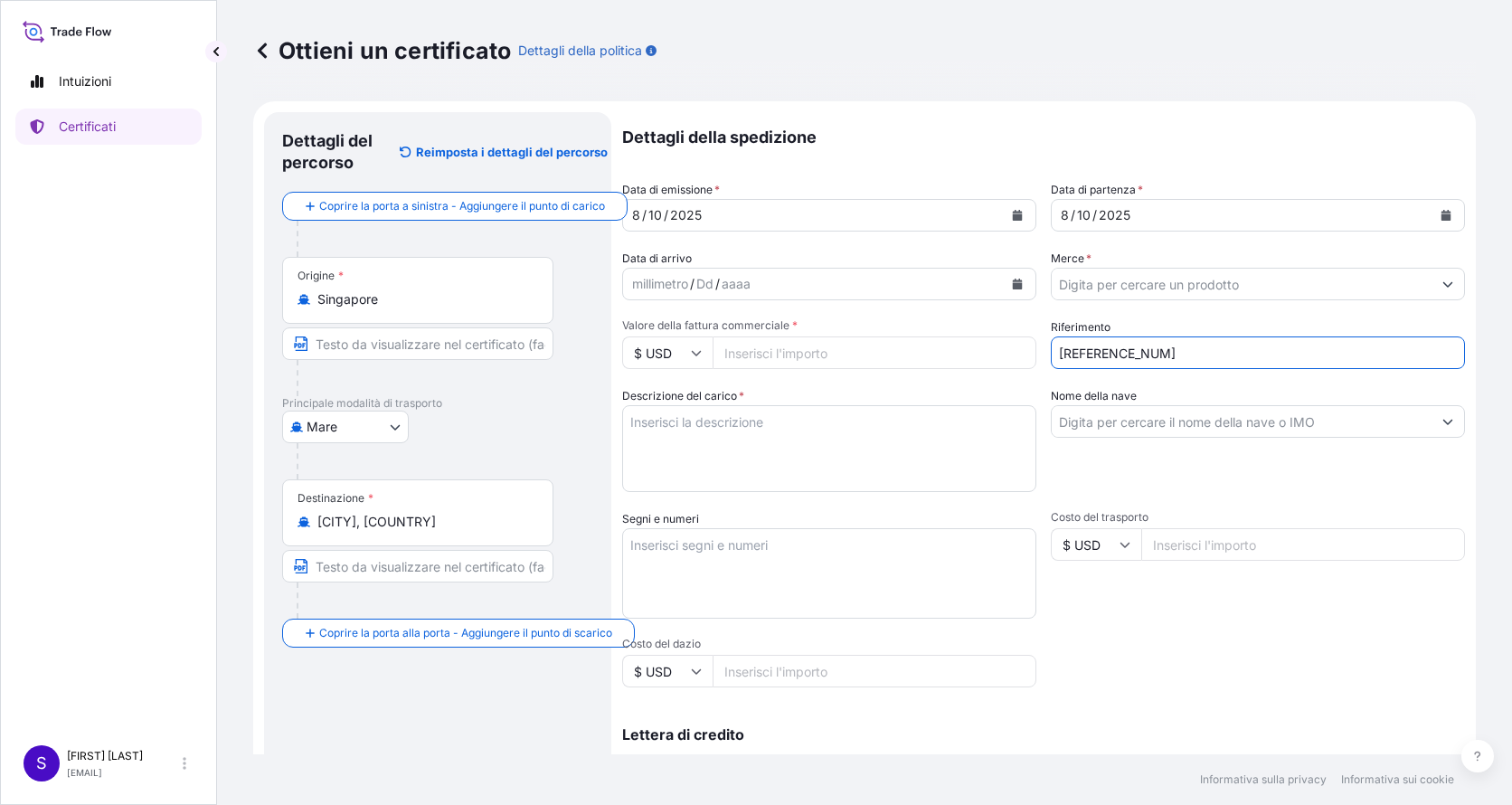 type on "[REFERENCE_NUM]" 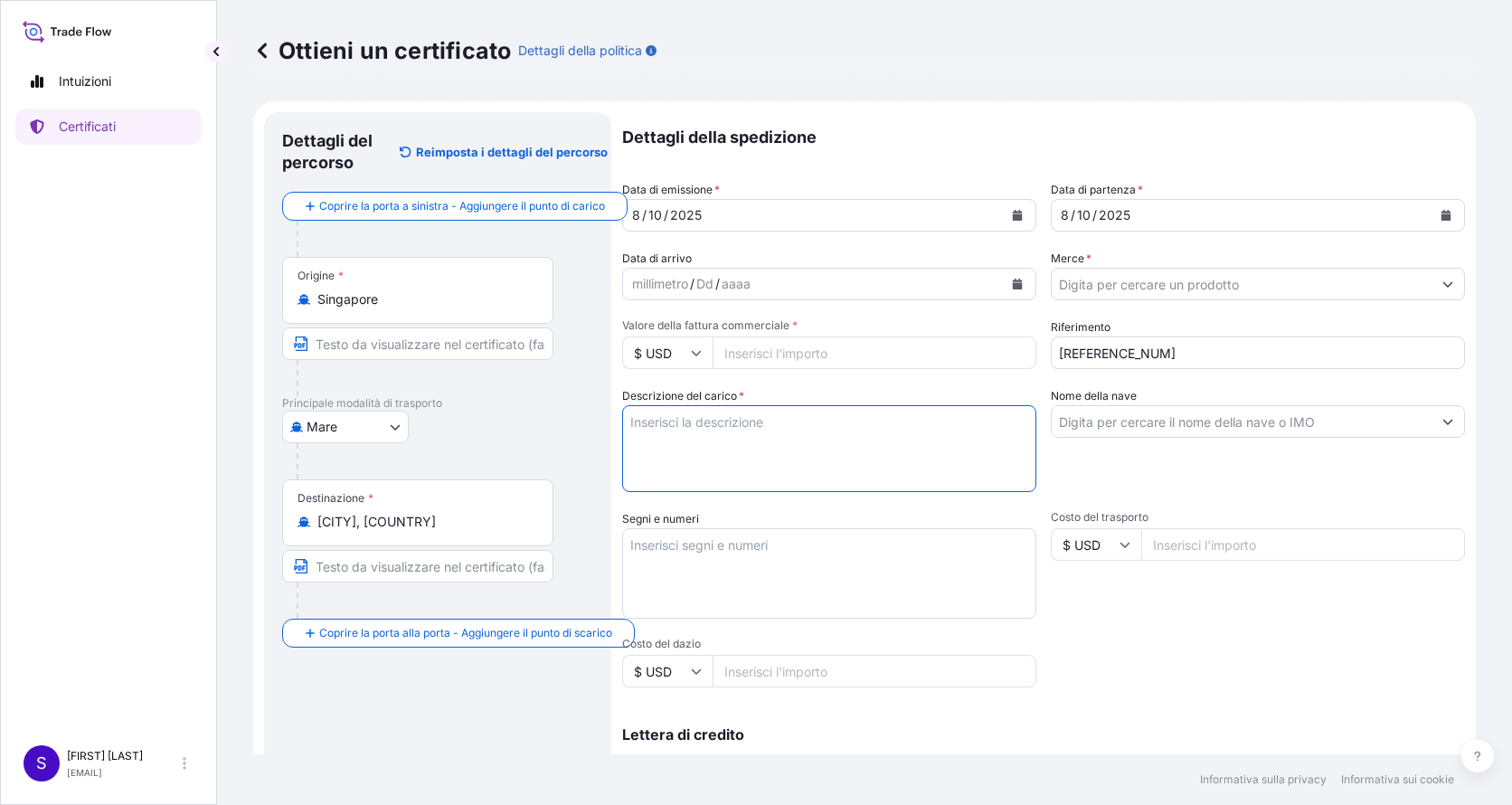 click on "Descrizione del carico *" at bounding box center [829, 449] 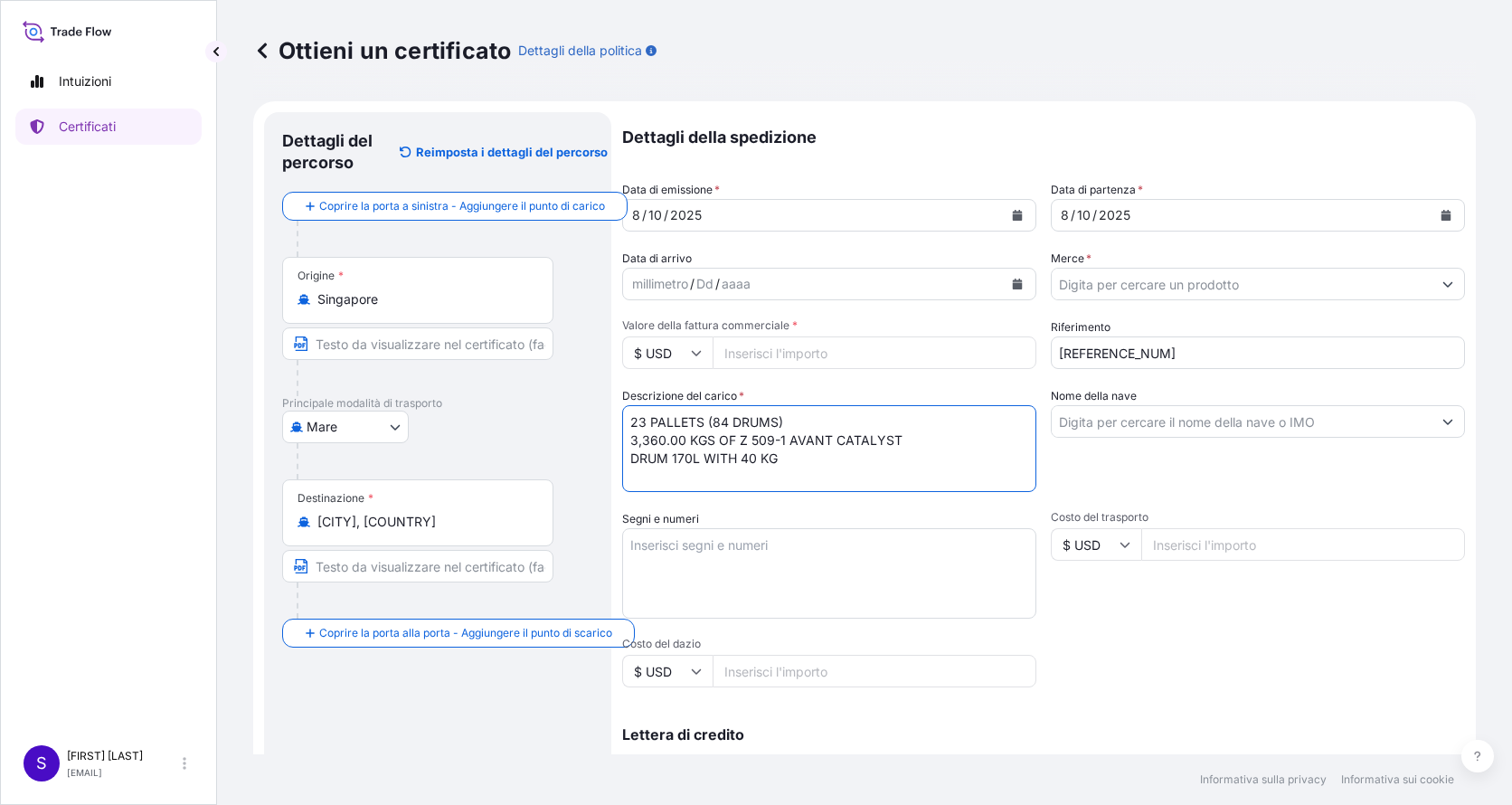 click on "23 PALLETS (84 DRUMS)
3,360.00 KGS OF Z 509-1 AVANT CATALYST
DRUM 170L WITH 40 KG" at bounding box center [829, 449] 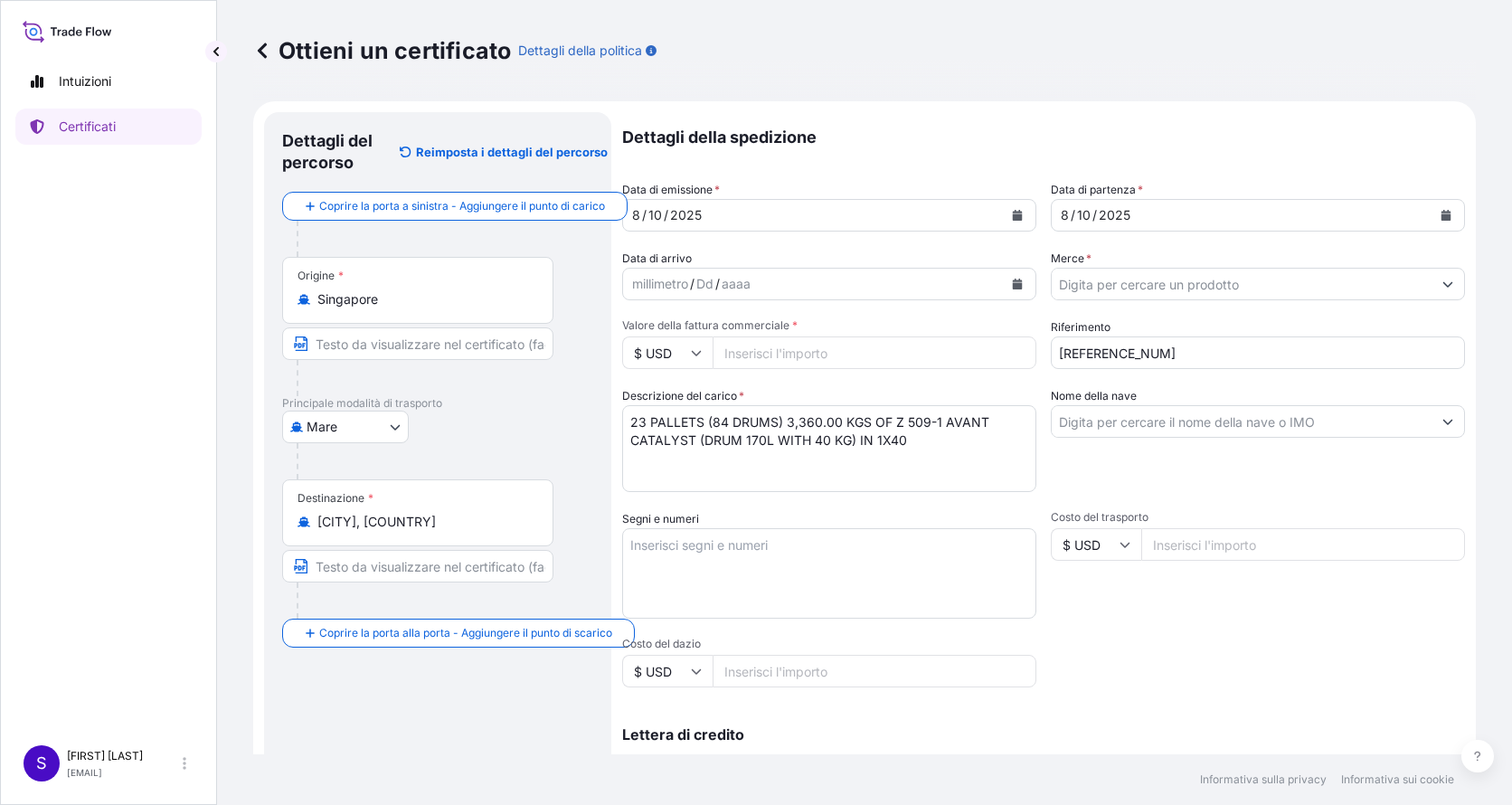 click on "23 PALLETS (84 DRUMS) 3,360.00 KGS OF Z 509-1 AVANT CATALYST (DRUM 170L WITH 40 KG) IN 1X40" at bounding box center (829, 449) 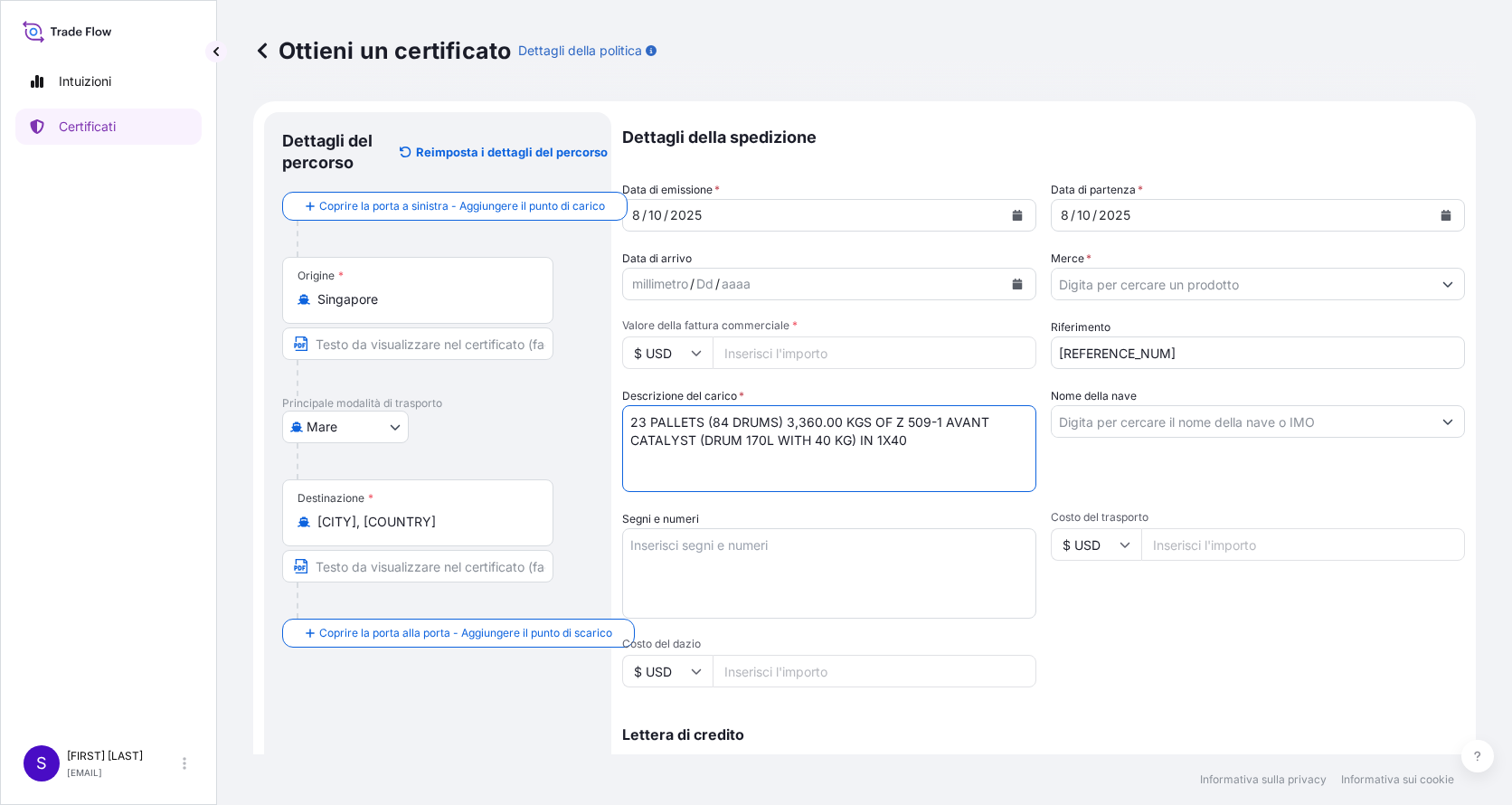 paste on "HIGH-CUBE DRY" 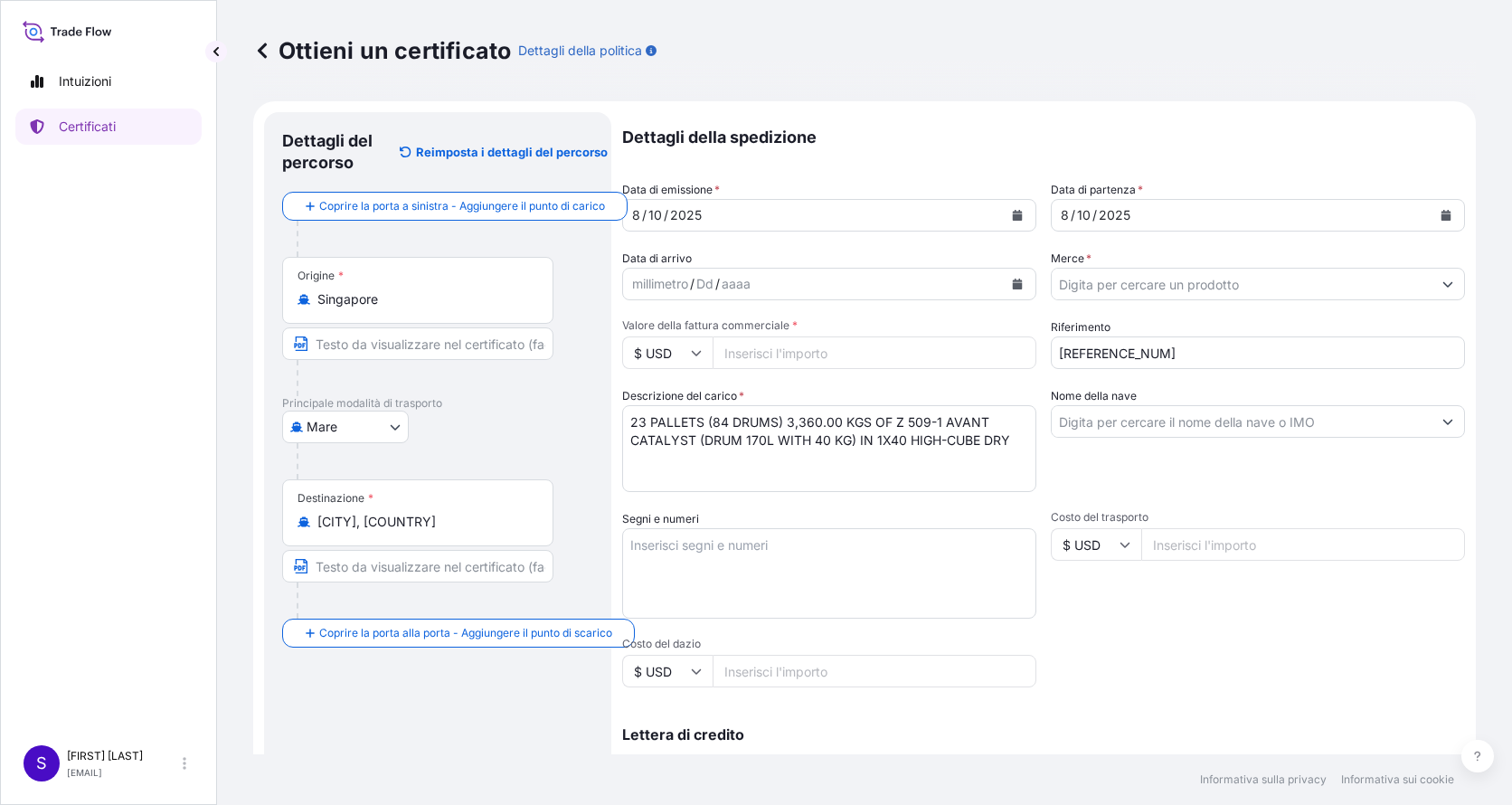 click on "23 PALLETS (84 DRUMS) 3,360.00 KGS OF Z 509-1 AVANT CATALYST (DRUM 170L WITH 40 KG) IN 1X40 HIGH-CUBE DRY" at bounding box center (829, 449) 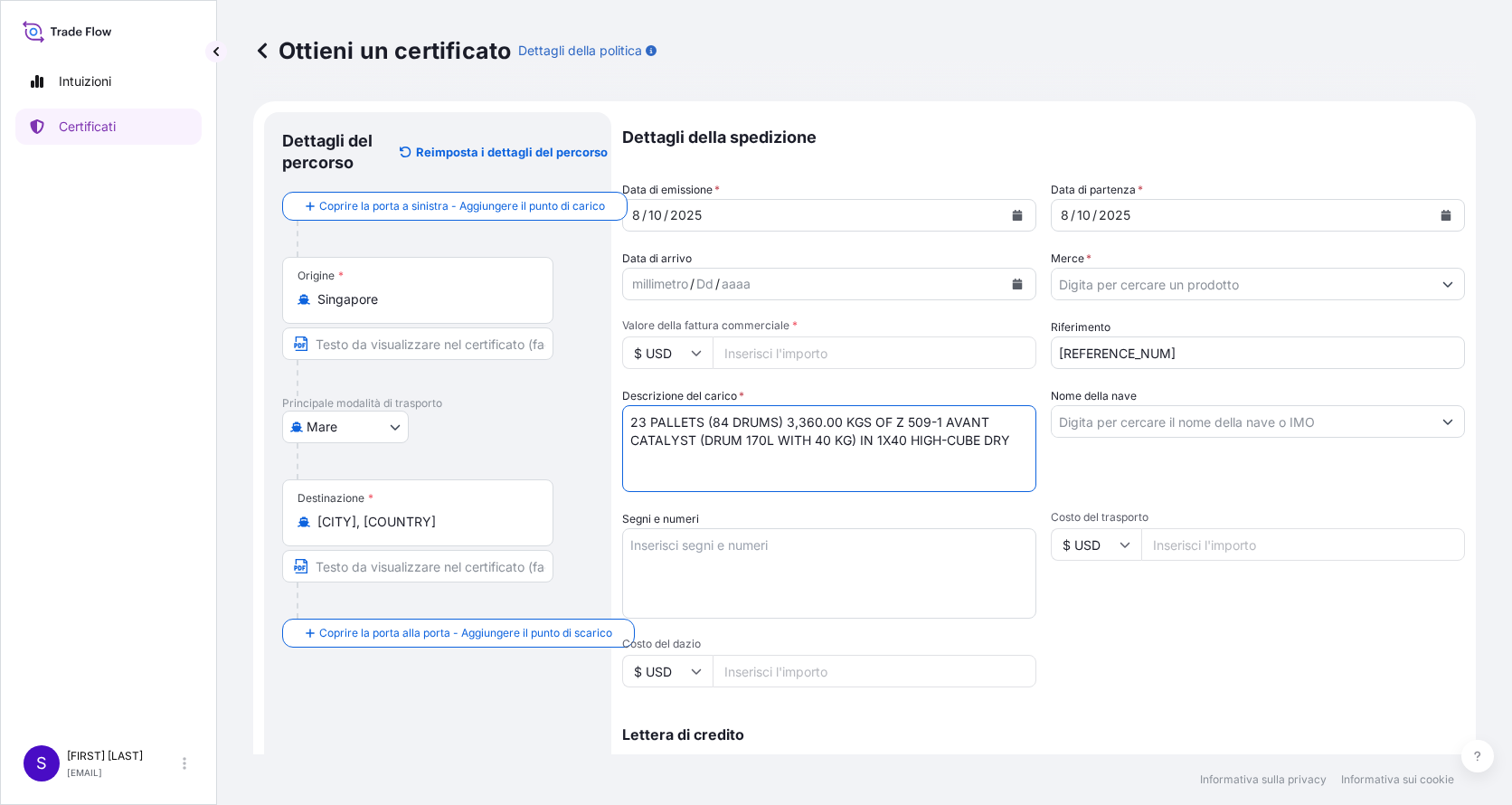 paste on "TCNU3176025 /YMAT663373" 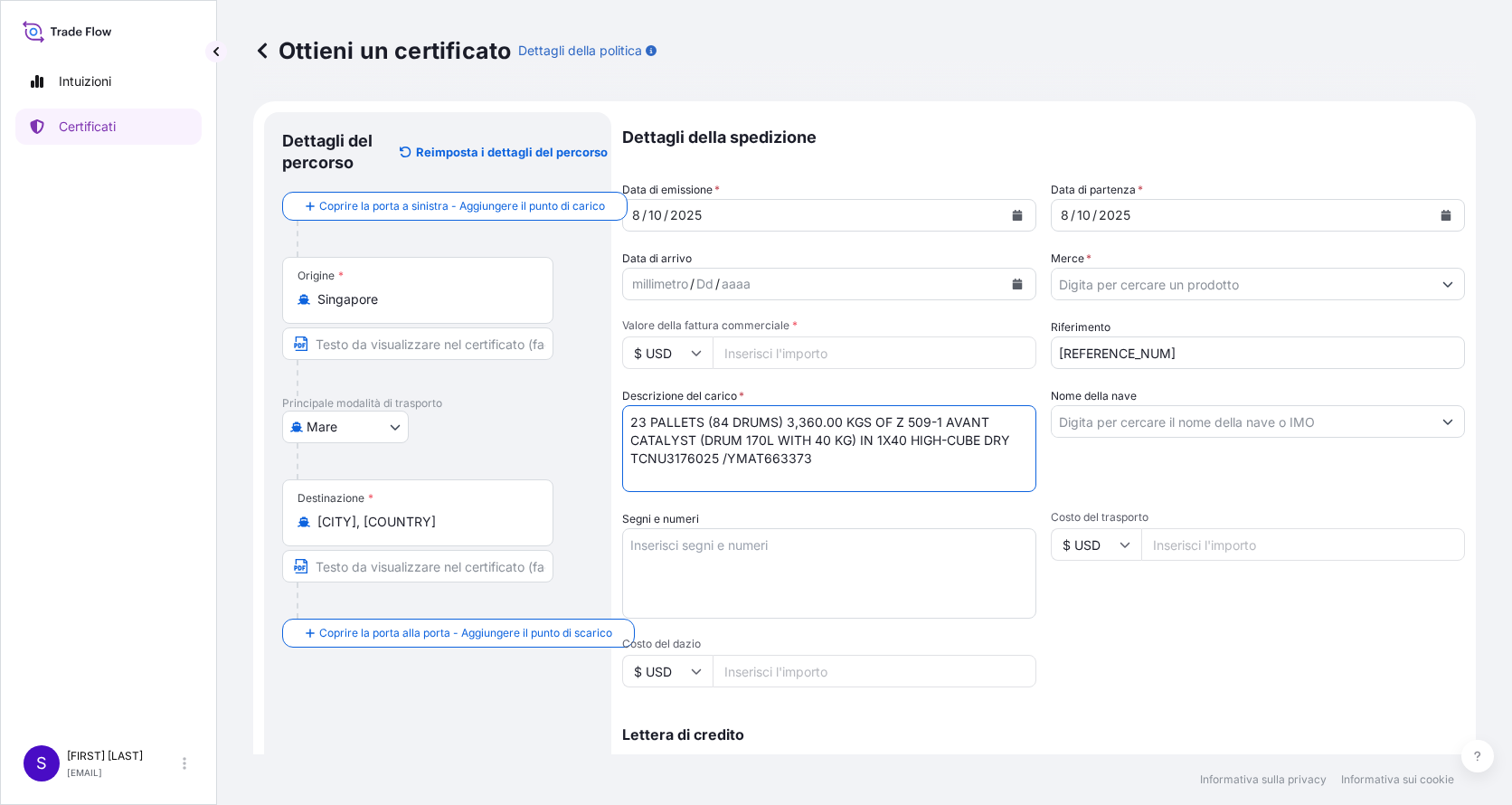 click on "23 PALLETS (84 DRUMS) 3,360.00 KGS OF Z 509-1 AVANT CATALYST (DRUM 170L WITH 40 KG) IN 1X40 HIGH-CUBE DRY
TCNU3176025 /YMAT663373" at bounding box center (829, 449) 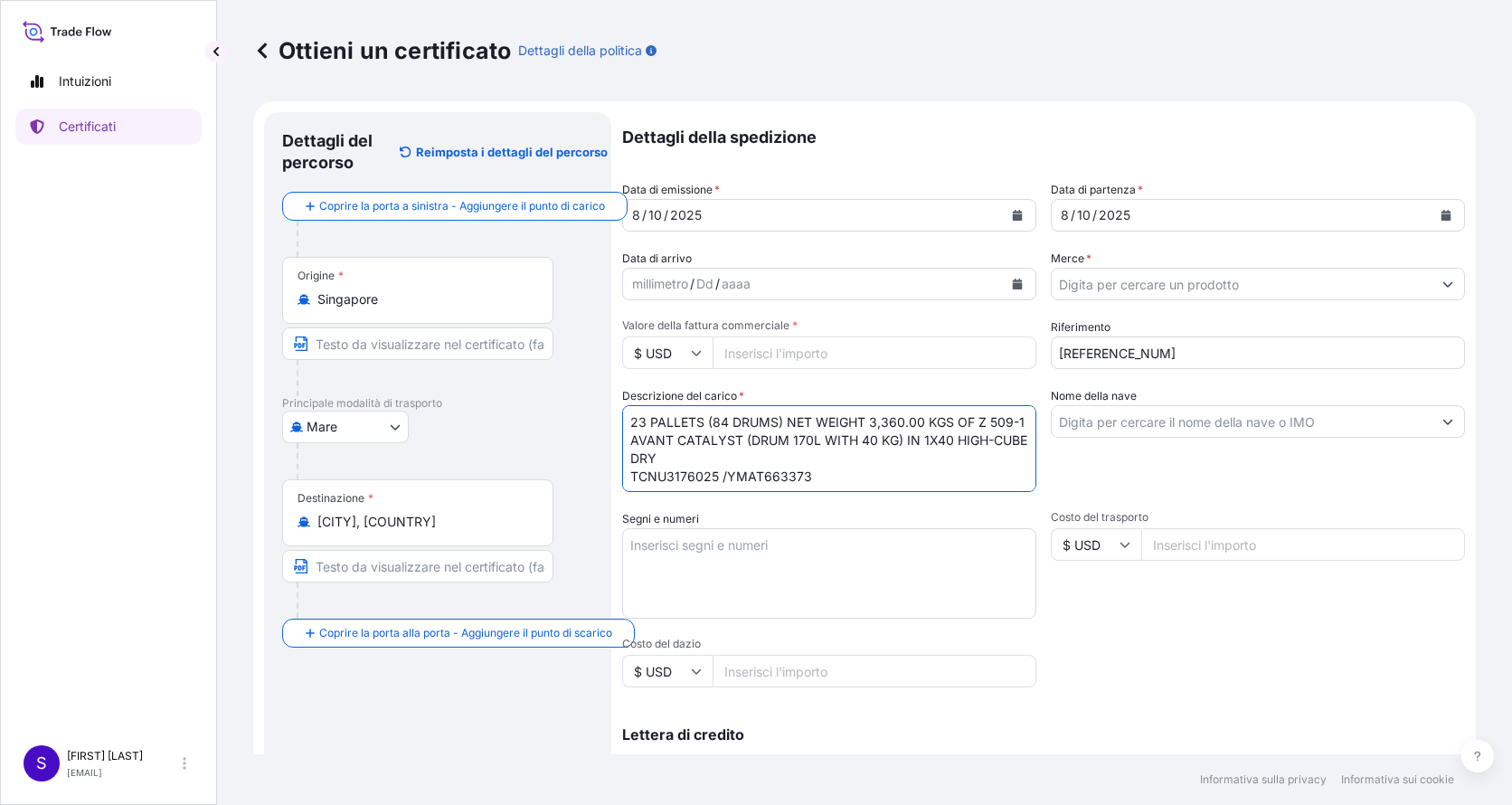 click on "23 PALLETS (84 DRUMS) NET WEIGHT 3,360.00 KGS OF Z 509-1 AVANT CATALYST (DRUM 170L WITH 40 KG) IN 1X40 HIGH-CUBE DRY
TCNU3176025 /YMAT663373" at bounding box center [829, 449] 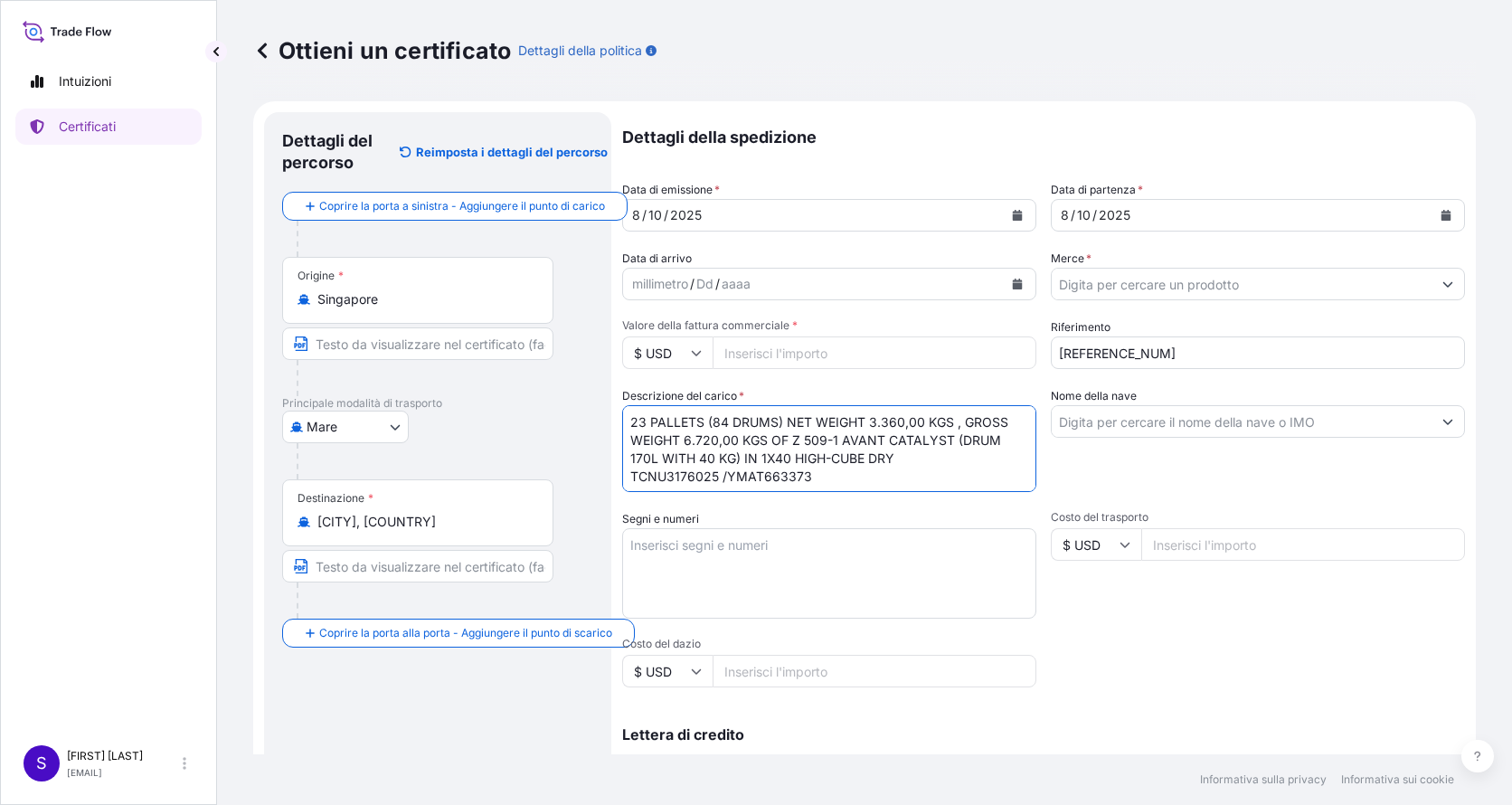 click on "23 PALLETS (84 DRUMS) NET WEIGHT 3.360,00 KGS , GROSS WEIGHT 6.720,00 KGS OF Z 509-1 AVANT CATALYST (DRUM 170L WITH 40 KG) IN 1X40 HIGH-CUBE DRY
TCNU3176025 /YMAT663373" at bounding box center (829, 449) 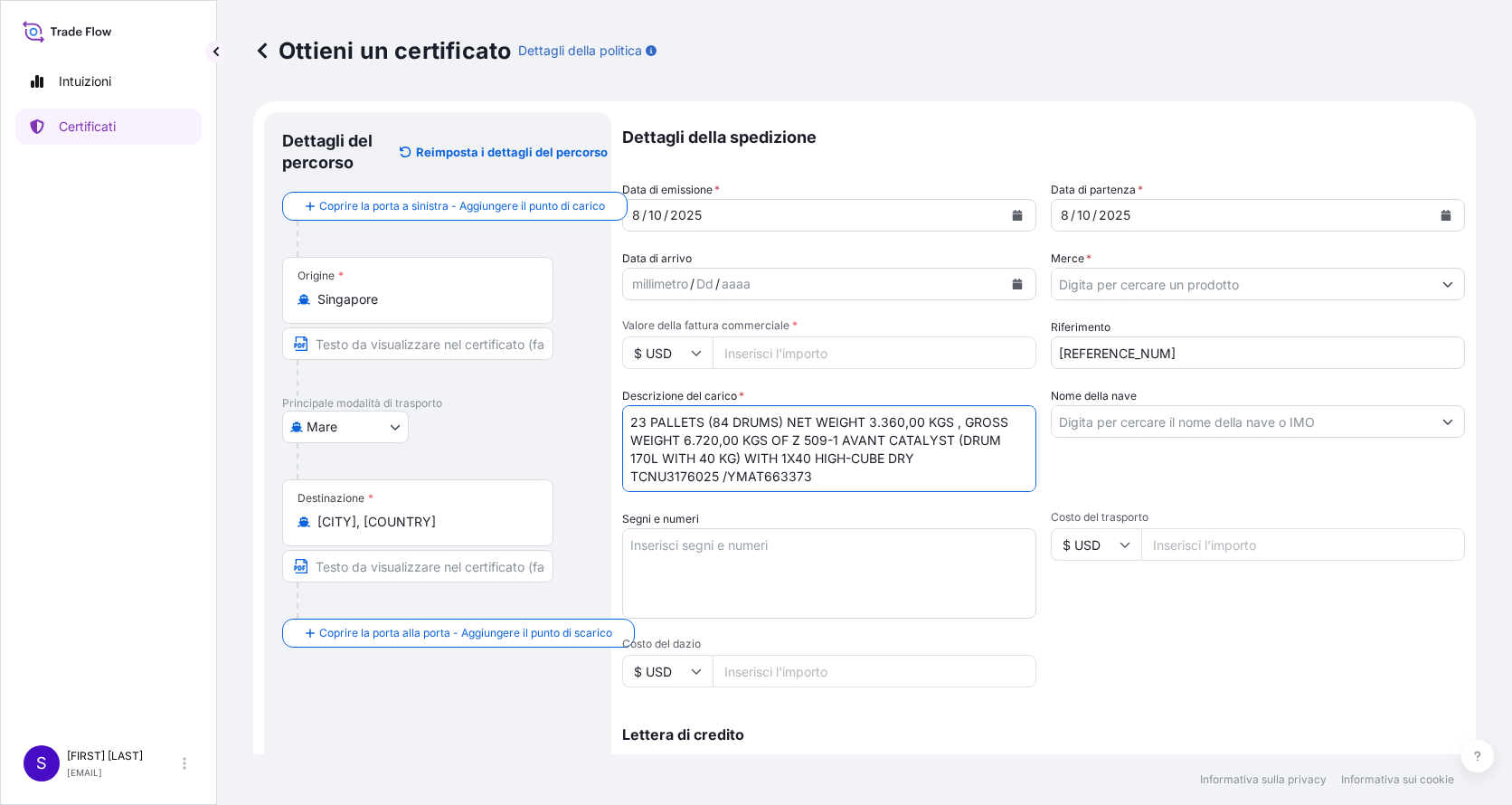 drag, startPoint x: 781, startPoint y: 463, endPoint x: 924, endPoint y: 465, distance: 143.01399 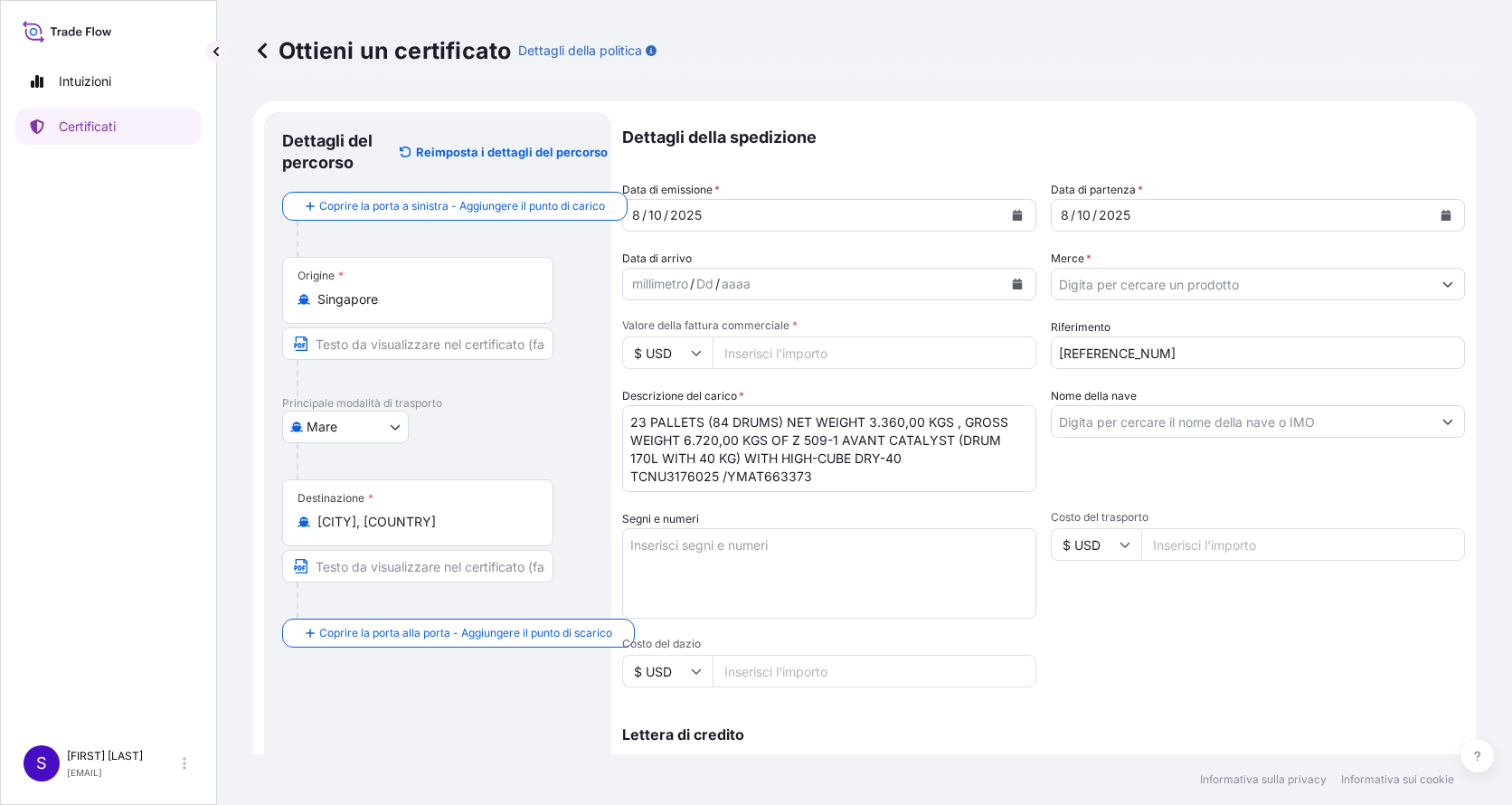 click on "23 PALLETS (84 DRUMS) NET WEIGHT 3.360,00 KGS , GROSS WEIGHT 6.720,00 KGS OF Z 509-1 AVANT CATALYST (DRUM 170L WITH 40 KG) WITH HIGH-CUBE DRY-40
TCNU3176025 /YMAT663373" at bounding box center (829, 449) 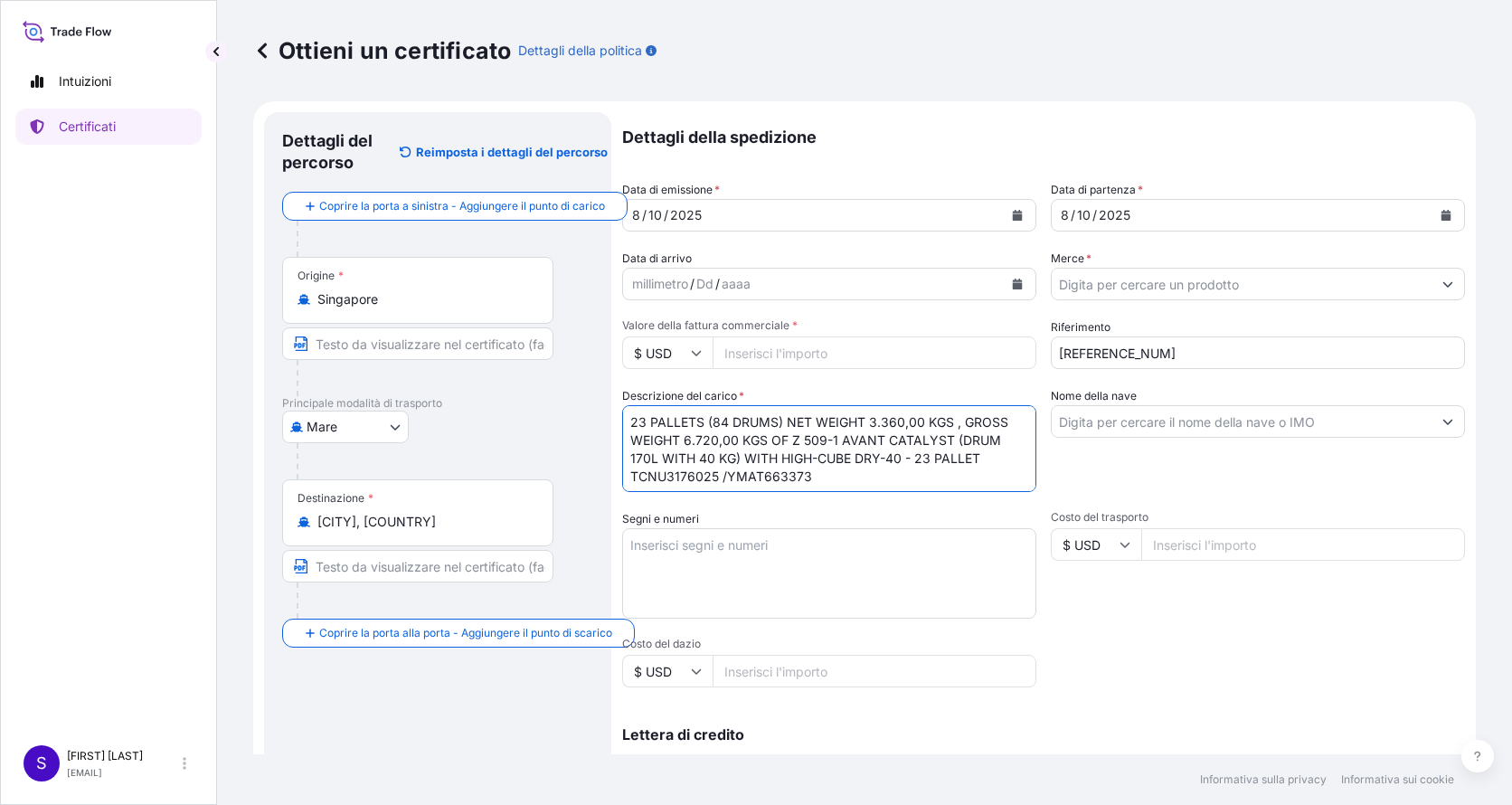 click on "23 PALLETS (84 DRUMS) NET WEIGHT 3.360,00 KGS , GROSS WEIGHT 6.720,00 KGS OF Z 509-1 AVANT CATALYST (DRUM 170L WITH 40 KG) WITH HIGH-CUBE DRY-40 - 23 PALLET
TCNU3176025 /YMAT663373" at bounding box center [829, 449] 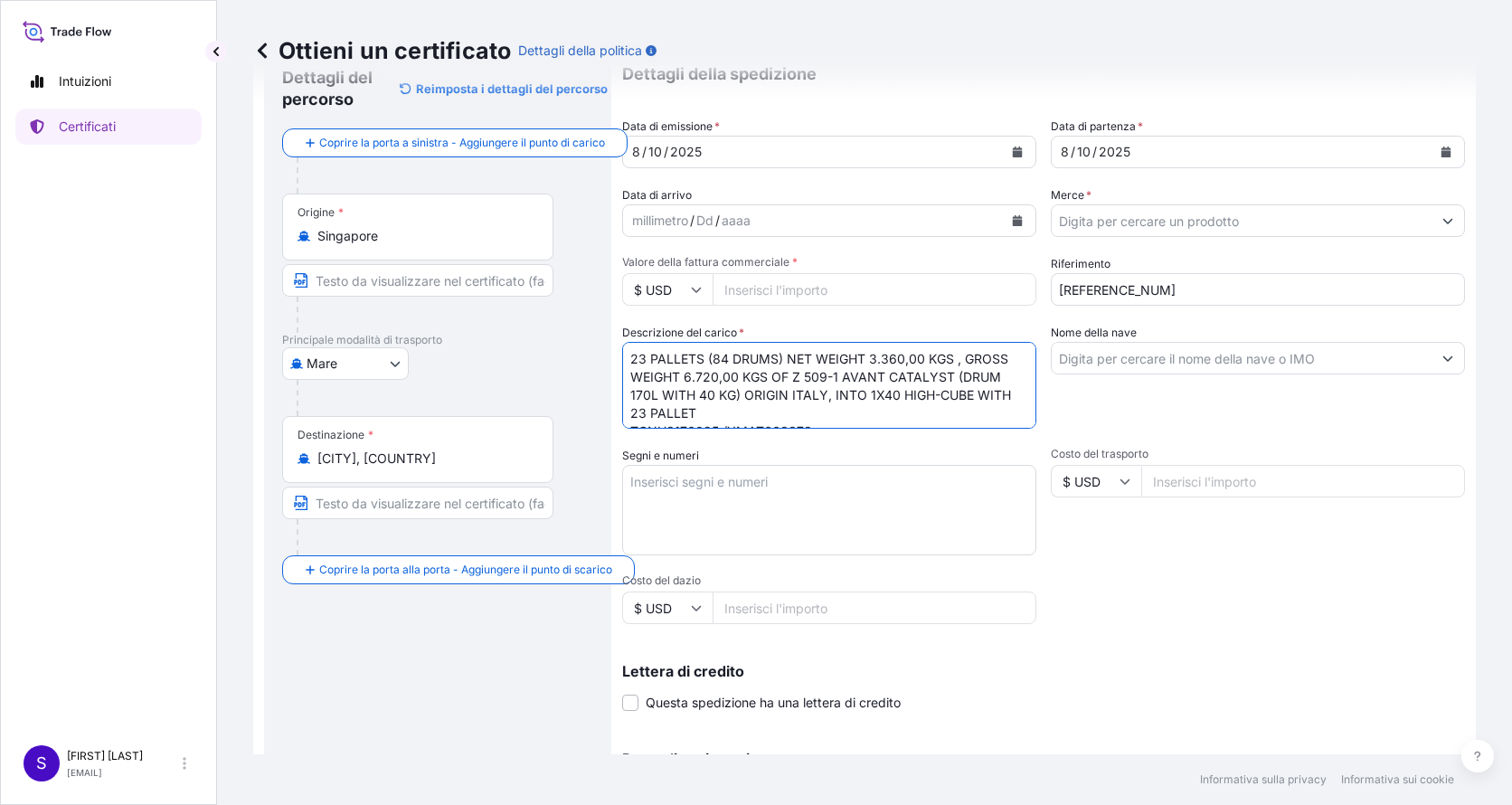 scroll, scrollTop: 90, scrollLeft: 0, axis: vertical 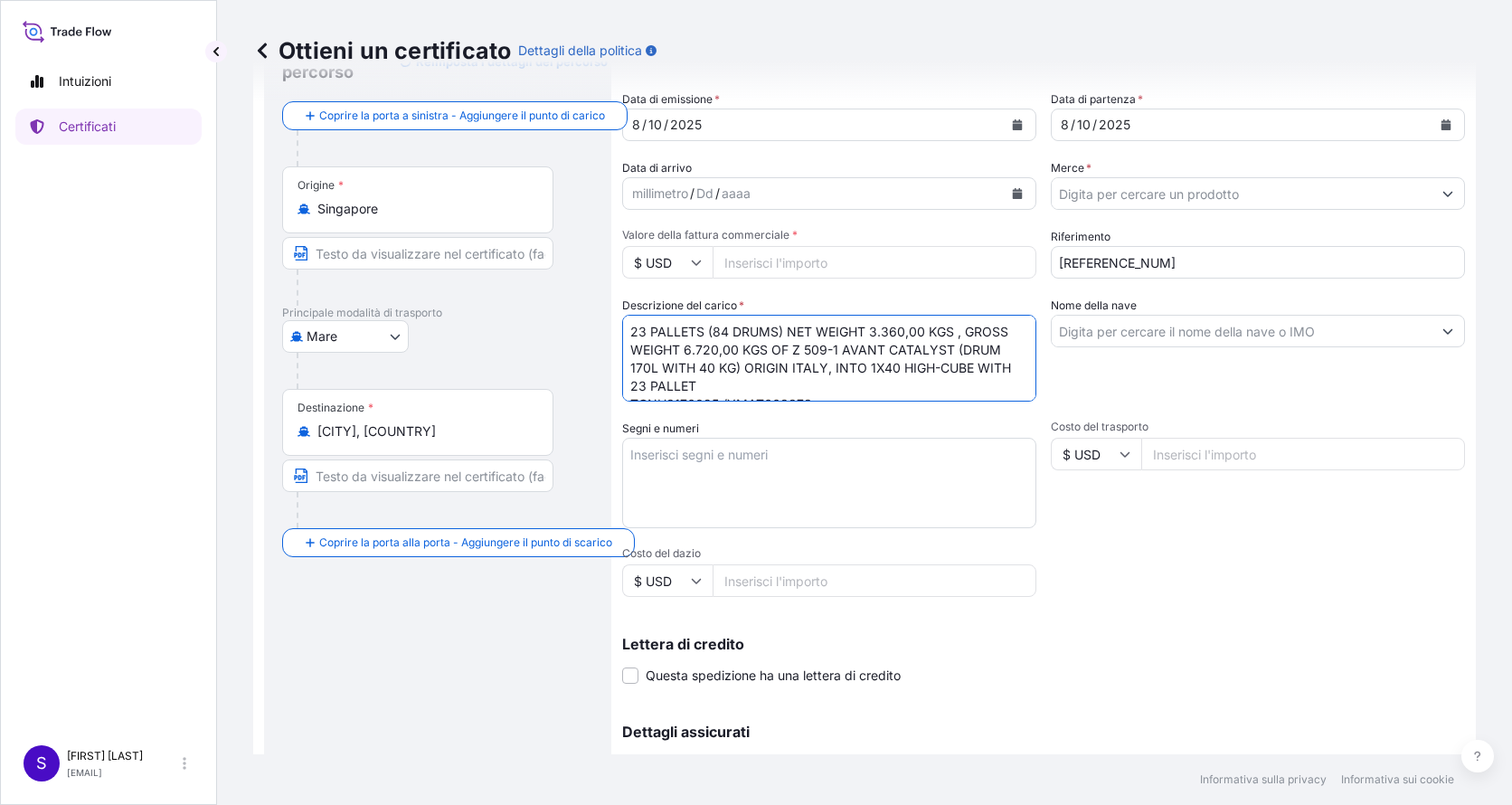 type on "23 PALLETS (84 DRUMS) NET WEIGHT 3.360,00 KGS , GROSS WEIGHT 6.720,00 KGS OF Z 509-1 AVANT CATALYST (DRUM 170L WITH 40 KG) ORIGIN ITALY, INTO 1X40 HIGH-CUBE WITH 23 PALLET
TCNU3176025 /YMAT663373" 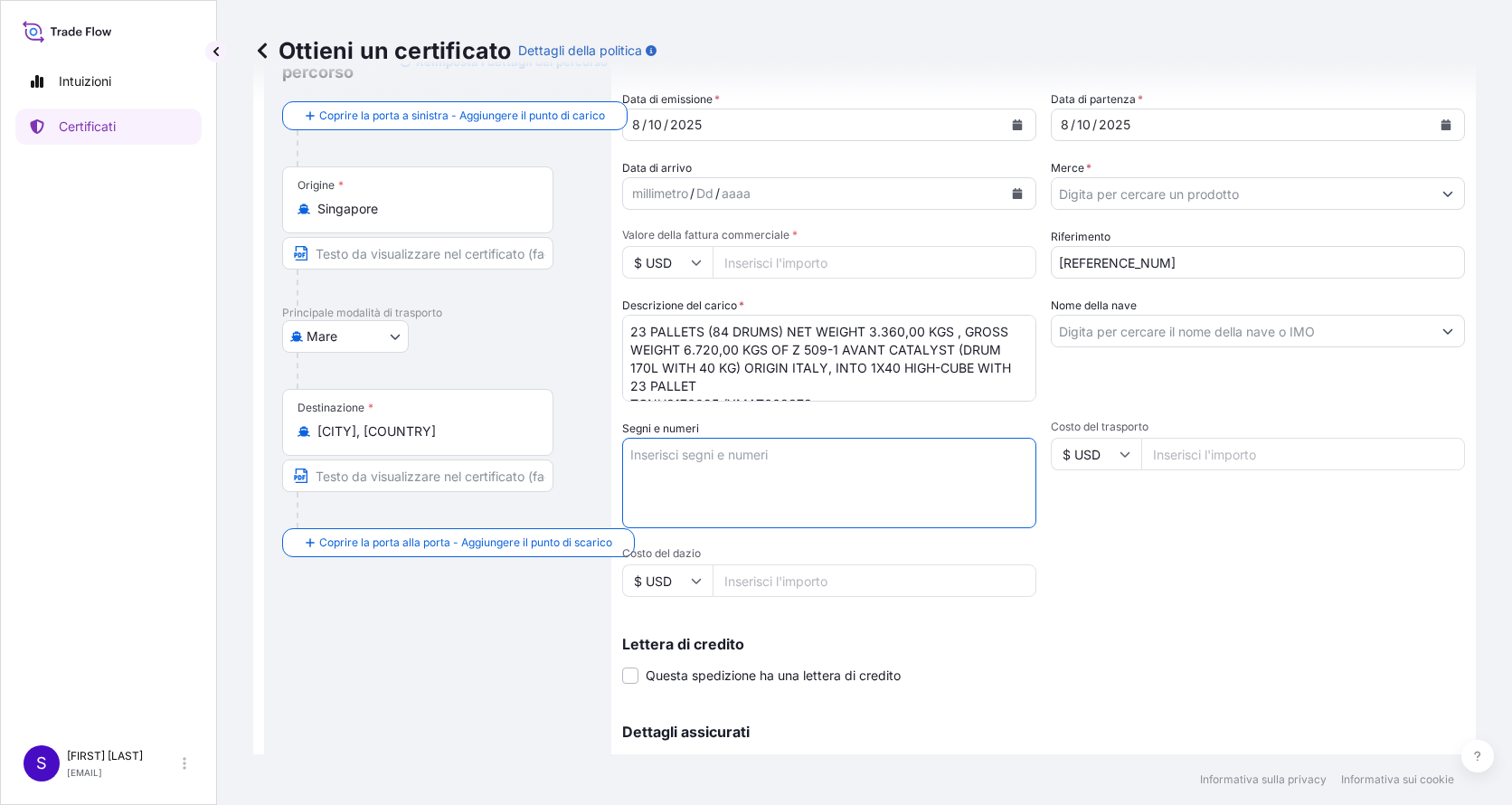 click on "Segni e numeri" at bounding box center (829, 483) 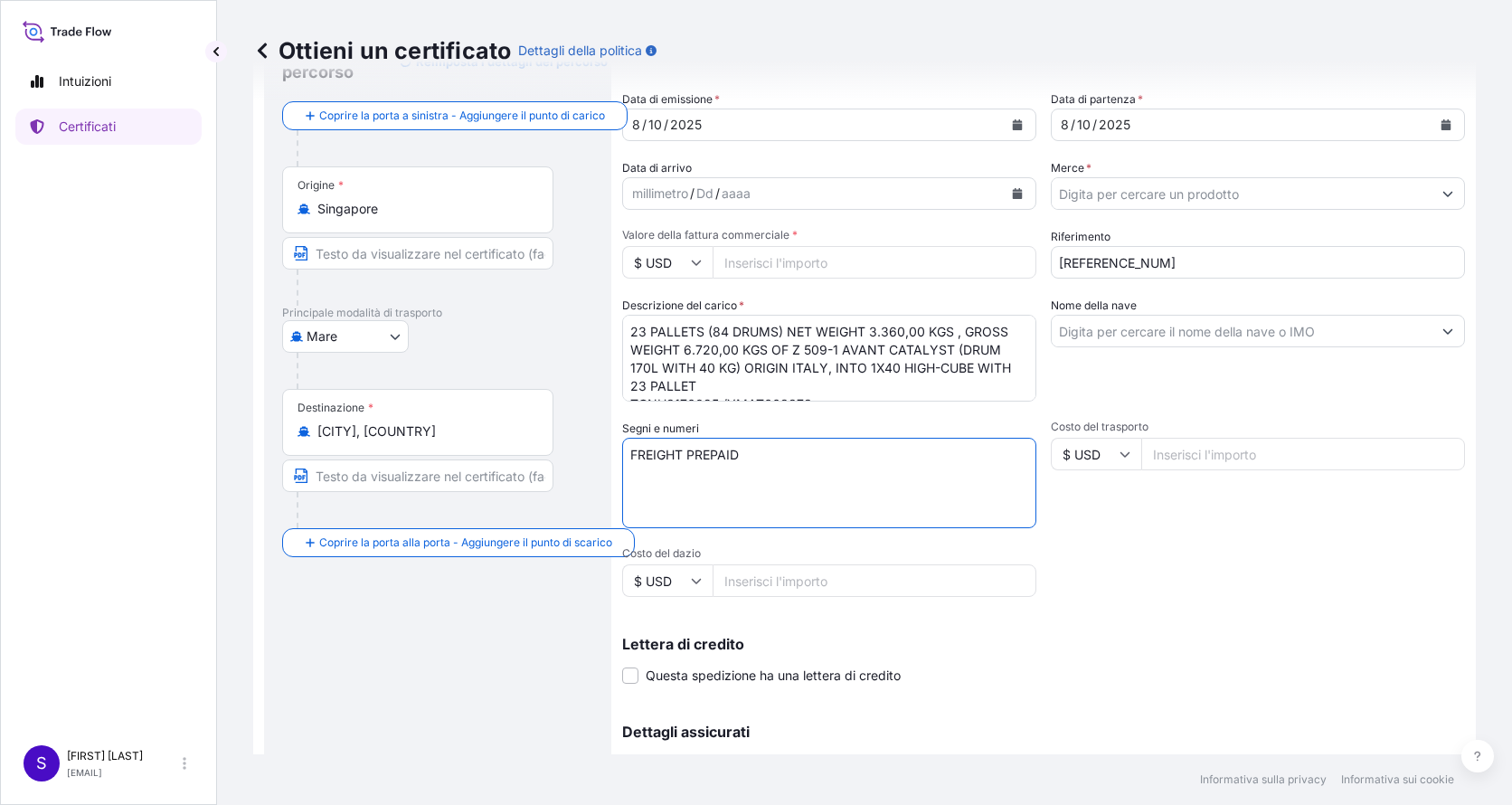 click on "FREIGHT PREPAID" at bounding box center [829, 483] 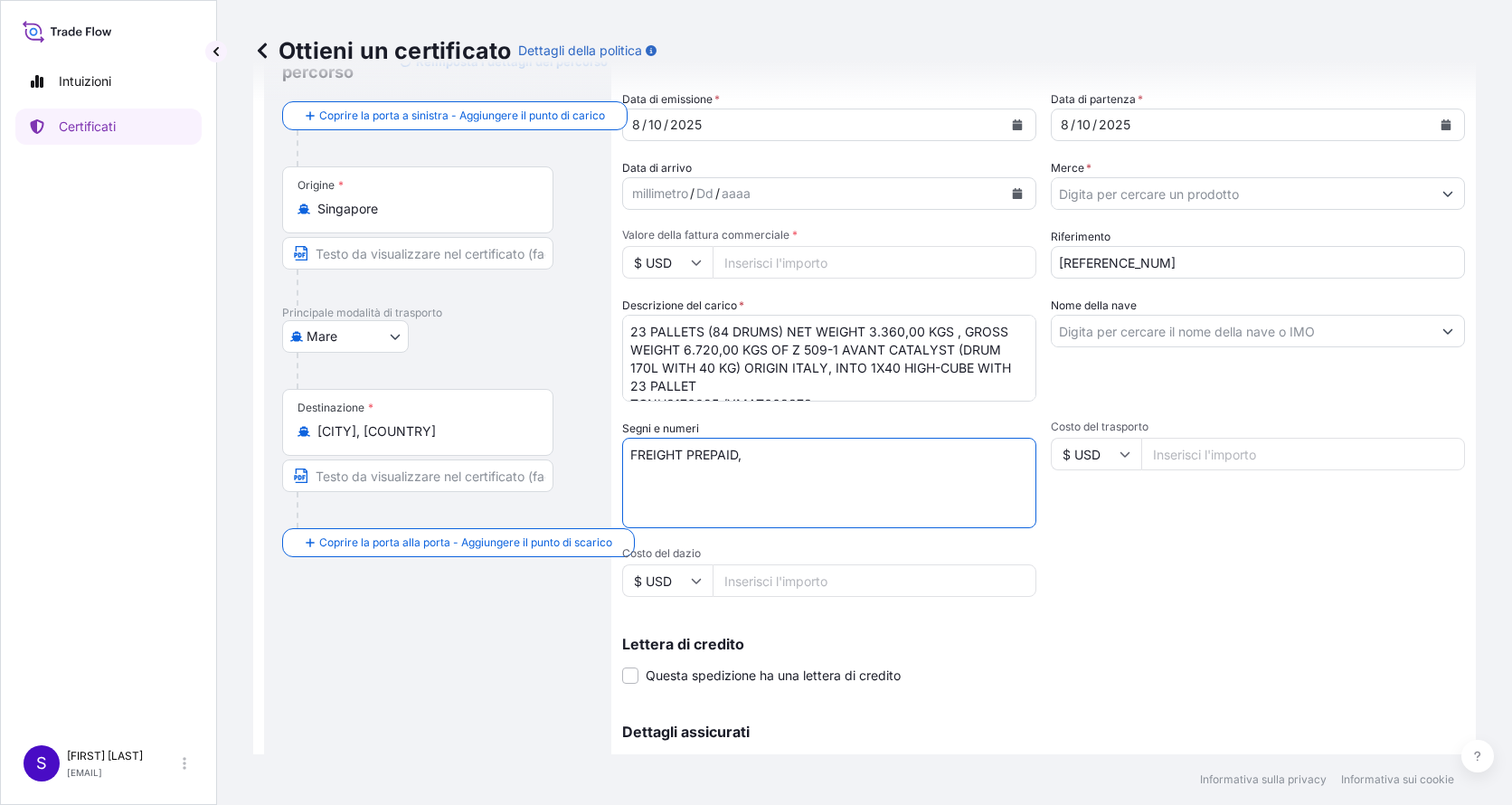 paste on "CONTRACT NO.:
25PEC03IP015" 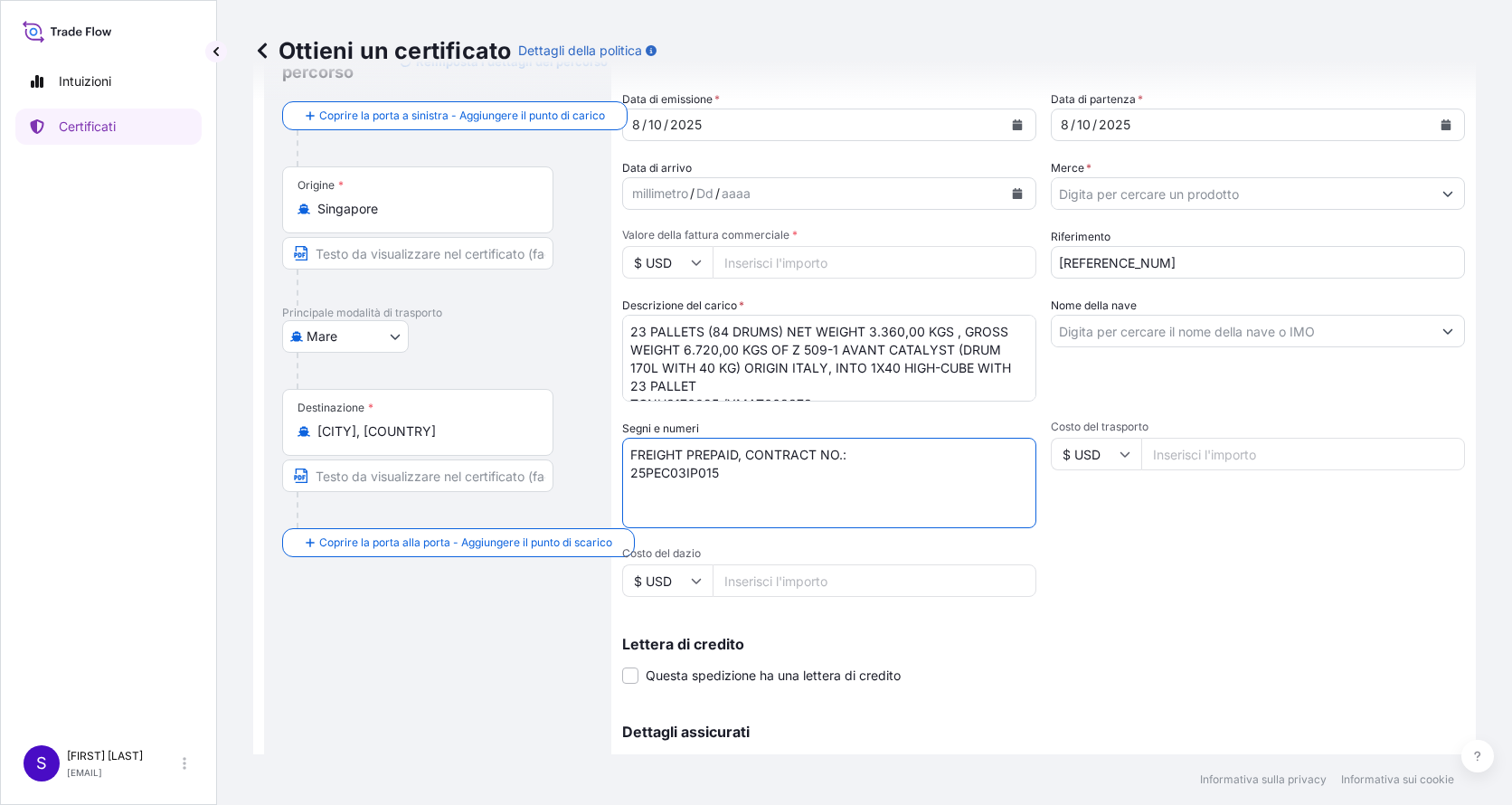 click on "FREIGHT PREPAID, CONTRACT NO.:
25PEC03IP015" at bounding box center (829, 483) 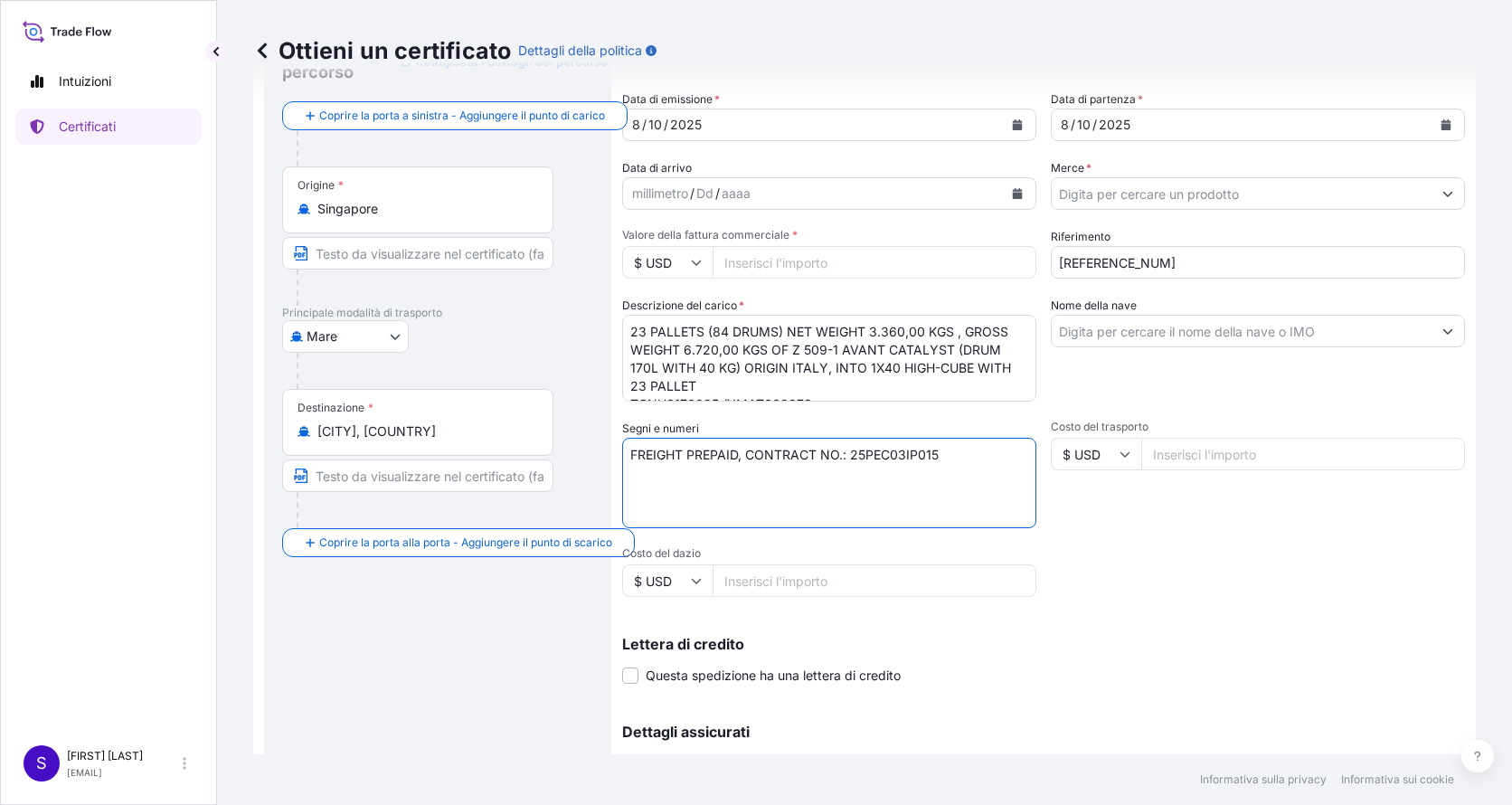 click on "FREIGHT PREPAID, CONTRACT NO.: 25PEC03IP015" at bounding box center [829, 483] 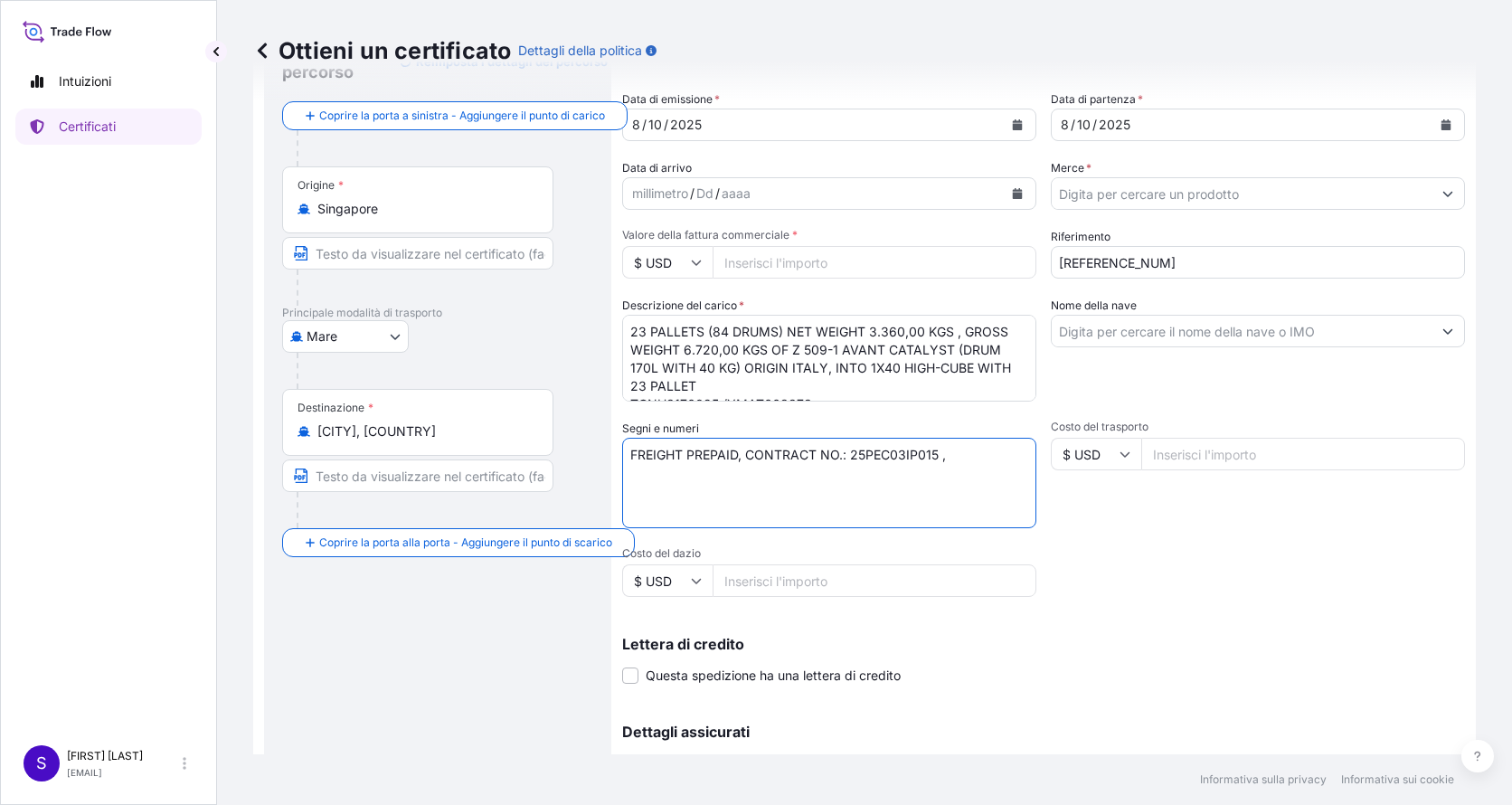 paste on "SHIPPING MARK :
25PEC03IP015" 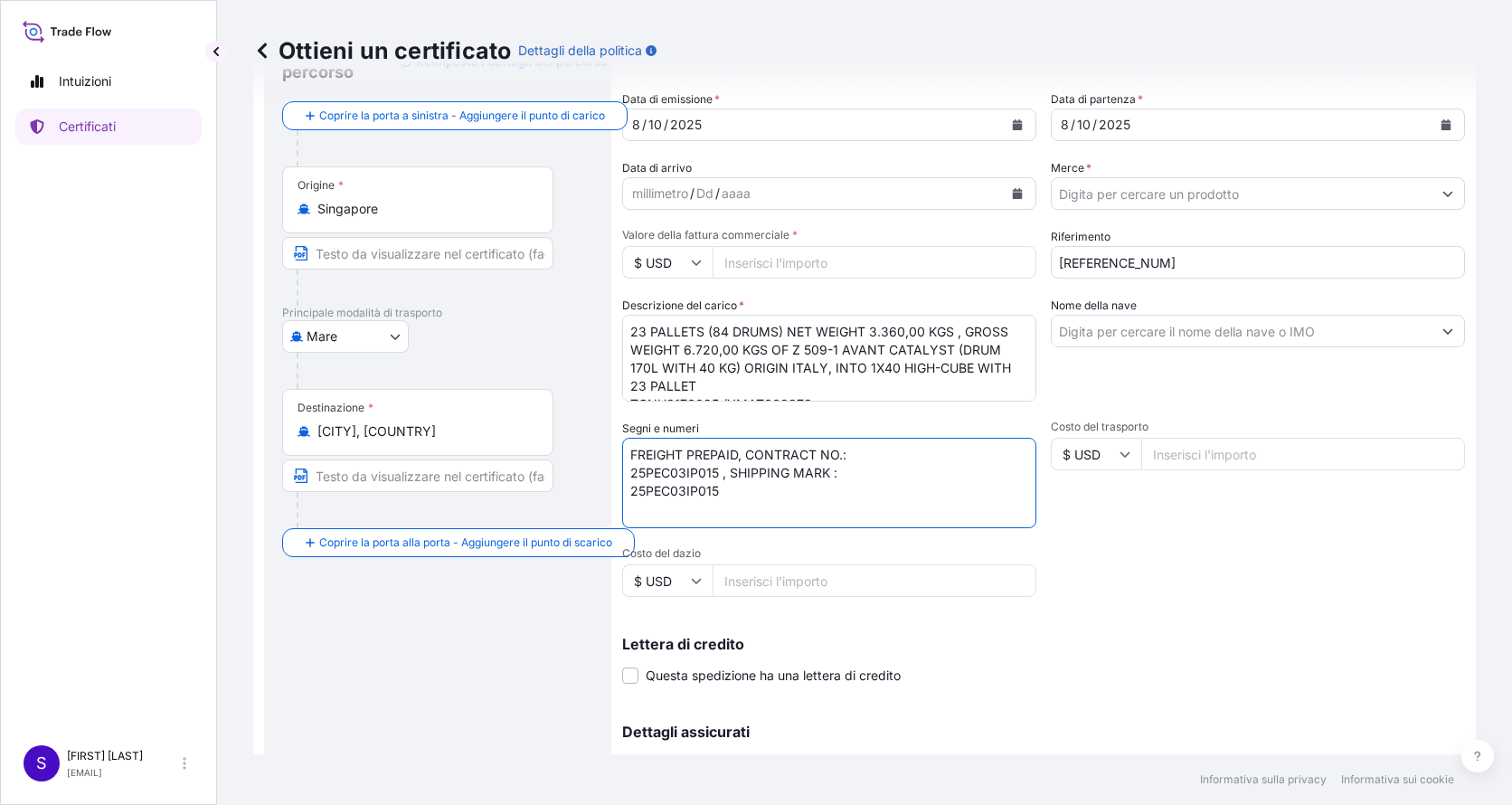 click on "FREIGHT PREPAID, CONTRACT NO.:
25PEC03IP015 , SHIPPING MARK :
25PEC03IP015" at bounding box center (829, 483) 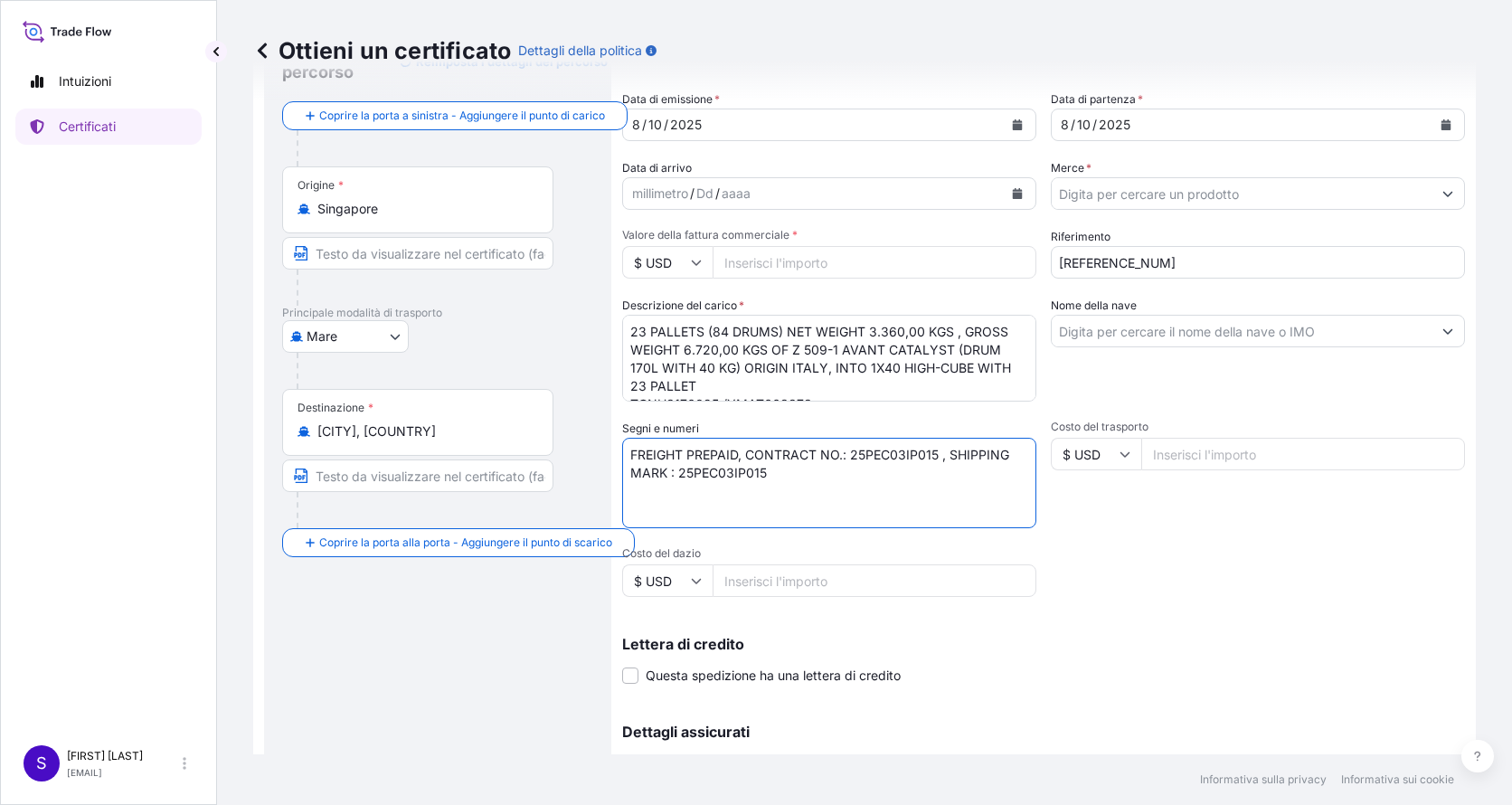click on "FREIGHT PREPAID, CONTRACT NO.: 25PEC03IP015 , SHIPPING MARK : 25PEC03IP015" at bounding box center [829, 483] 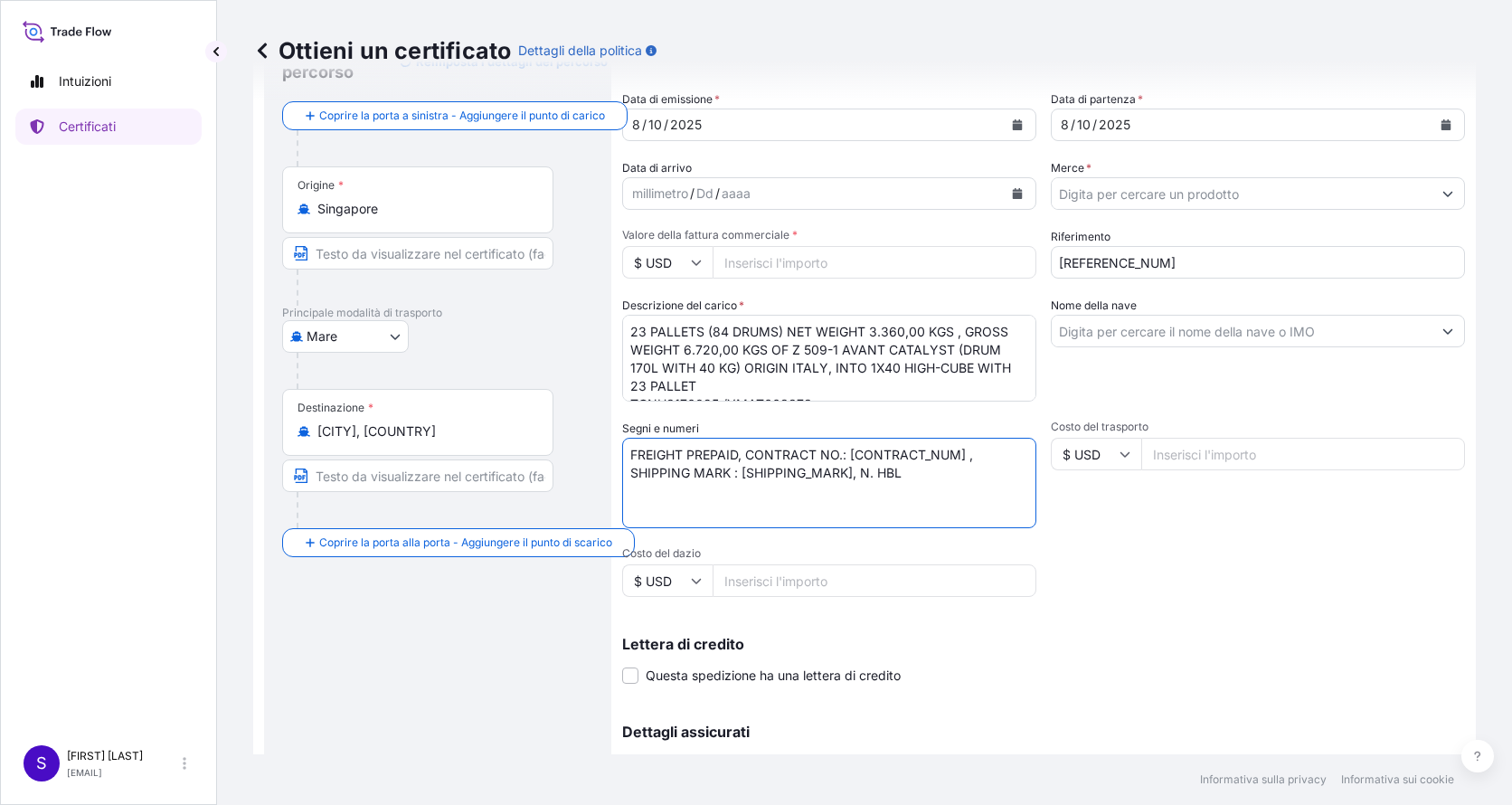 click on "FREIGHT PREPAID, CONTRACT NO.: [CONTRACT_NUM] , SHIPPING MARK : [SHIPPING_MARK], N. HBL" at bounding box center [829, 483] 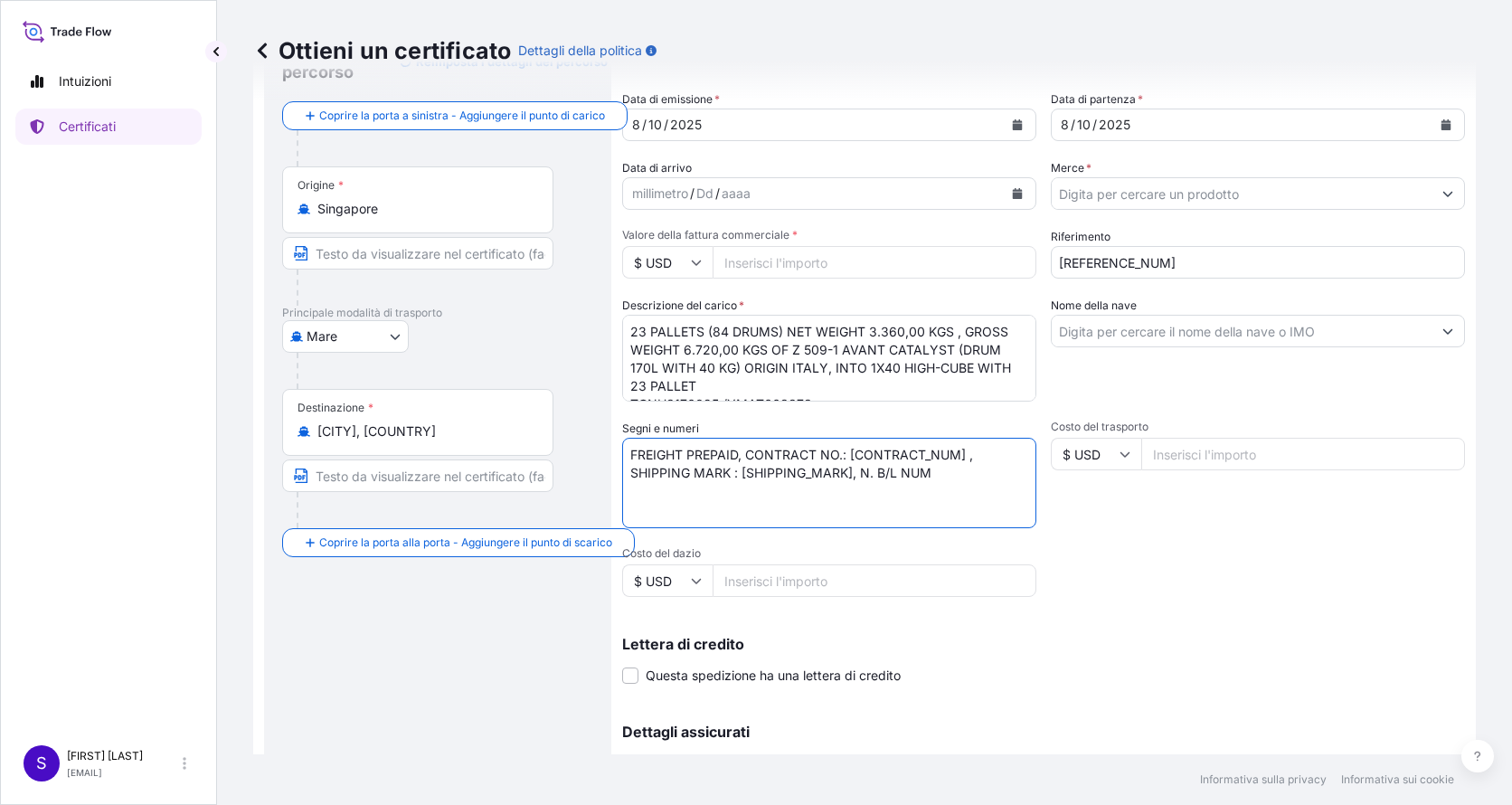 click on "FREIGHT PREPAID, CONTRACT NO.: [CONTRACT_NUM] , SHIPPING MARK : [SHIPPING_MARK], N. B/L NUM" at bounding box center [829, 483] 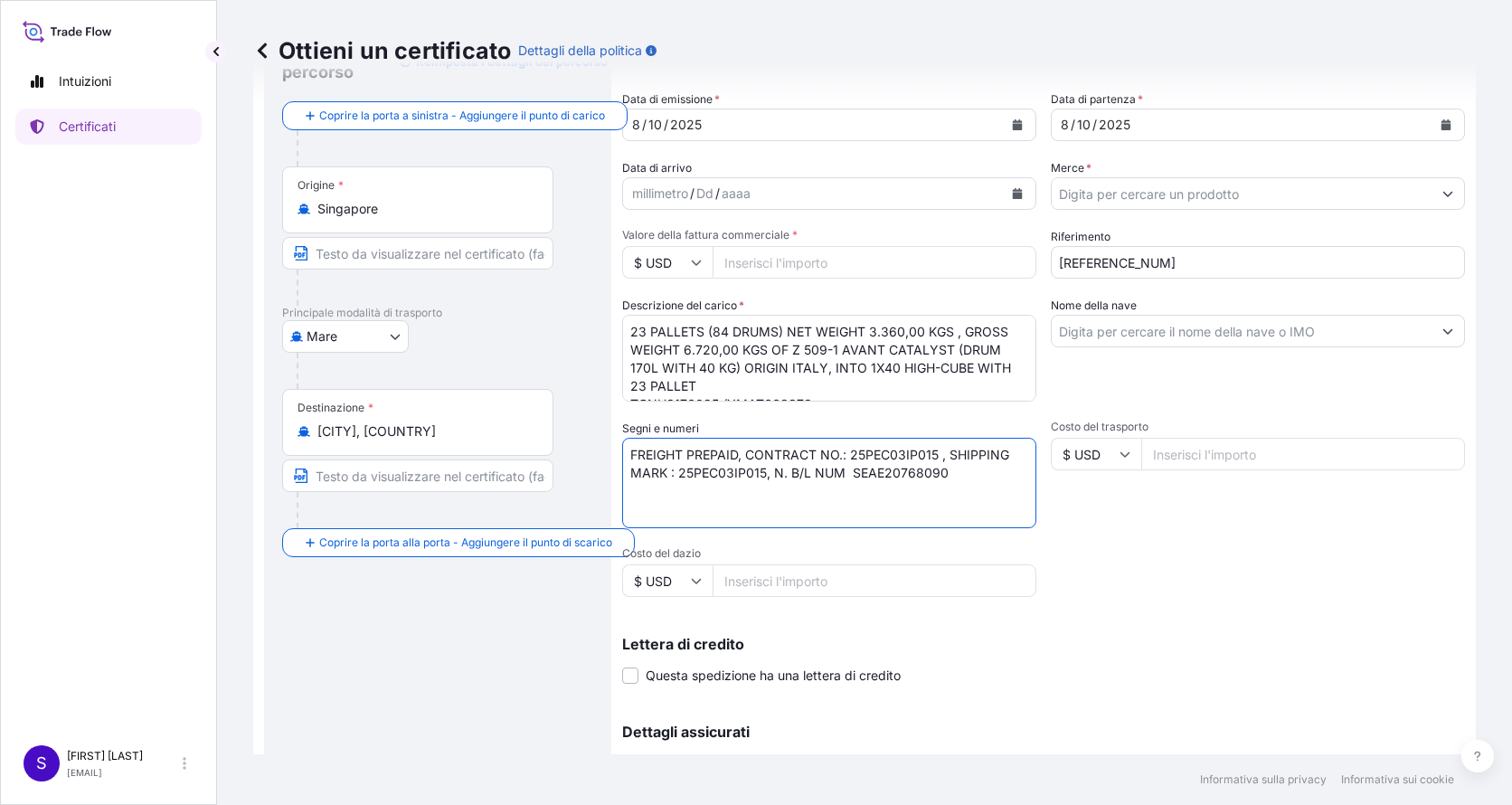 type on "FREIGHT PREPAID, CONTRACT NO.: 25PEC03IP015 , SHIPPING MARK : 25PEC03IP015, N. B/L NUM  SEAE20768090" 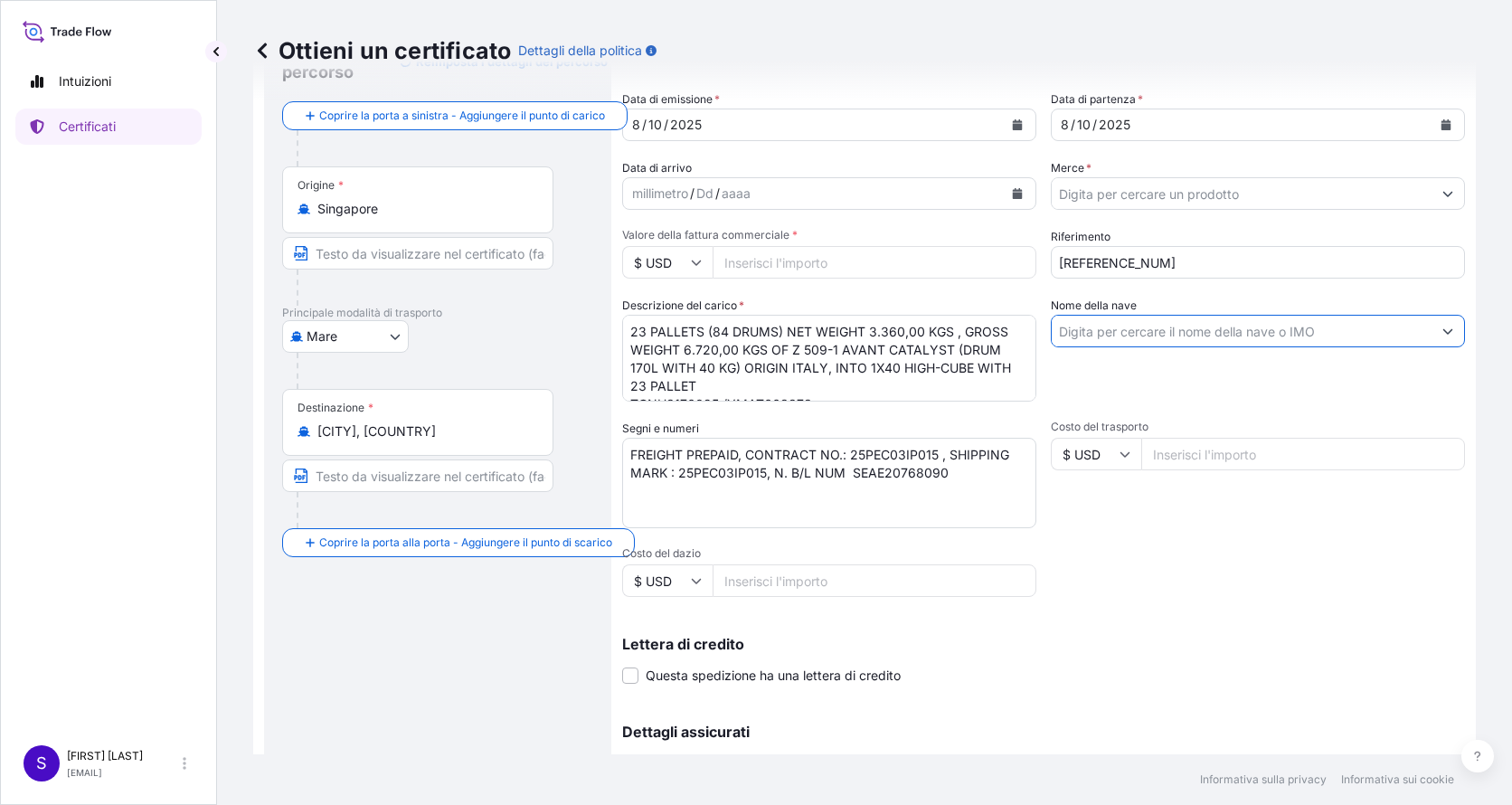 click on "Nome della nave" at bounding box center (1242, 331) 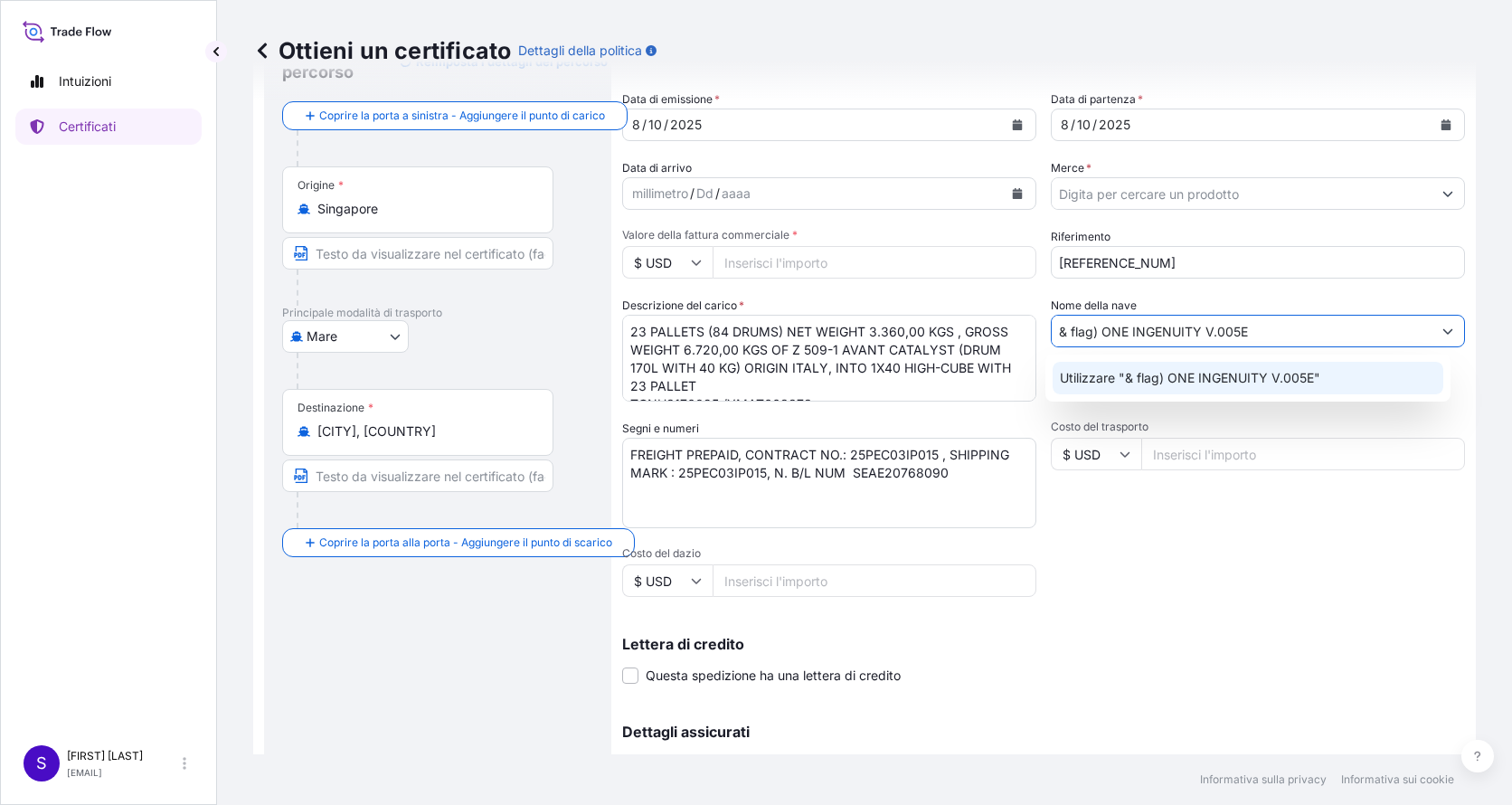 click on "Utilizzare "& flag) ONE INGENUITY V.005E"" 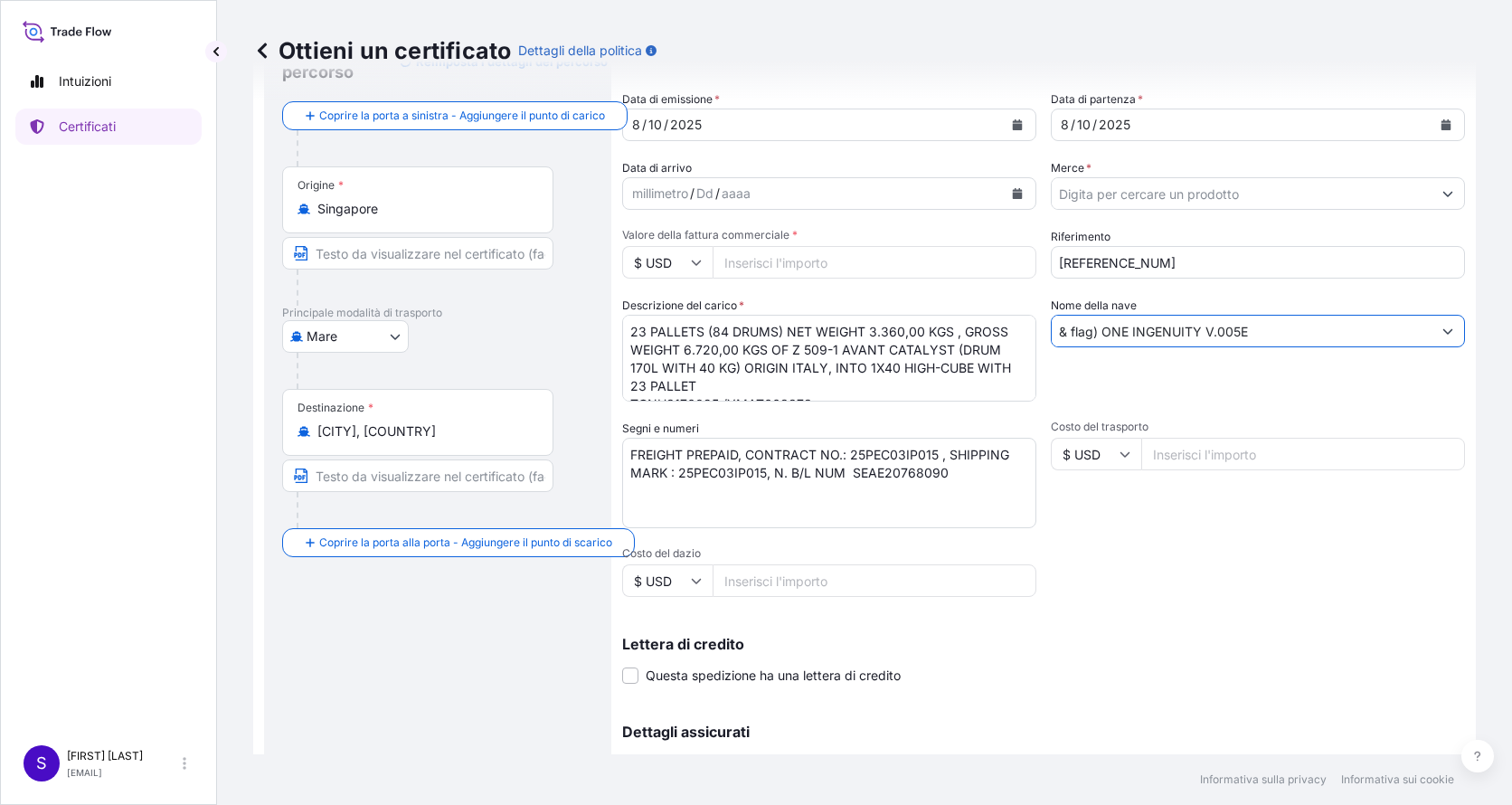 click on "& flag) ONE INGENUITY V.005E" at bounding box center (1242, 331) 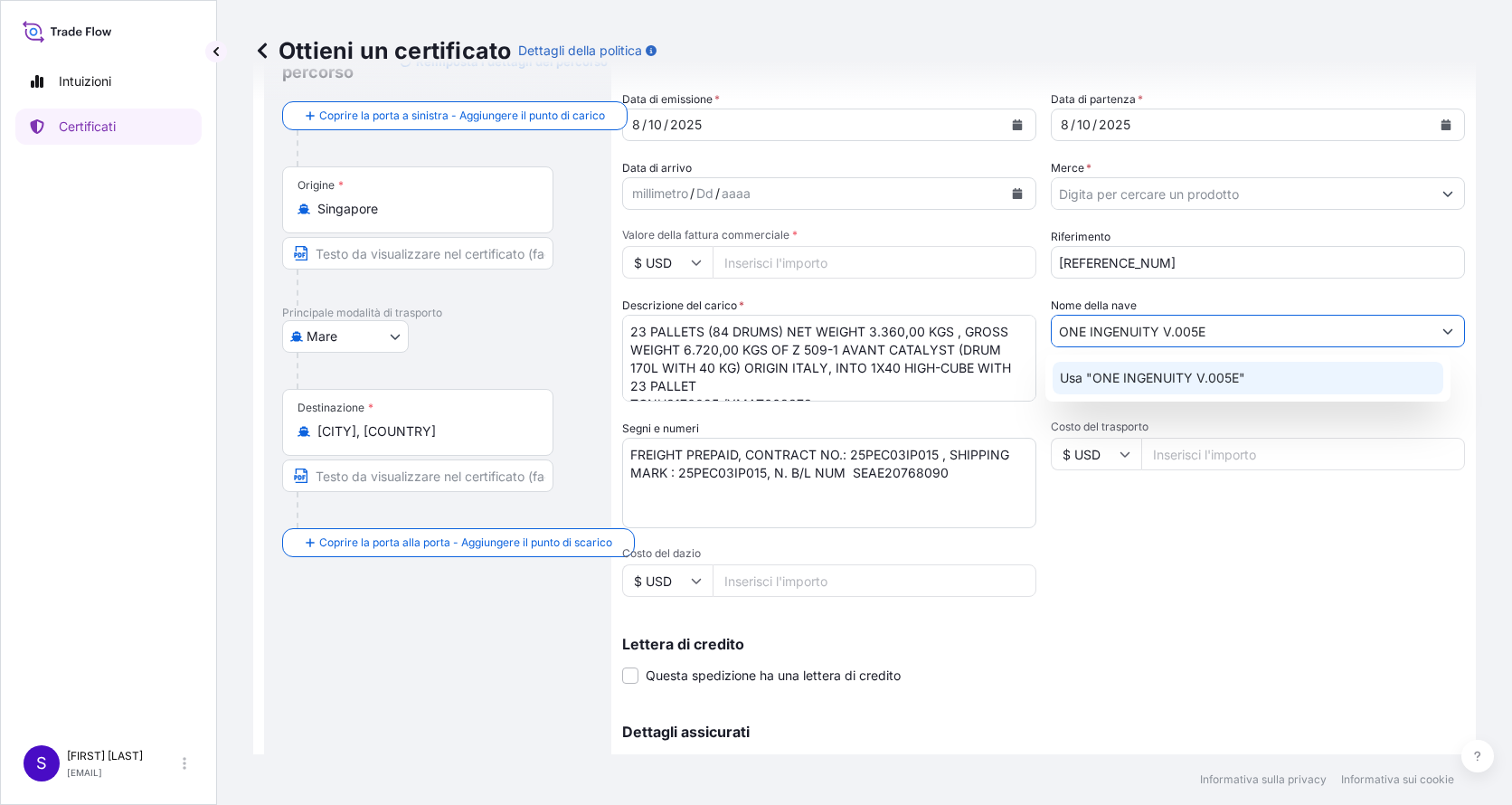 type on "ONE INGENUITY V.005E" 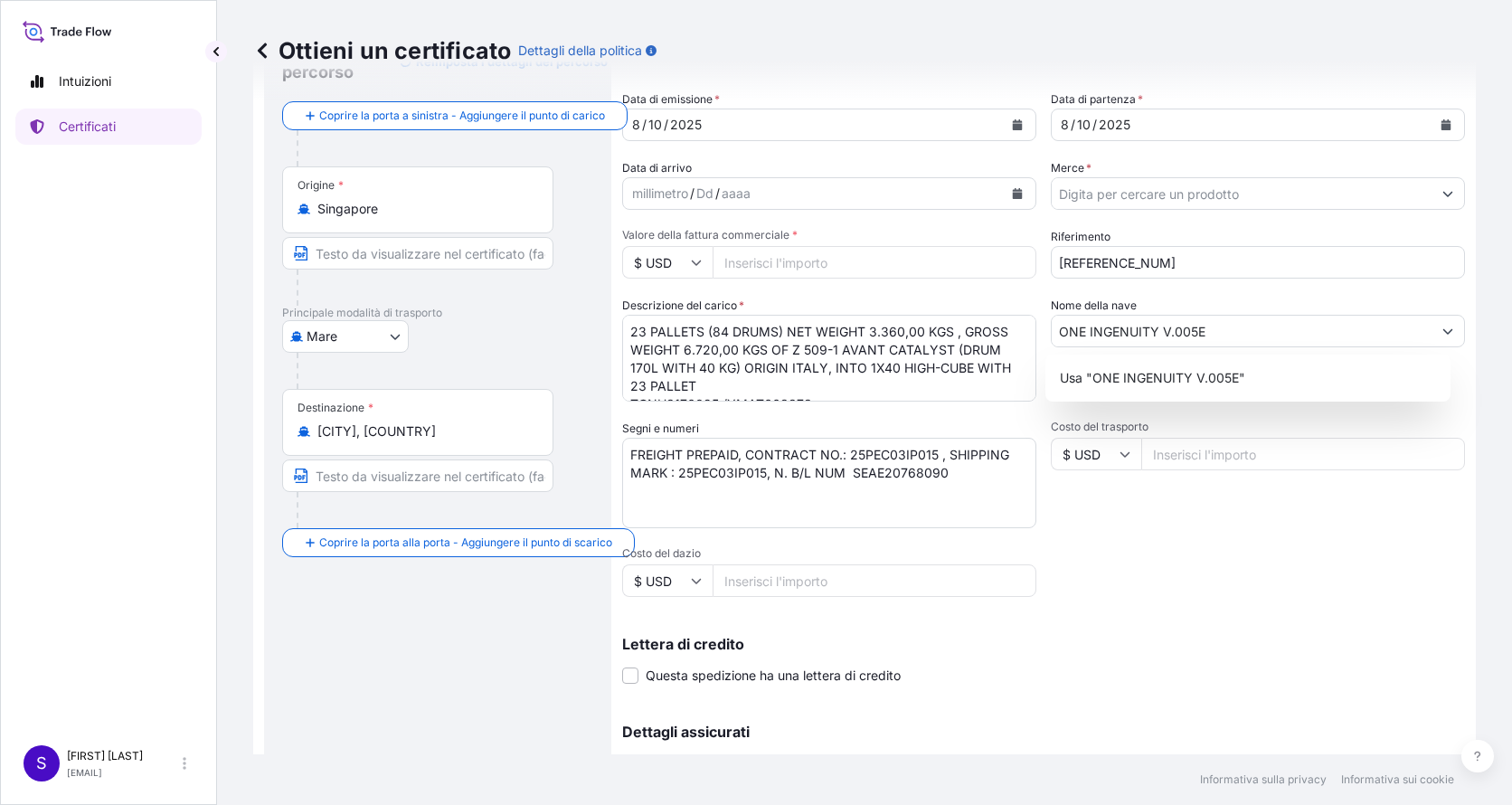 click on "Dettagli della spedizione Data di emissione * 8 / 10 / 2025 Data di partenza * 8 / 10 / 2025 Data di arrivo millimetro / Dd / aaaa Merce * Packing Category Valore della fattura commerciale    * $ USD Riferimento 5013072029 Descrizione del carico * 23 PALLETS (84 DRUMS) NET WEIGHT 3.360,00 KGS , GROSS WEIGHT 6.720,00 KGS OF Z 509-1 AVANT CATALYST (DRUM 170L WITH 40 KG) ORIGIN [COUNTRY], INTO 1X40 HIGH-CUBE WITH 23 PALLET
TCNU3176025 /YMAT663373 Nome della nave ONE INGENUITY V.005E Segni e numeri FREIGHT PREPAID, CONTRACT NO.: 25PEC03IP015 , SHIPPING MARK : 25PEC03IP015, N. B/L NUM  SEAE20768090 Costo del trasporto   $ USD Costo del dazio   $ USD Lettera di credito Questa spedizione ha una lettera di credito Letter of credit * Letter of credit may not exceed 12000 characters Dettagli assicurati Primario Assicurato * Seleziona un primario assicurato Basell Polyolefines France S.A.S. Basell Polyolefine GmbH Basell Poliolefine Italia S.r.l. Denominato Assicurato Indirizzo assicurato denominato" at bounding box center [1044, 452] 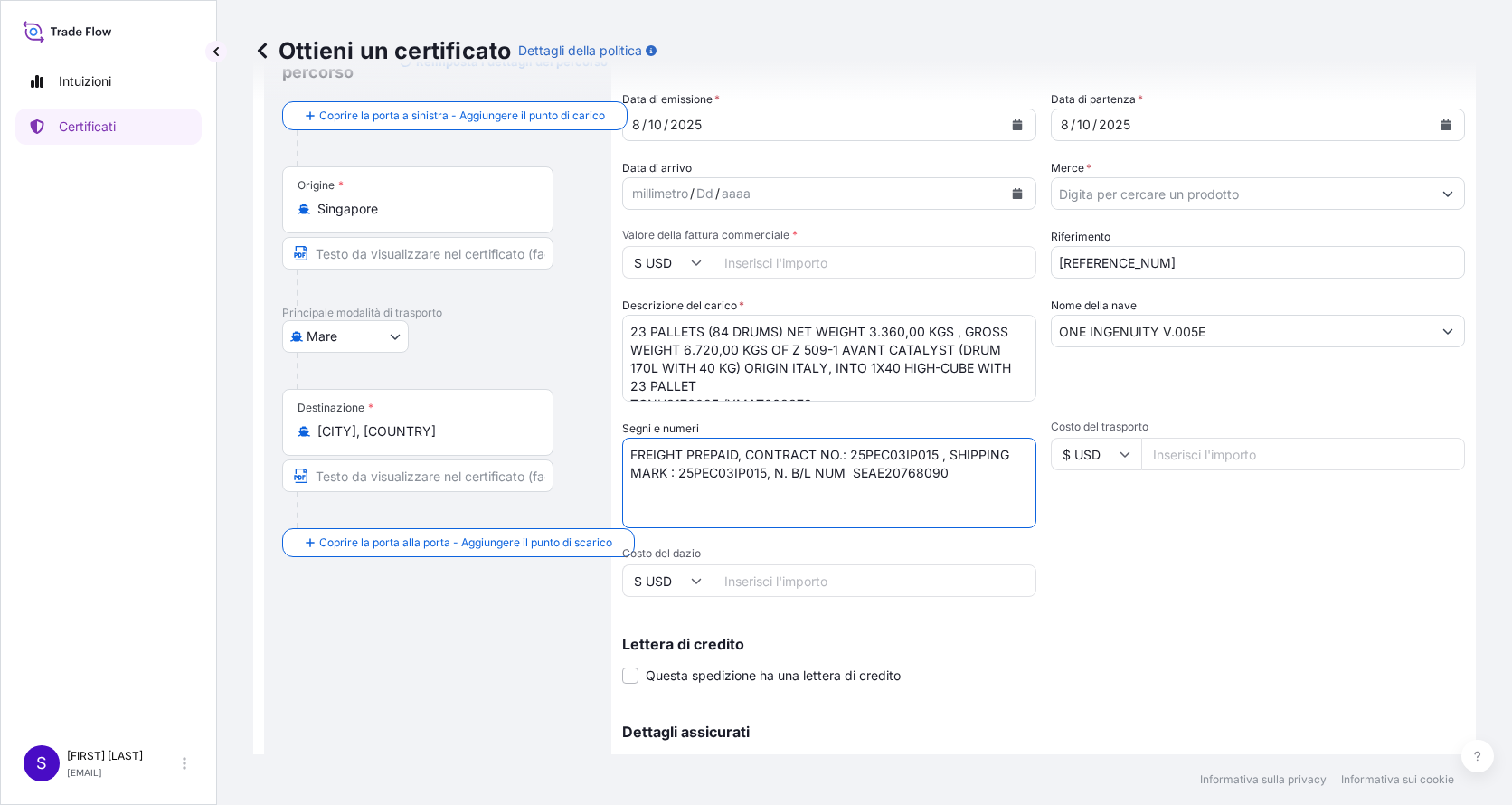 click on "FREIGHT PREPAID, CONTRACT NO.: 25PEC03IP015 , SHIPPING MARK : 25PEC03IP015, N. B/L NUM  SEAE20768090" at bounding box center (829, 483) 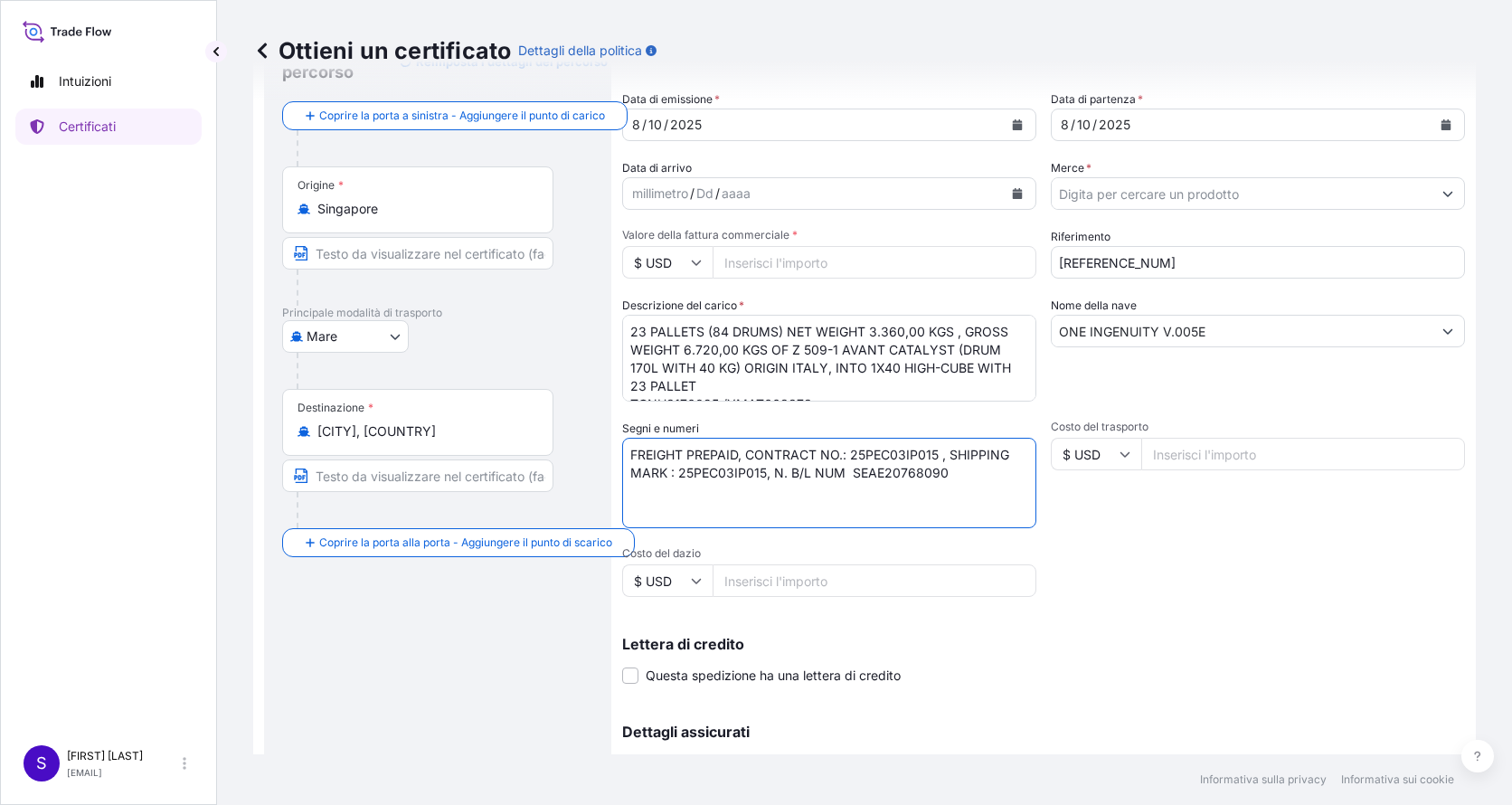 click on "FREIGHT PREPAID, CONTRACT NO.: 25PEC03IP015 , SHIPPING MARK : 25PEC03IP015, N. B/L NUM  SEAE20768090" at bounding box center (829, 483) 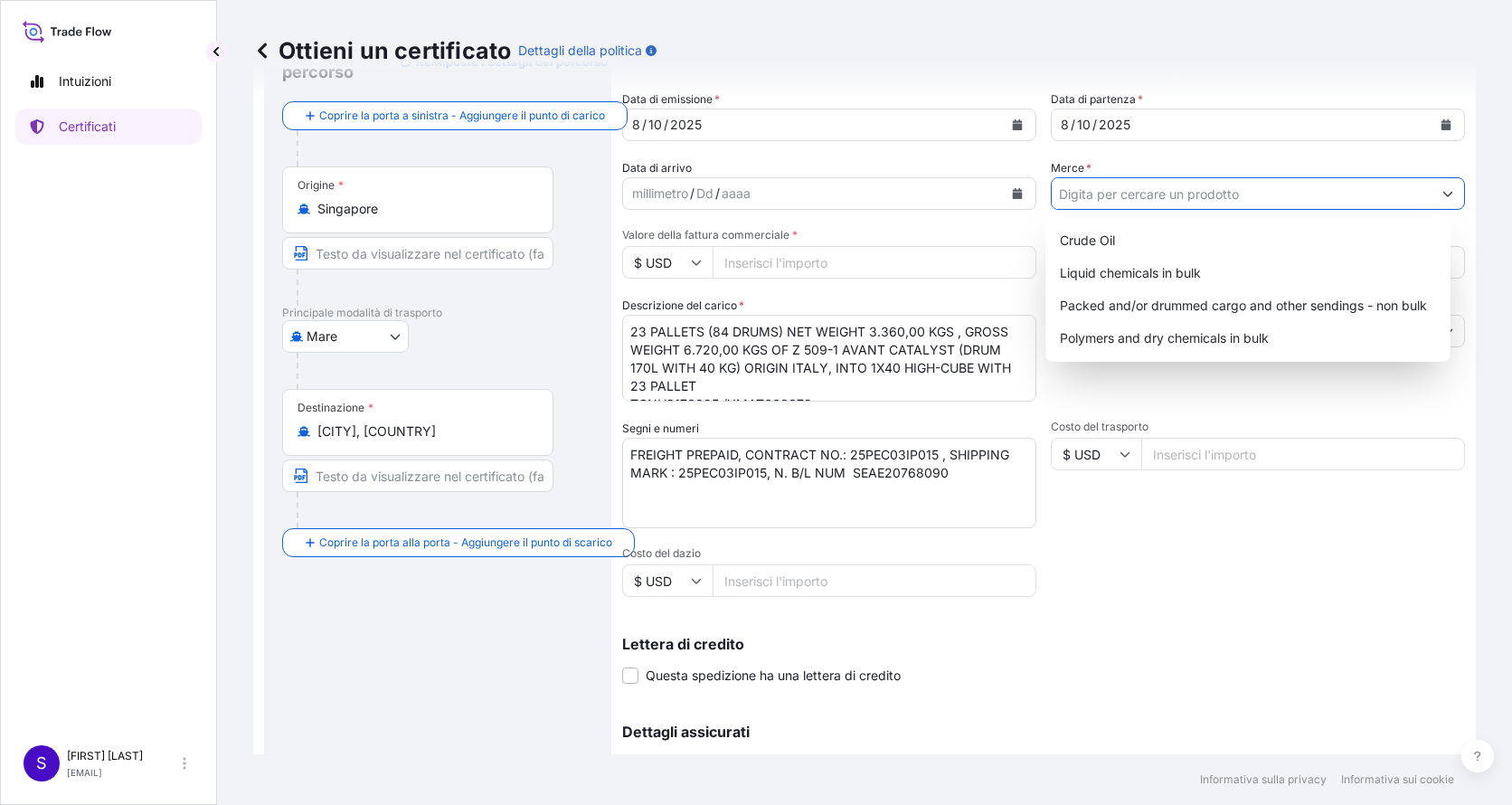 click at bounding box center (1448, 194) 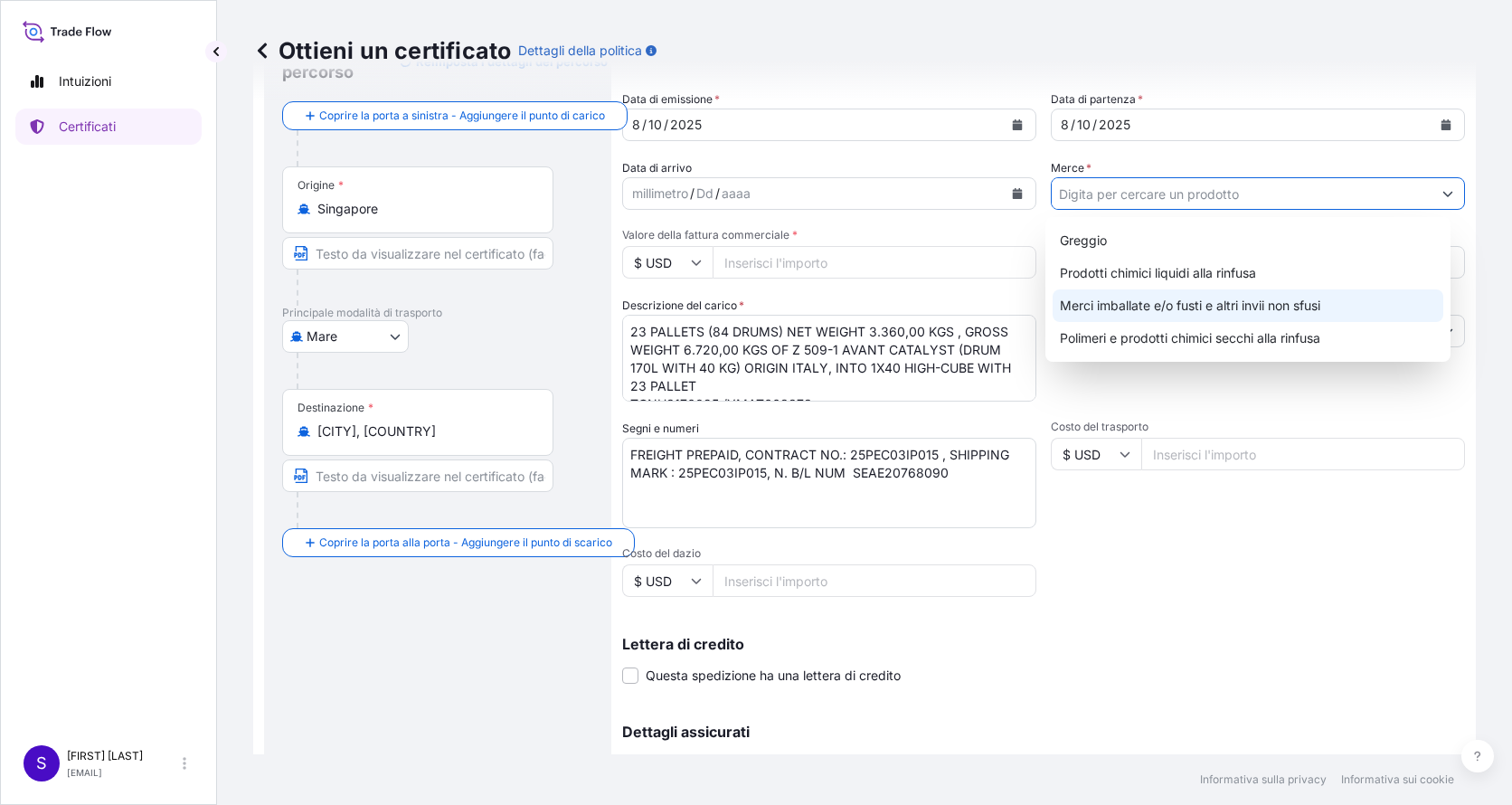 click on "Merci imballate e/o fusti e altri invii non sfusi" at bounding box center (1248, 306) 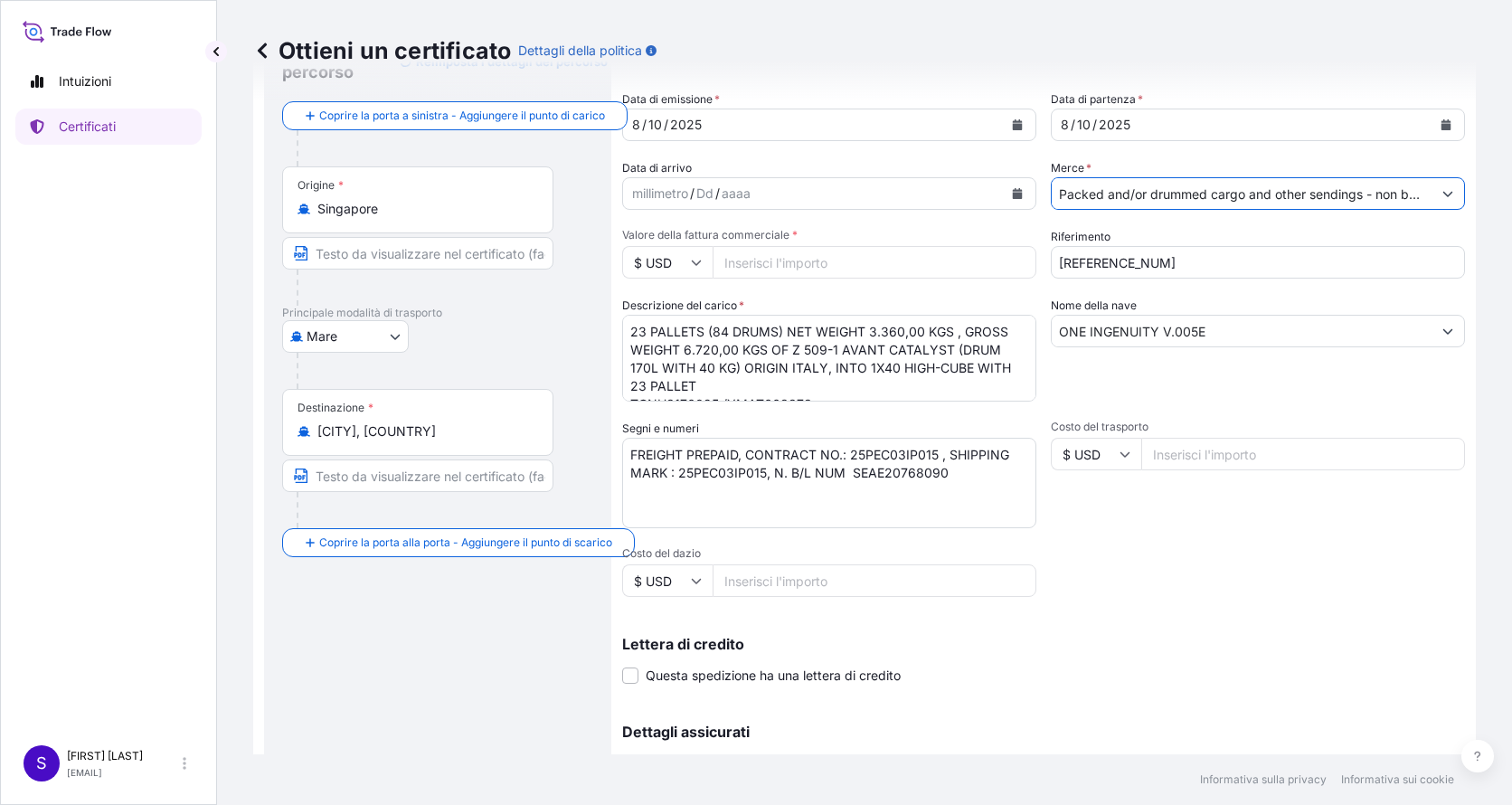 scroll, scrollTop: 0, scrollLeft: 0, axis: both 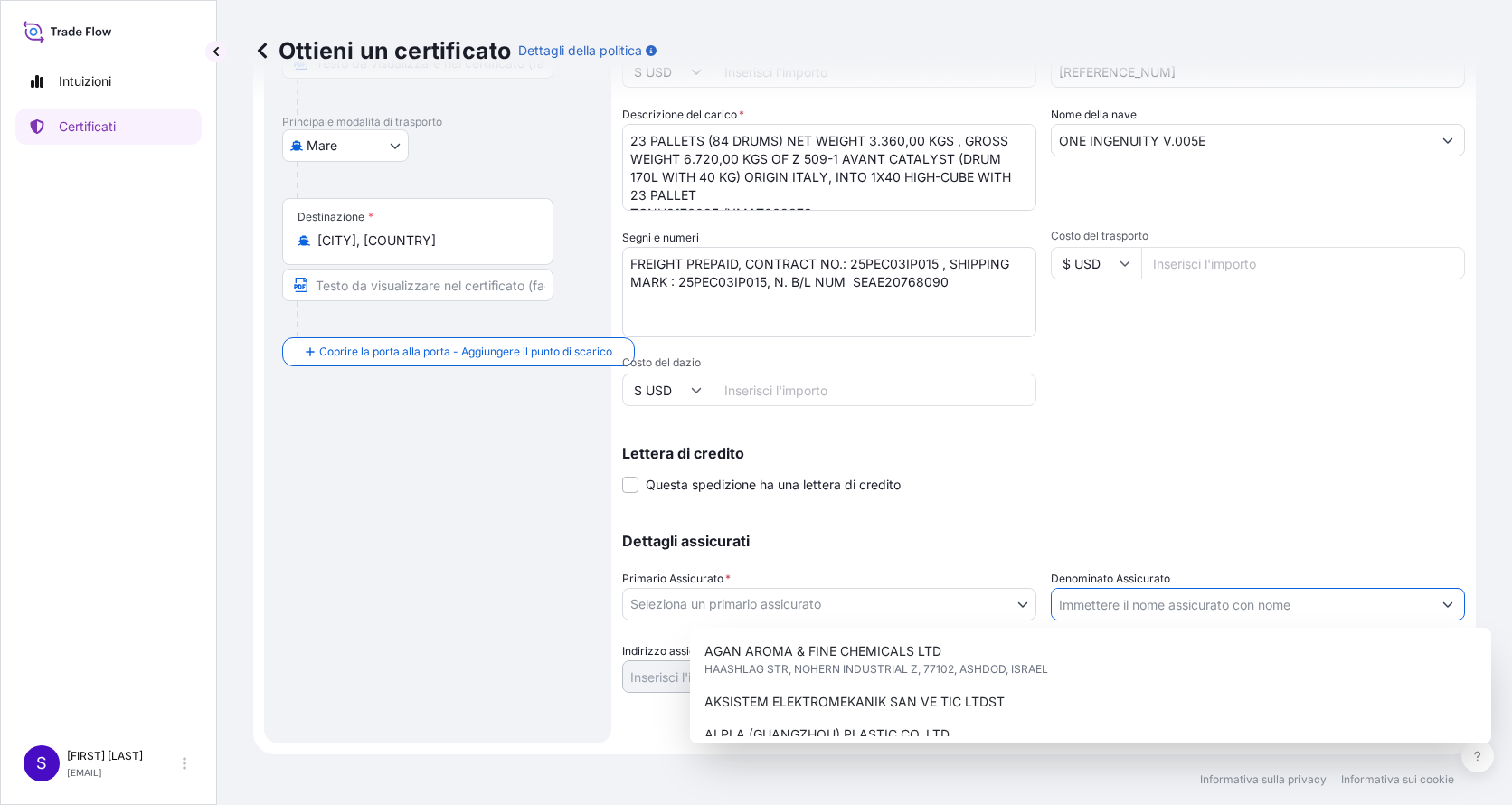 click 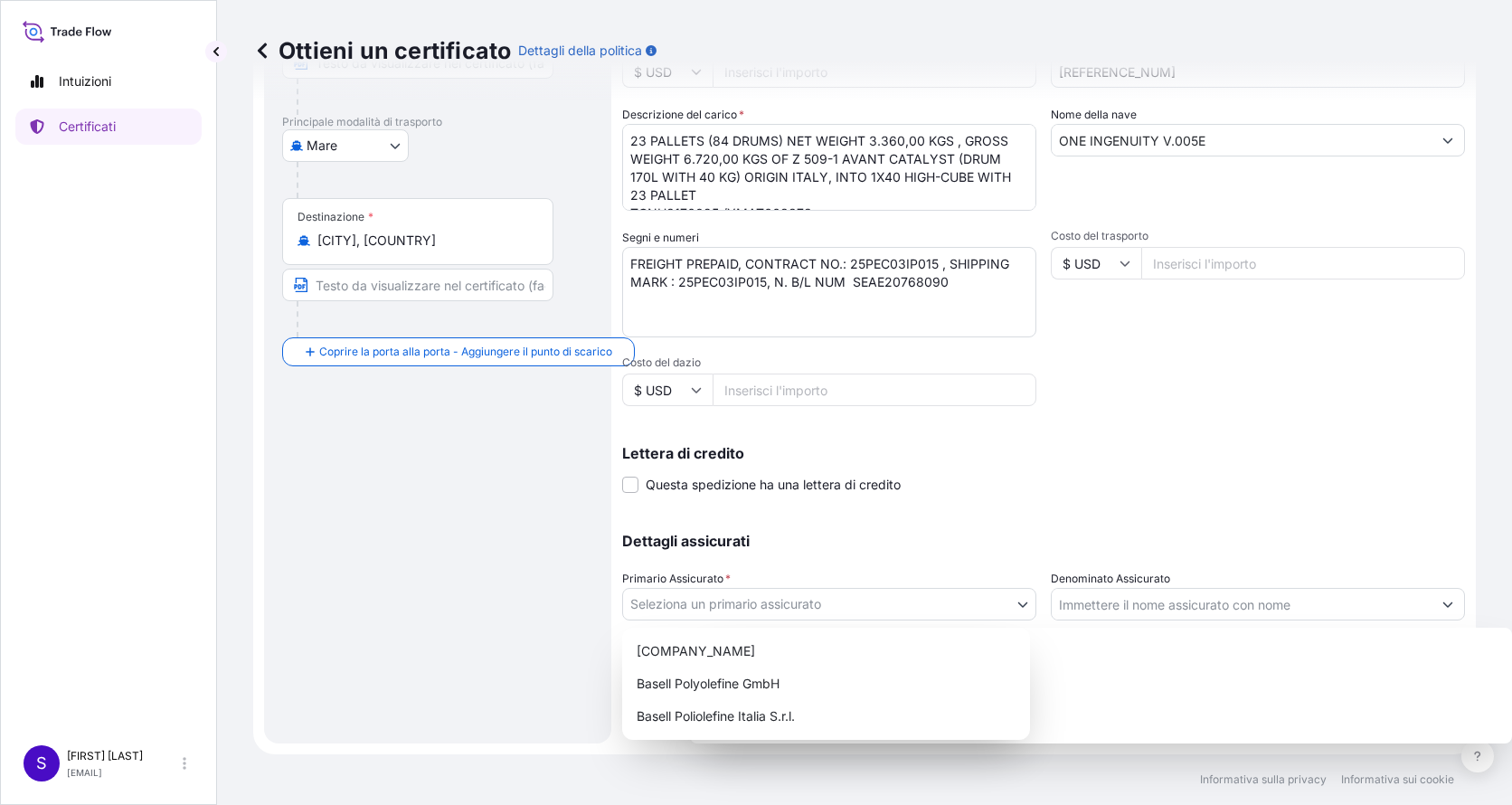 click on "5 opzioni disponibili.
Intuizioni Certificati S [FIRST] [LAST] [EMAIL] Ottieni un certificato Dettagli della politica Dettagli del percorso Reimposta i dettagli del percorso   Coprire la porta a sinistra - Aggiungere il punto di carico Place of loading Road / Inland Road / Inland Origine * Singapore Principale modalità di trasporto Mare Aria Strada Mare Destinazione * Shanghai, China Coprire la porta alla porta - Aggiungere il punto di scarico Road / Inland Road / Inland Place of Discharge Dettagli della spedizione Data di emissione * [DD] / [MM] / [YEAR] Data di partenza * [DD] / [MM] / [YEAR] Data di arrivo millimetro / Dd / aaaa Merce * Packed and/or drummed cargo and other sendings - non bulk Packing Category Valore della fattura commerciale    * $ USD Riferimento [REFERENCE_NUM] Descrizione del carico * Nome della nave ONE INGENUITY V.005E Segni e numeri FREIGHT PREPAID, CONTRACT NO.: [CONTRACT_NUM] , SHIPPING MARK : [SHIPPING_MARK], N. B/L NUM  [BILL_OF_LADING_NUM] Costo del trasporto     *" at bounding box center [756, 402] 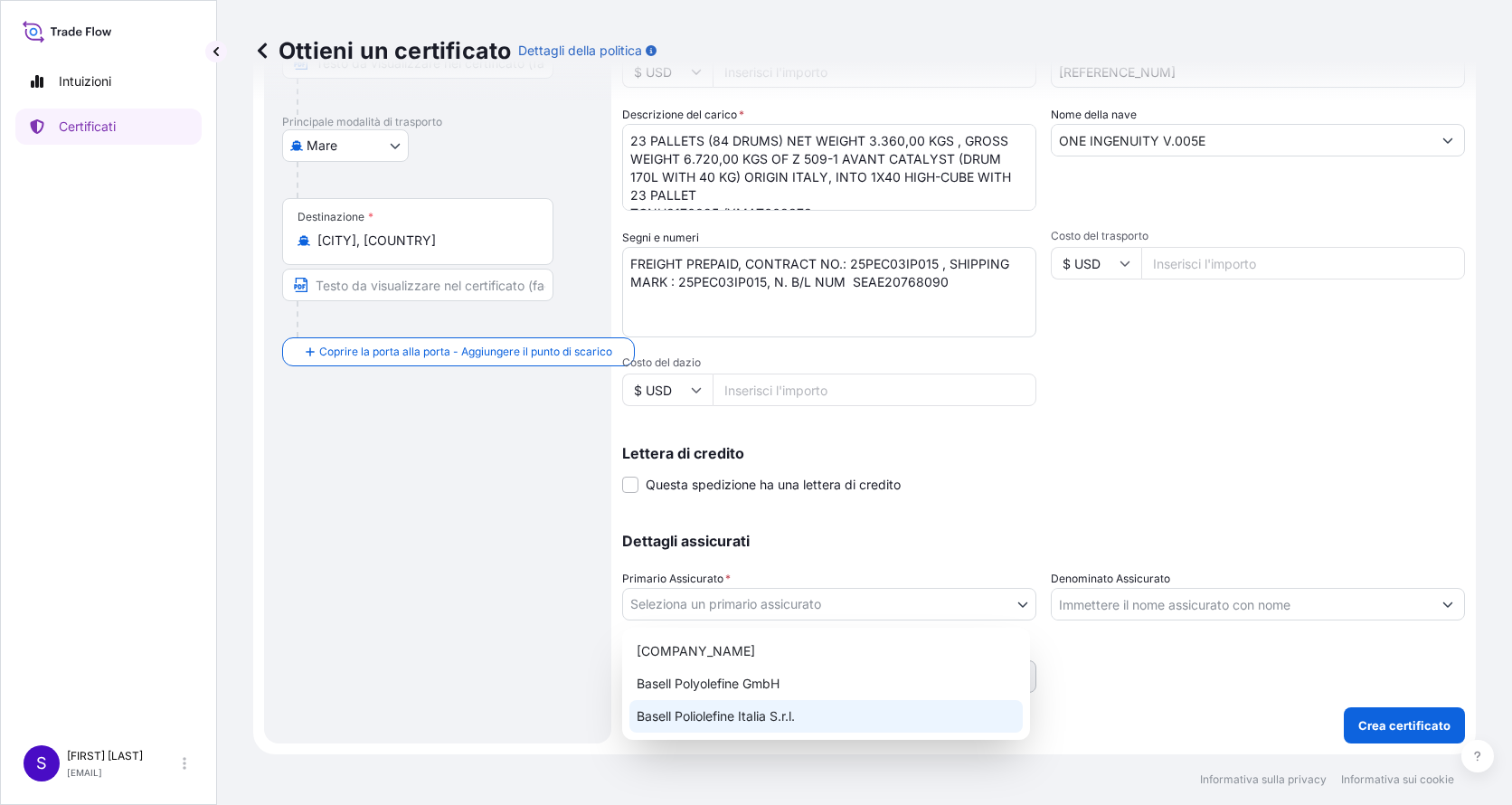 click on "Basell Poliolefine Italia S.r.l." at bounding box center [826, 716] 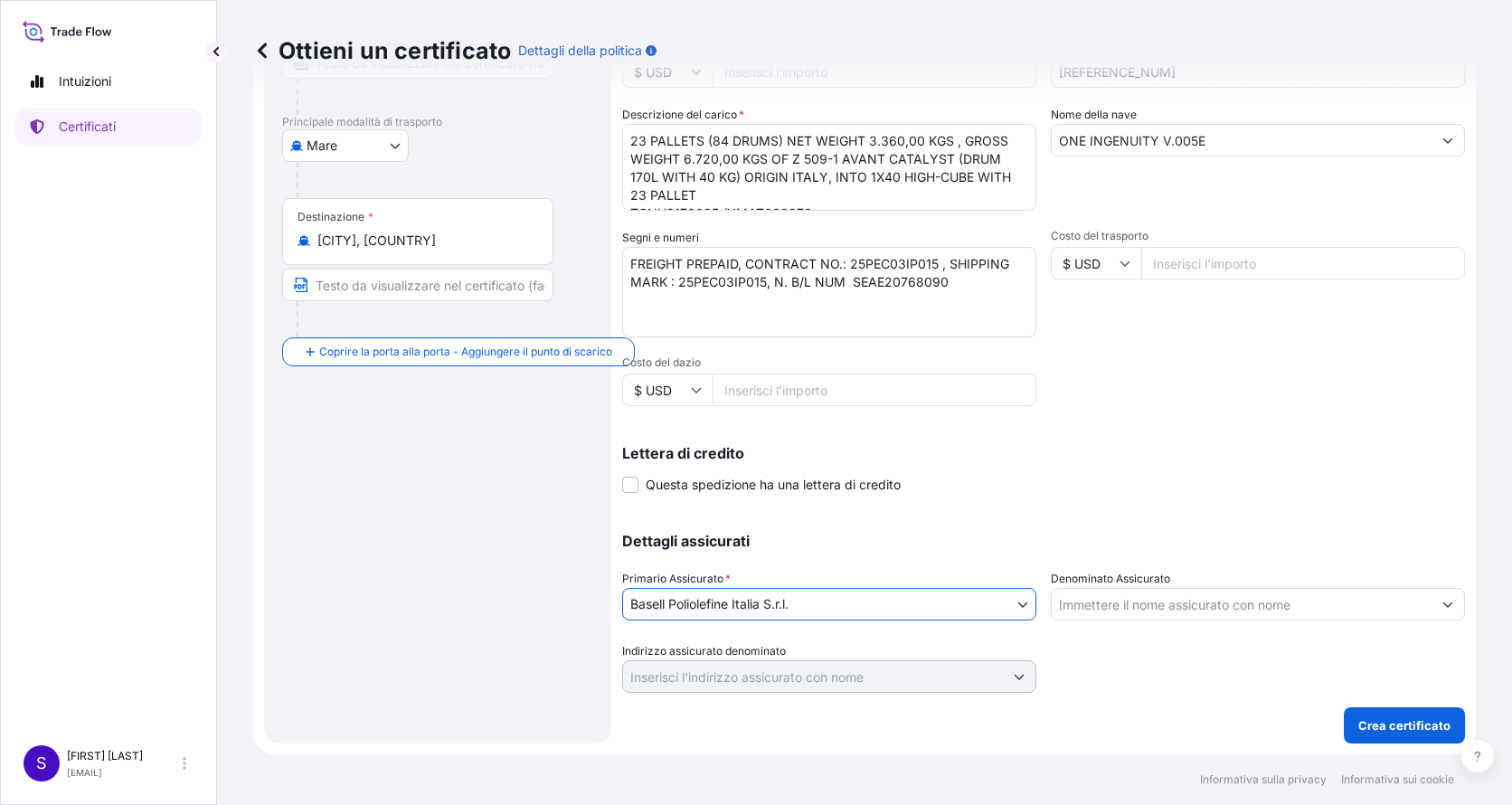 click on "5 opzioni disponibili.
Intuizioni Certificati S [FIRST] [LAST] [EMAIL] Ottieni un certificato Dettagli della politica Dettagli del percorso Reimposta i dettagli del percorso   Coprire la porta a sinistra - Aggiungere il punto di carico Place of loading Road / Inland Road / Inland Origine * Singapore Principale modalità di trasporto Mare Aria Strada Mare Destinazione * Shanghai, China Coprire la porta alla porta - Aggiungere il punto di scarico Road / Inland Road / Inland Place of Discharge Dettagli della spedizione Data di emissione * [DD] / [MM] / [YEAR] Data di partenza * [DD] / [MM] / [YEAR] Data di arrivo millimetro / Dd / aaaa Merce * Packed and/or drummed cargo and other sendings - non bulk Packing Category Valore della fattura commerciale    * $ USD Riferimento [REFERENCE_NUM] Descrizione del carico * 23 PALLETS (84 DRUMS) NET WEIGHT 3.360,00 KGS , GROSS WEIGHT 6.720,00 KGS OF Z 509-1 AVANT CATALYST (DRUM 170L WITH 40 KG) ORIGIN ITALY, INTO 1X40 HIGH-CUBE WITH 23 PALLET
TCNU3176025 /YMAT663373     *" at bounding box center [756, 402] 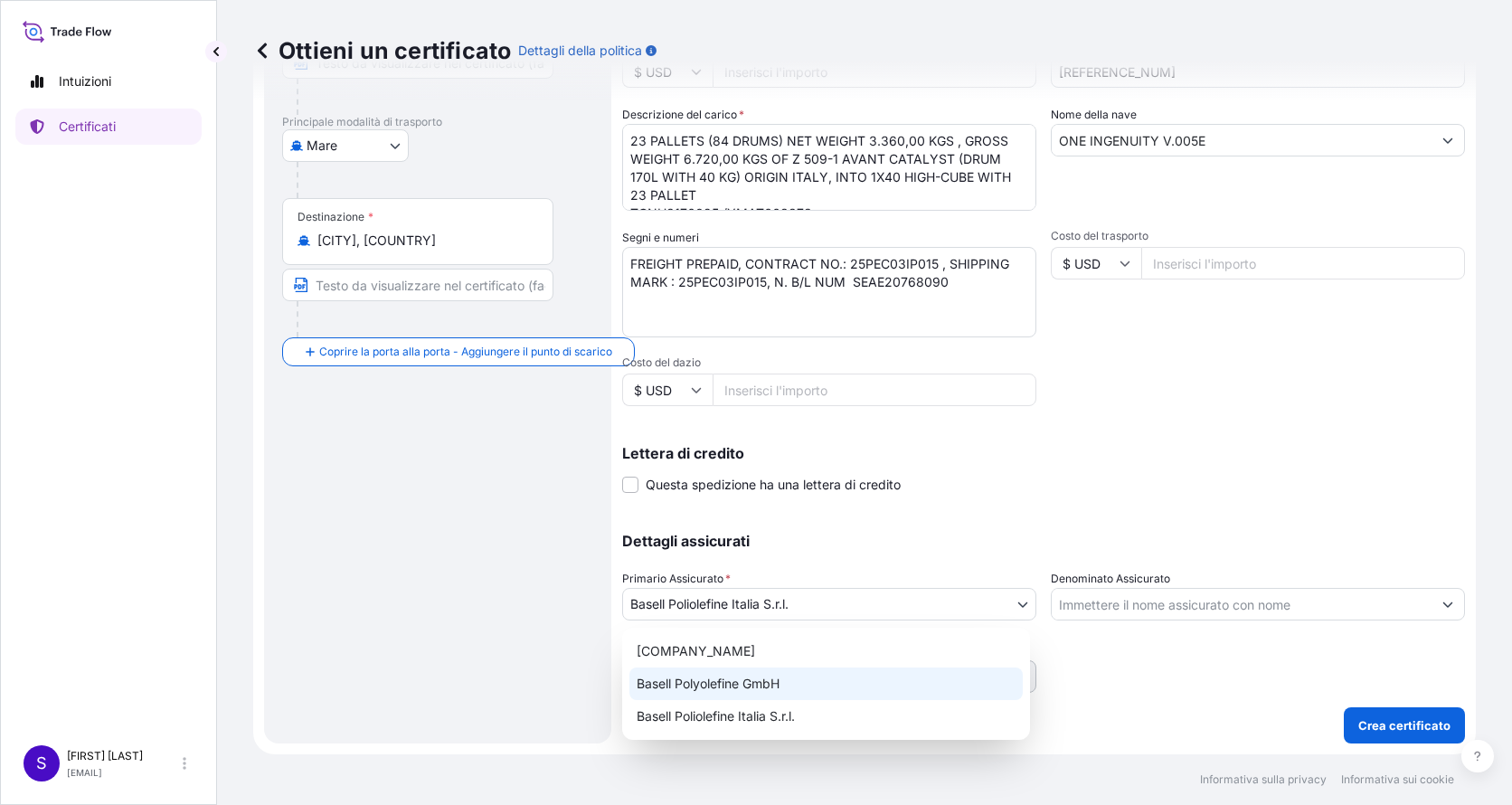 click on "Basell Polyolefine GmbH" at bounding box center [826, 684] 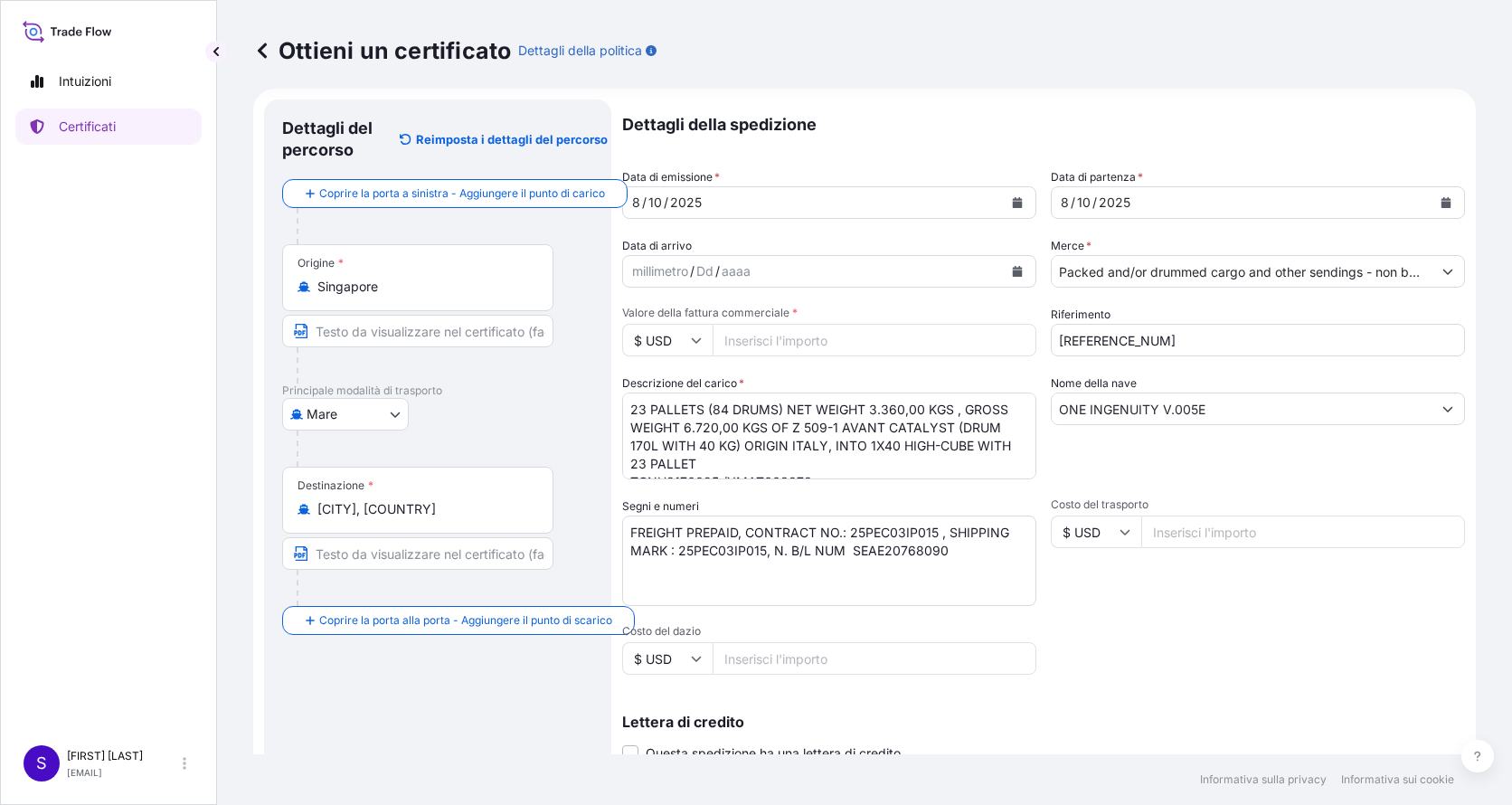 scroll, scrollTop: 0, scrollLeft: 0, axis: both 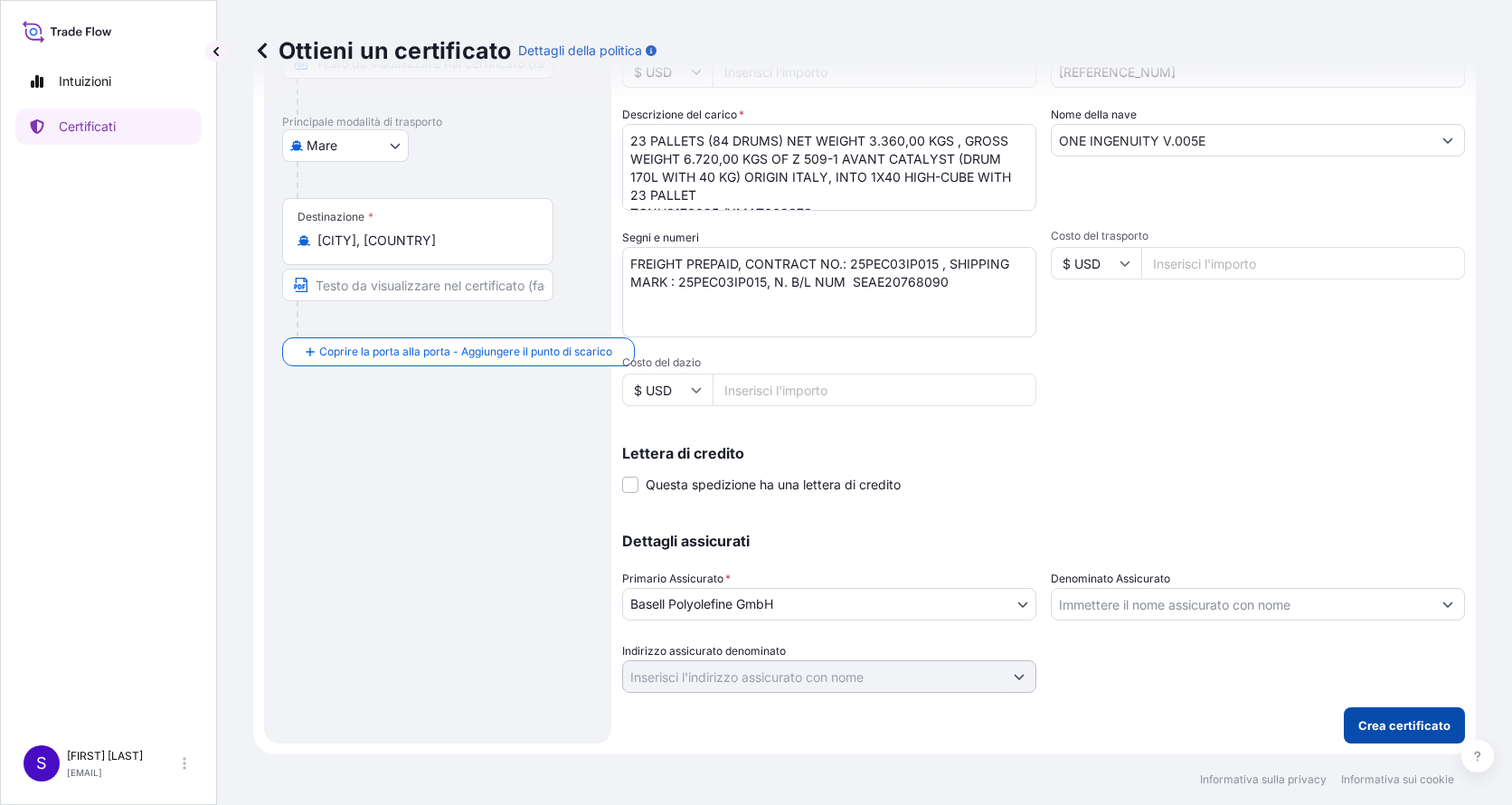 click on "Crea certificato" at bounding box center (1404, 725) 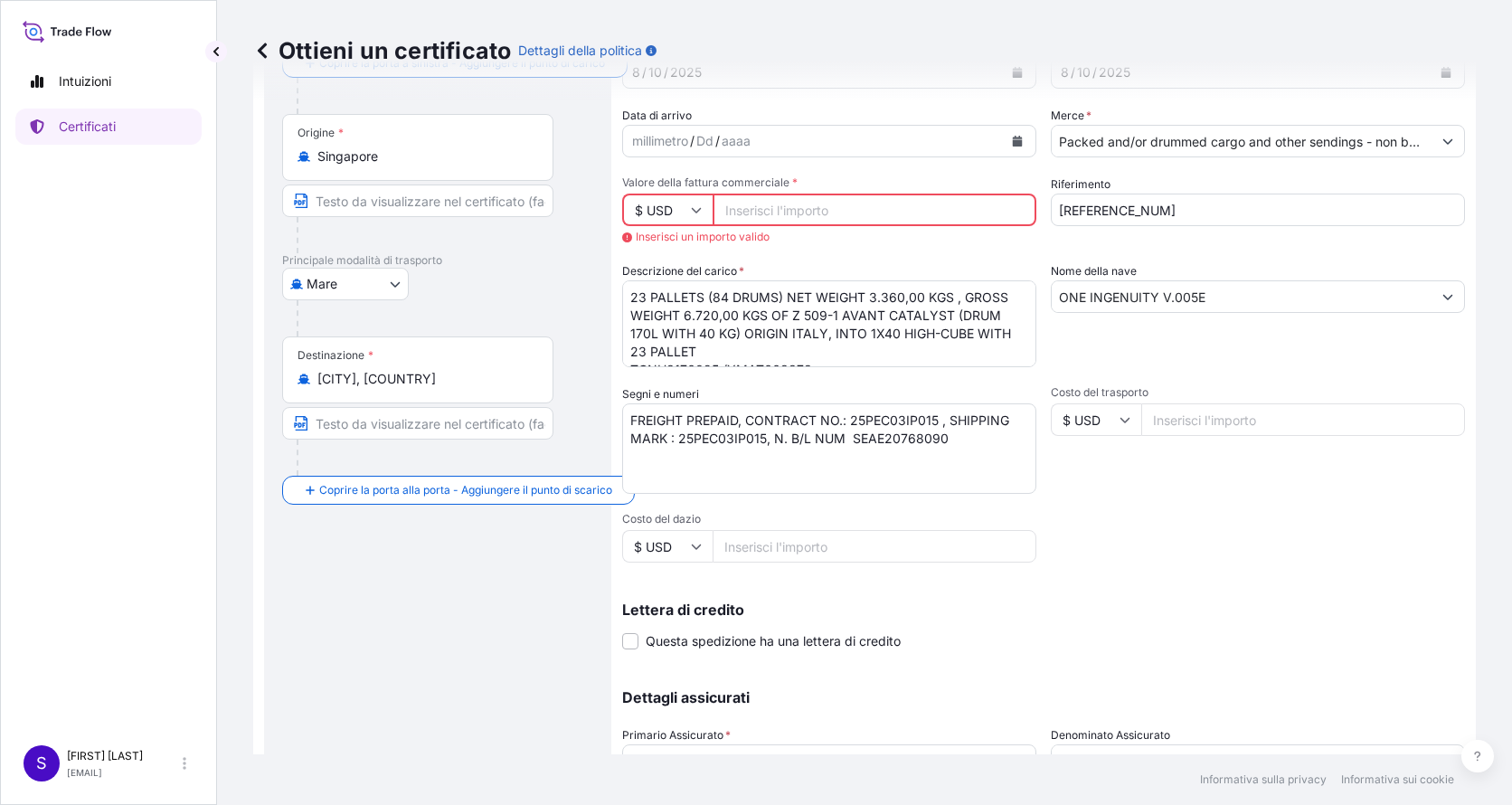 scroll, scrollTop: 10, scrollLeft: 0, axis: vertical 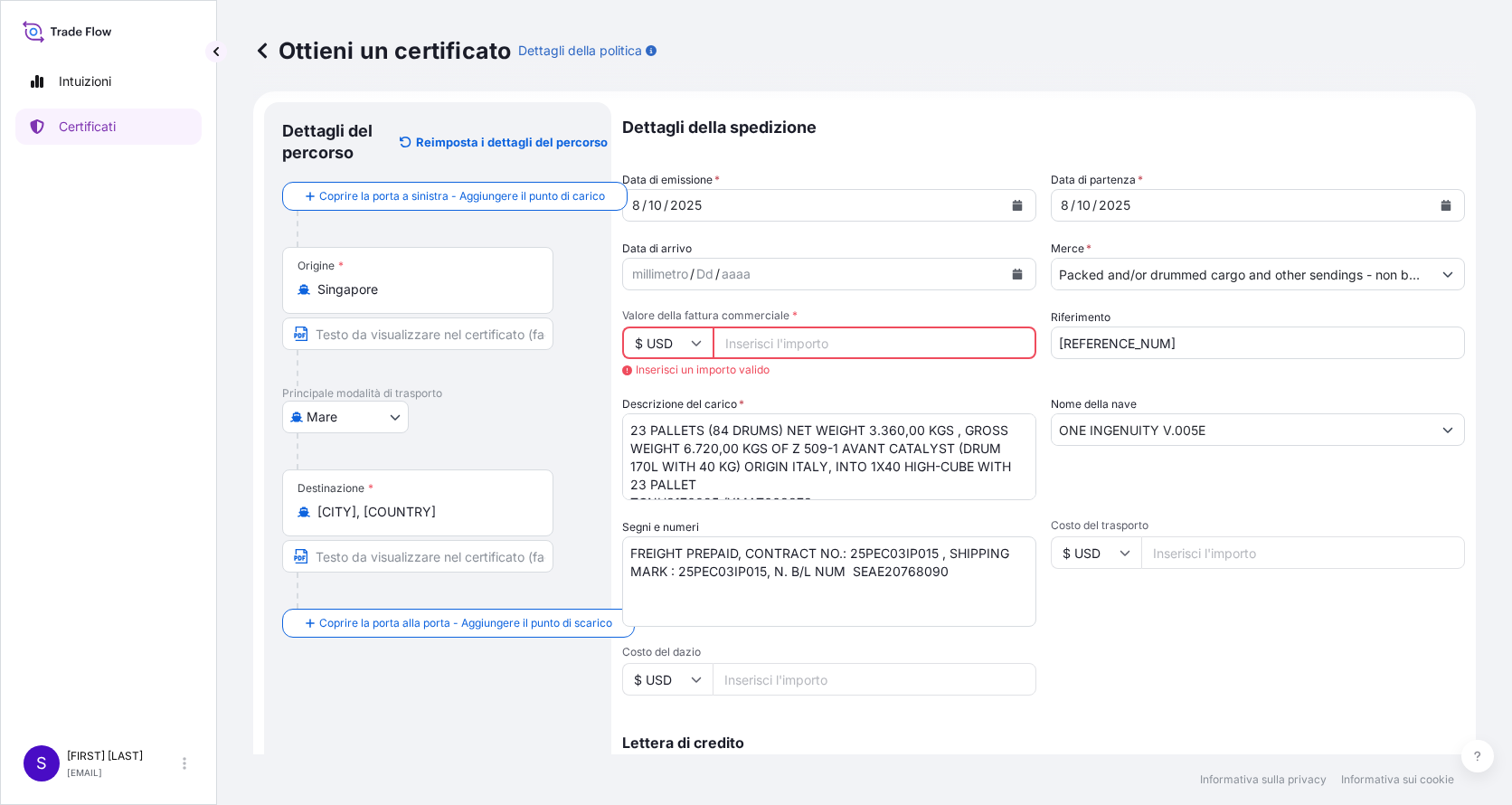click on "Valore della fattura commerciale    *" at bounding box center [874, 343] 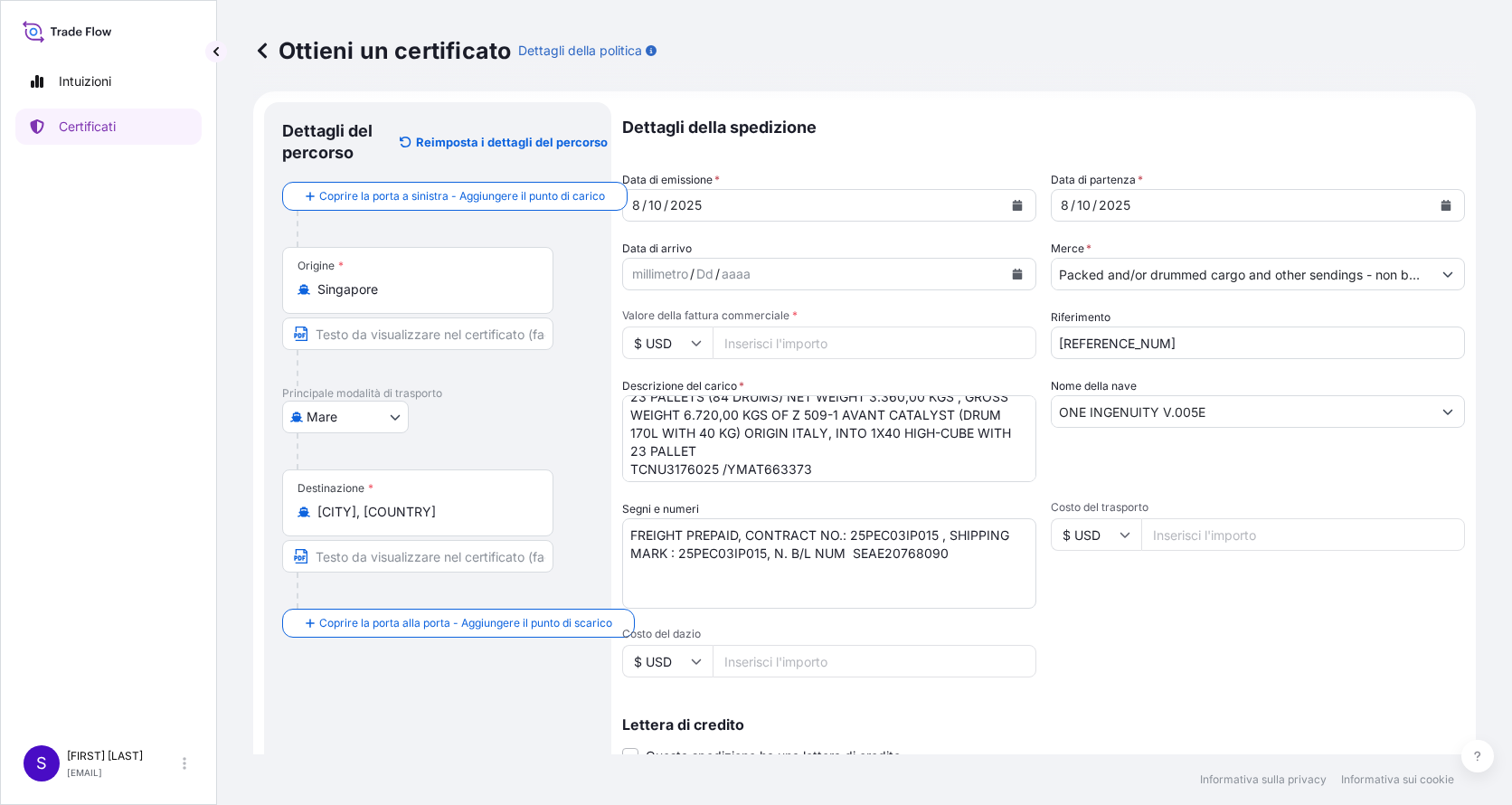 scroll, scrollTop: 20, scrollLeft: 0, axis: vertical 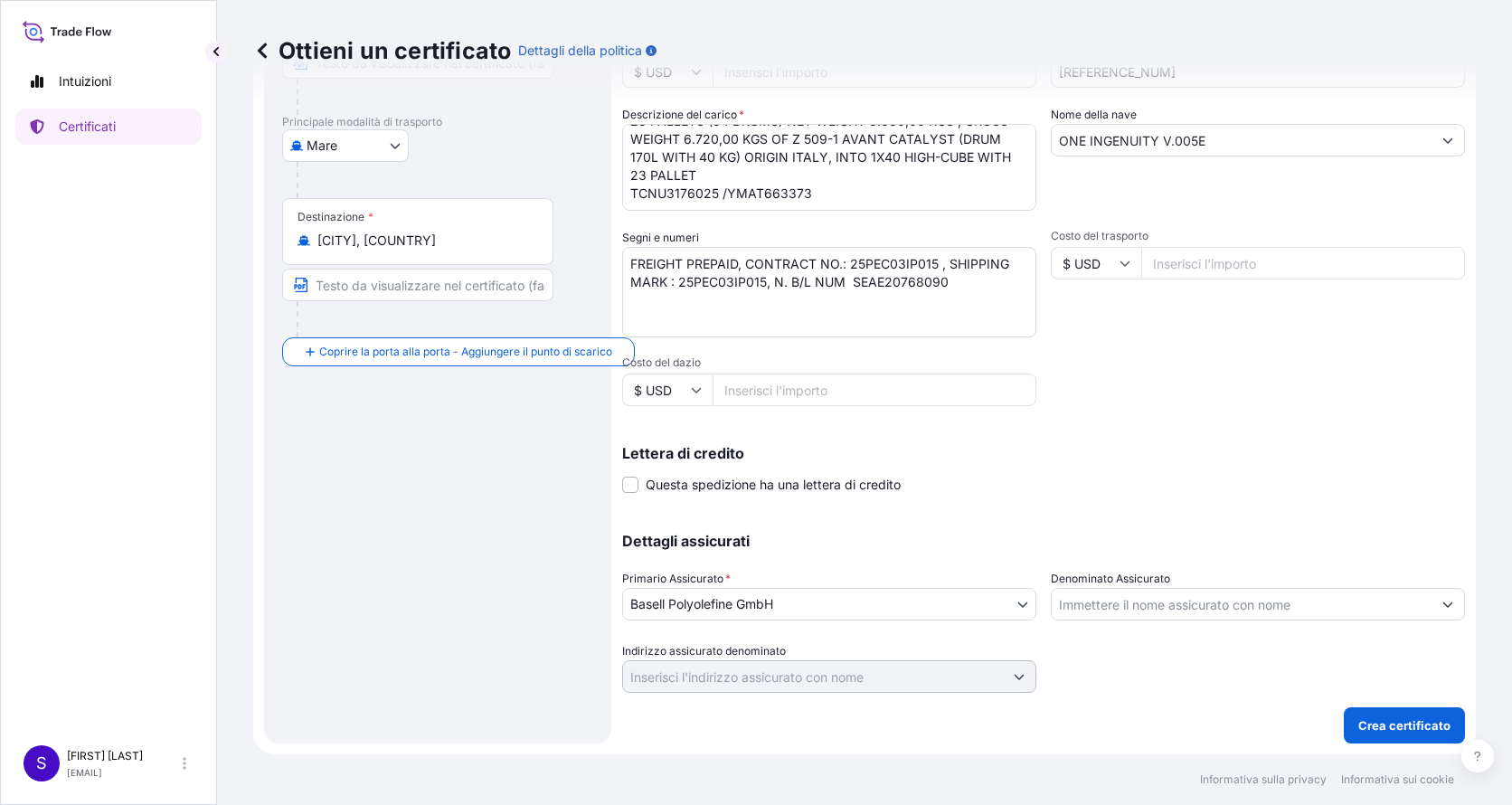 click on "Costo del dazio" at bounding box center (874, 390) 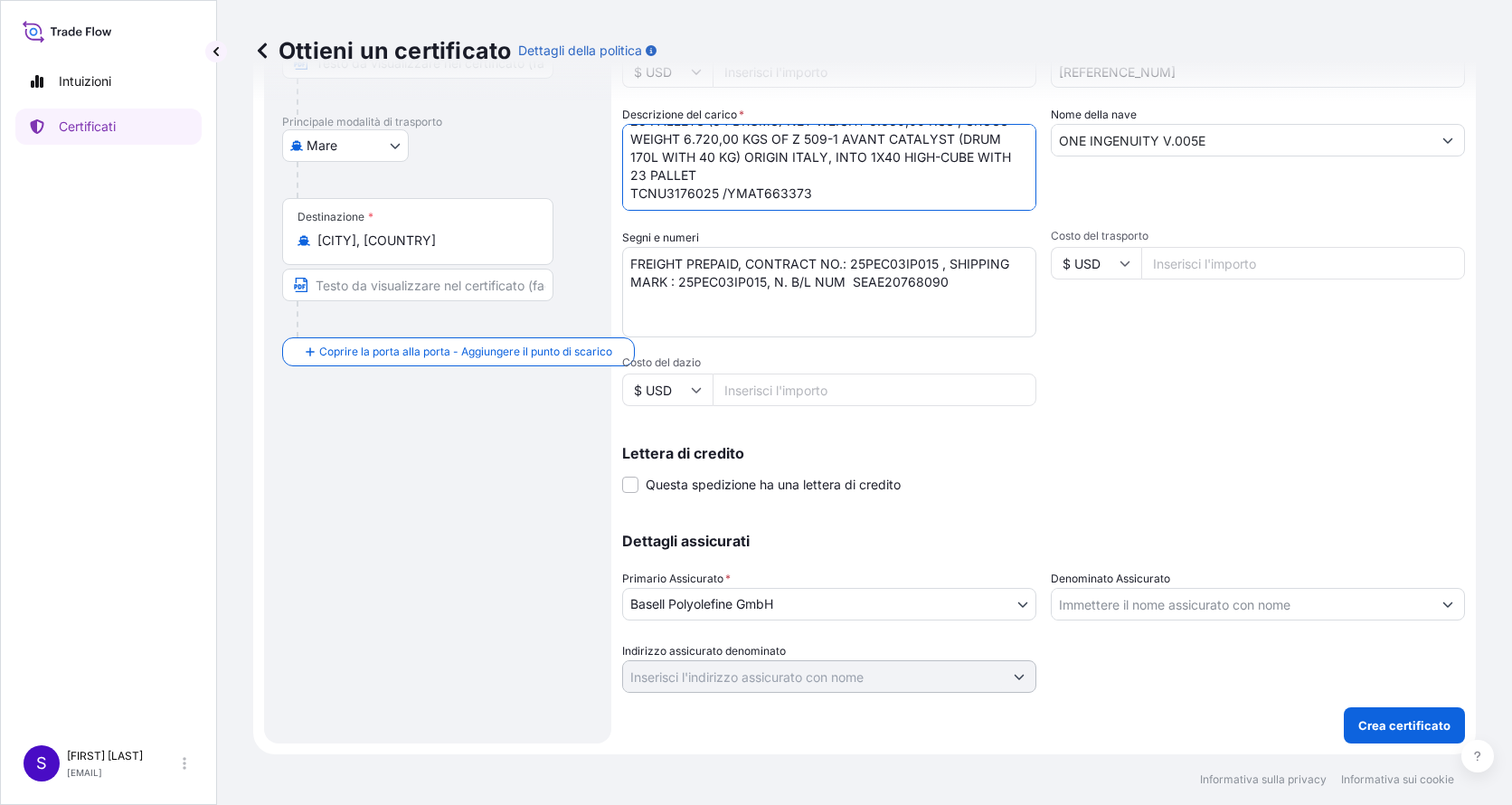 scroll, scrollTop: 0, scrollLeft: 0, axis: both 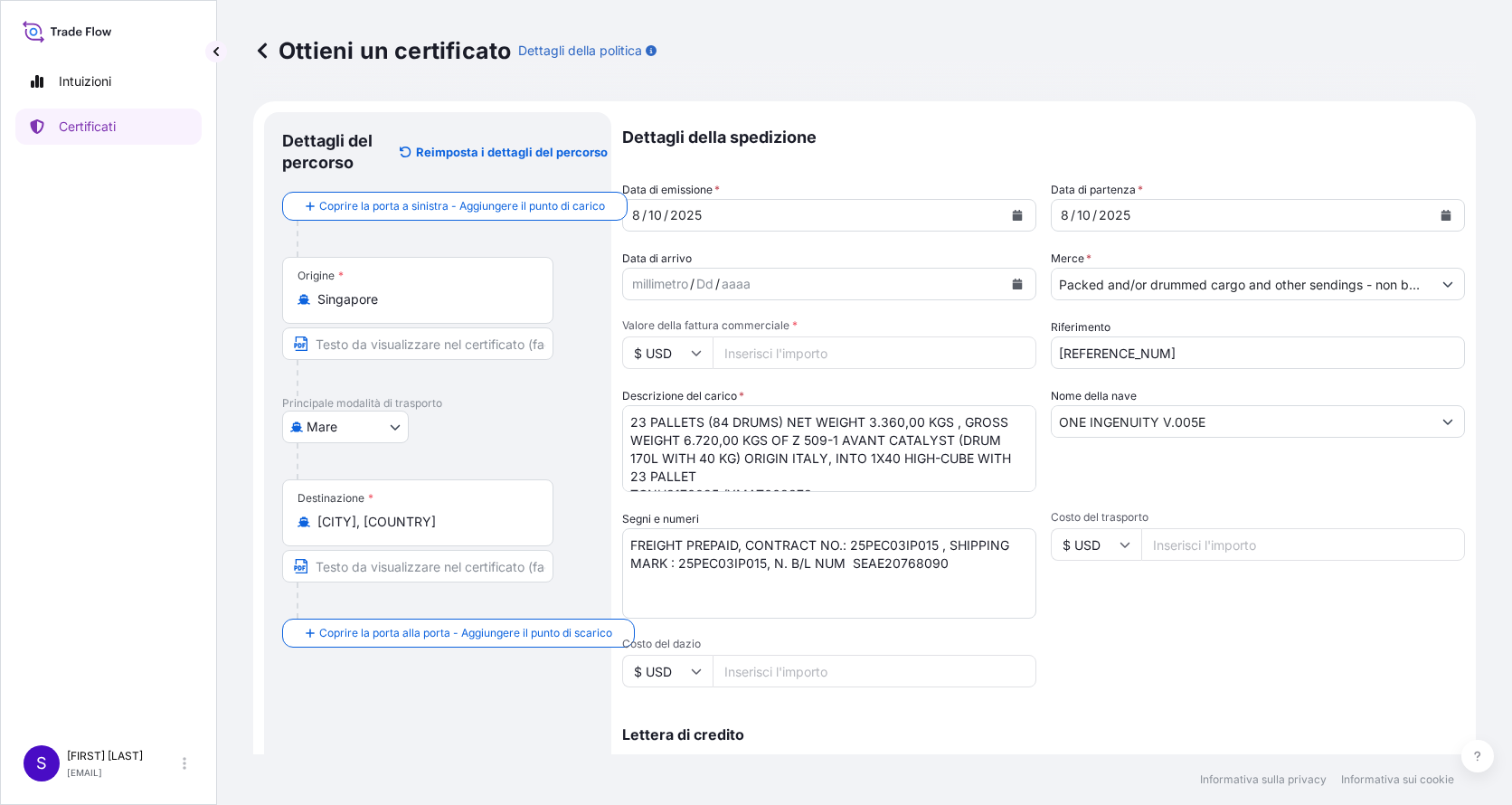 click on "Valore della fattura commerciale    *" at bounding box center [874, 353] 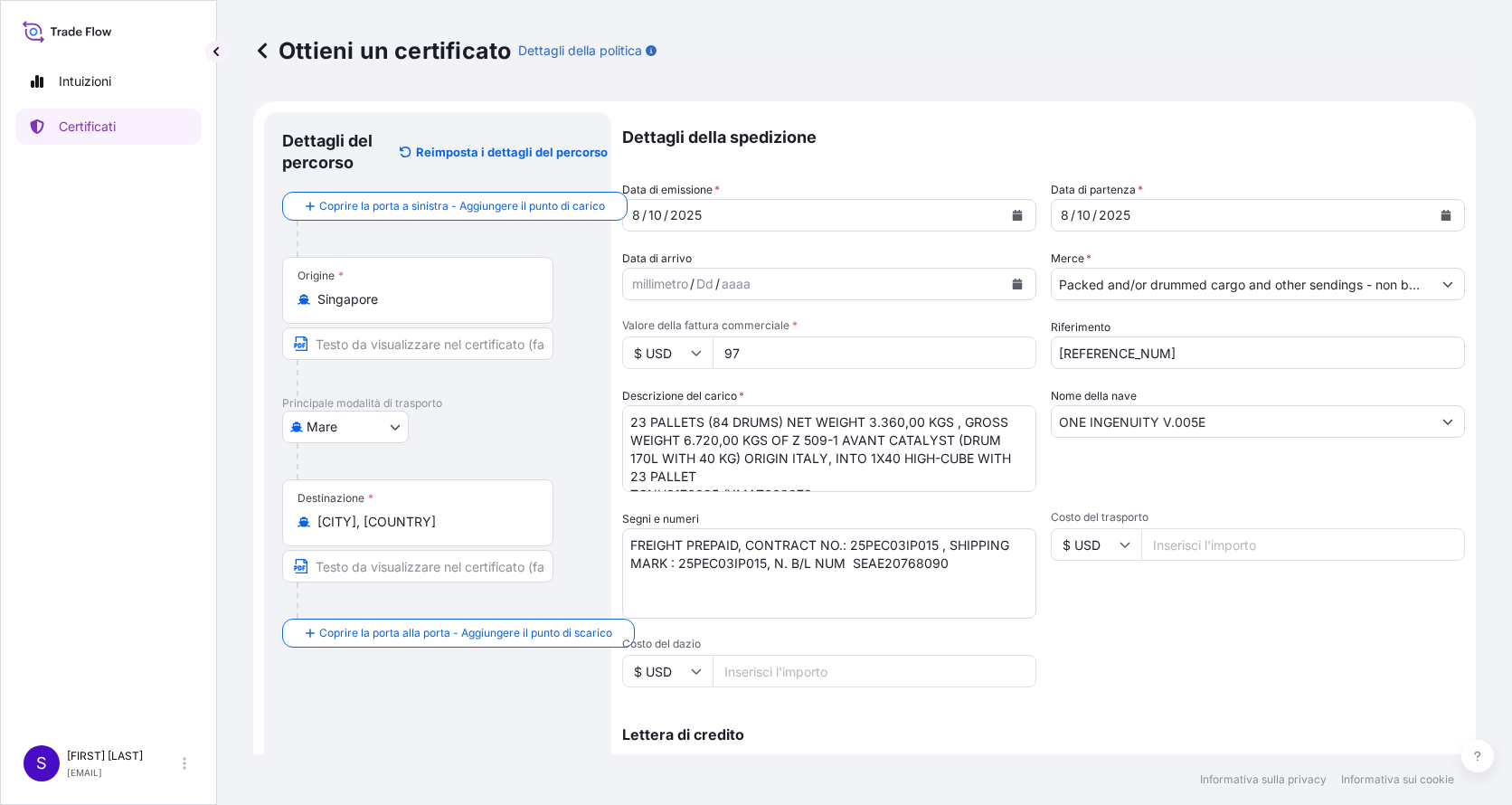 type on "971" 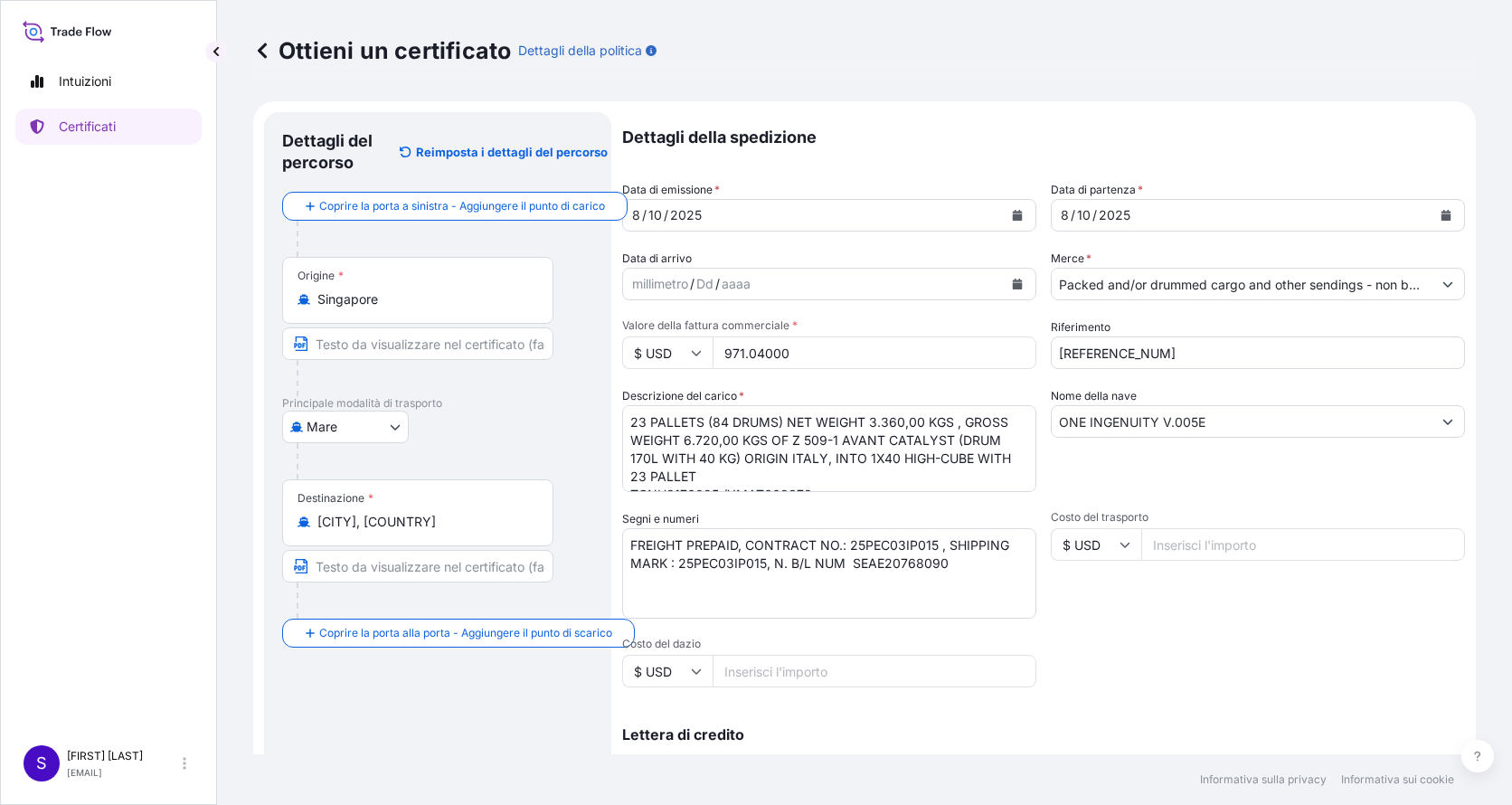 click on "971.04000" at bounding box center (874, 353) 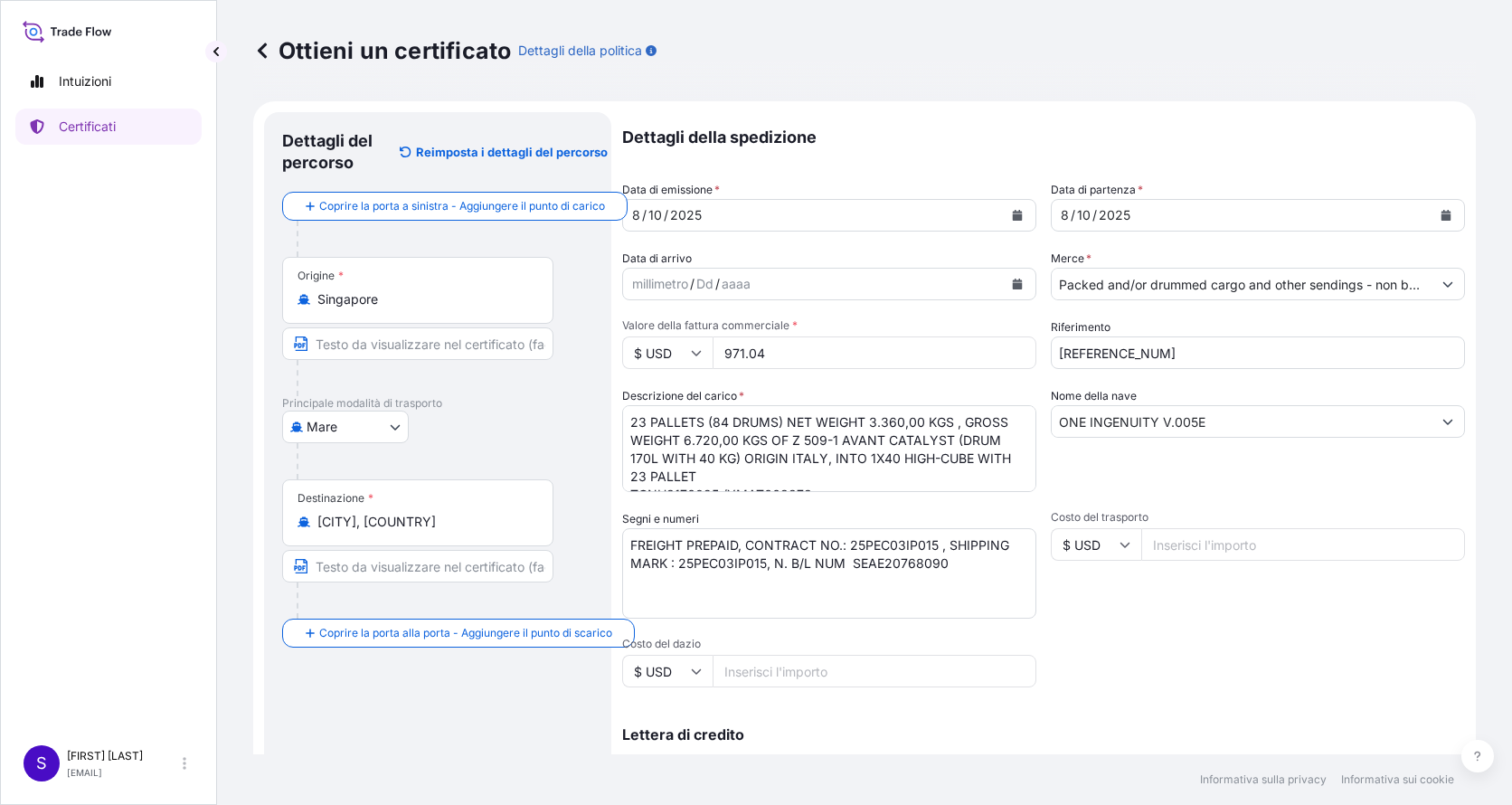 type on "971.0" 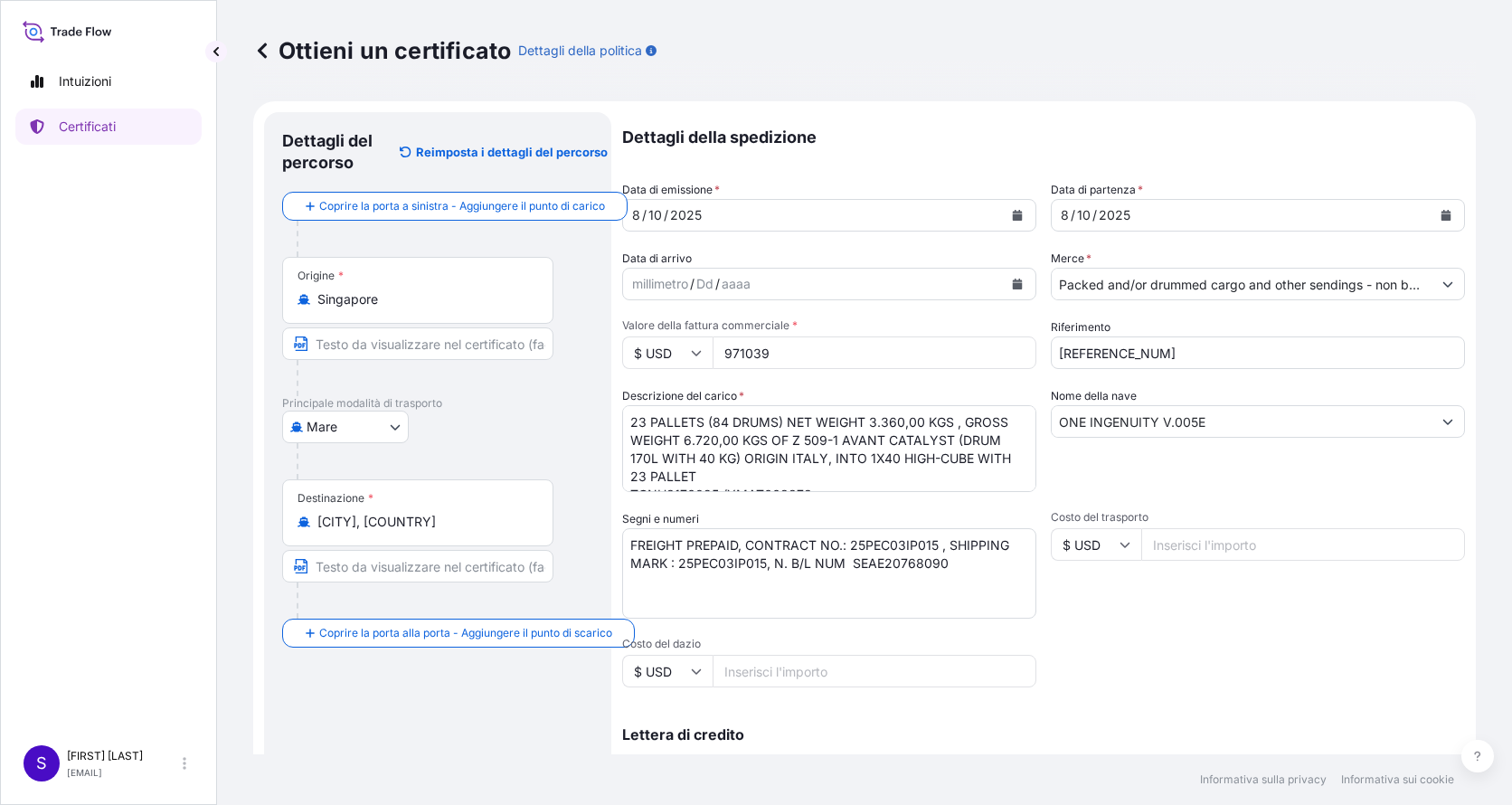 click on "971039" at bounding box center (874, 353) 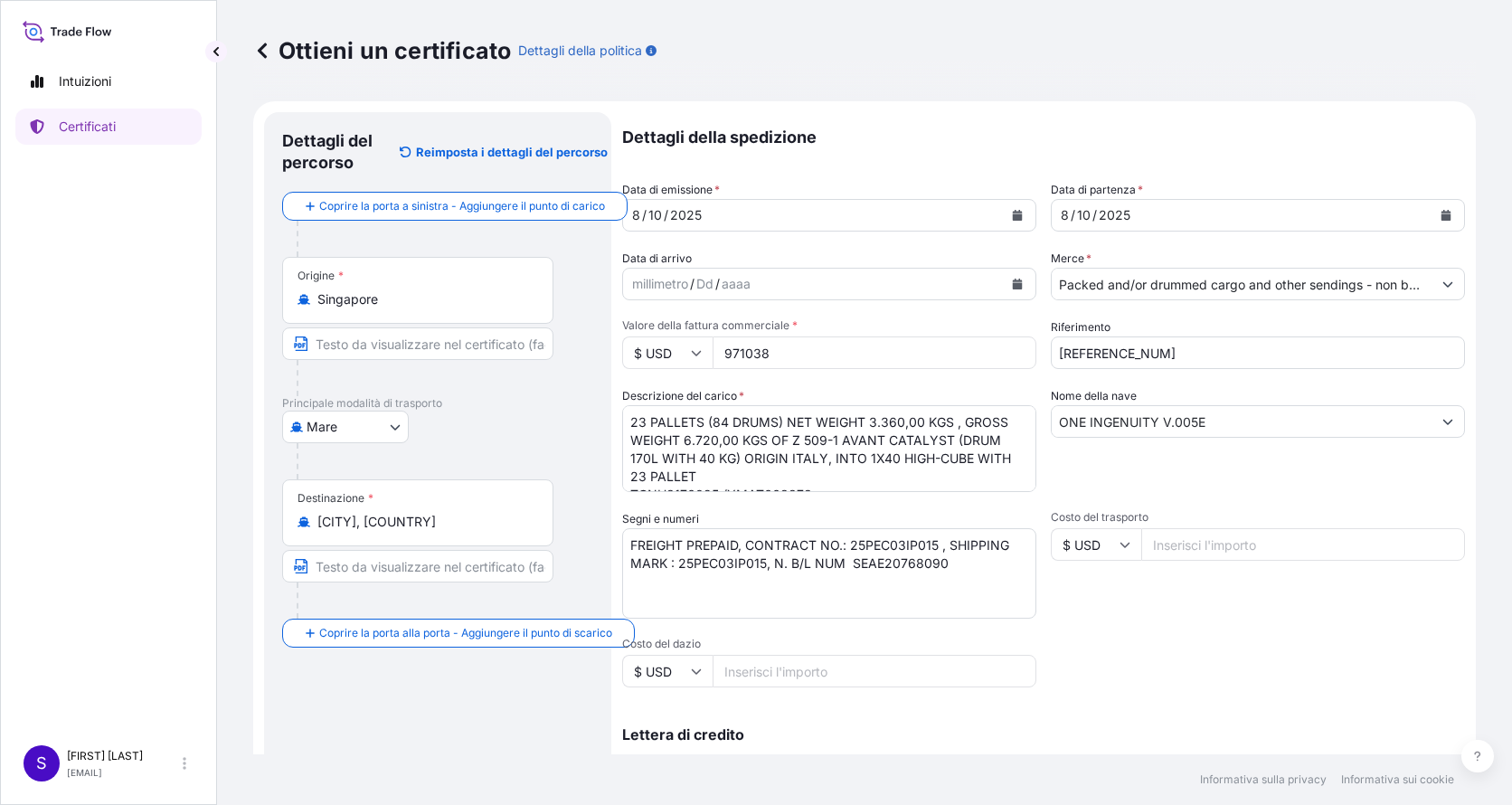 type on "971038" 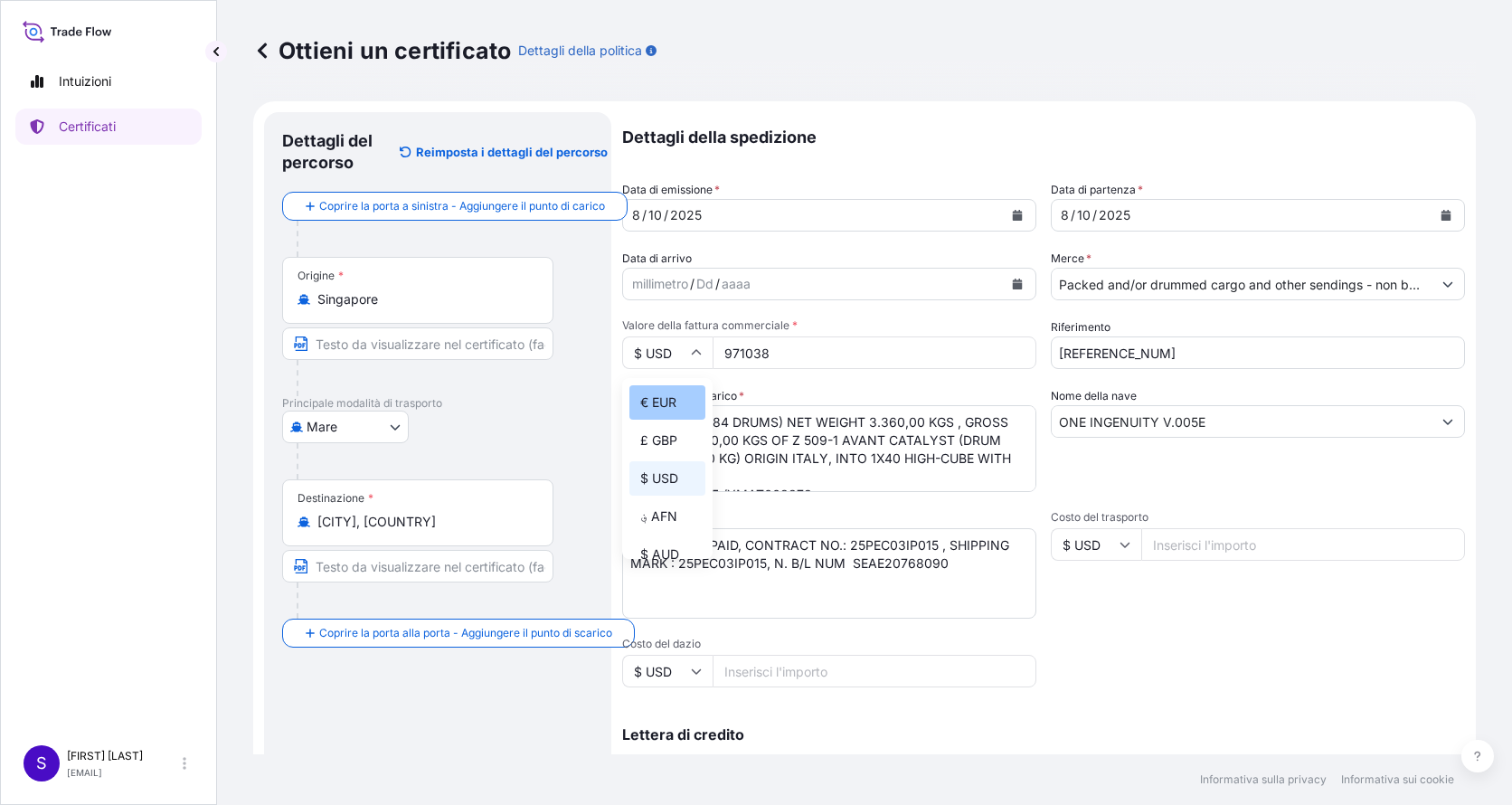 click on "€ EUR" at bounding box center (667, 402) 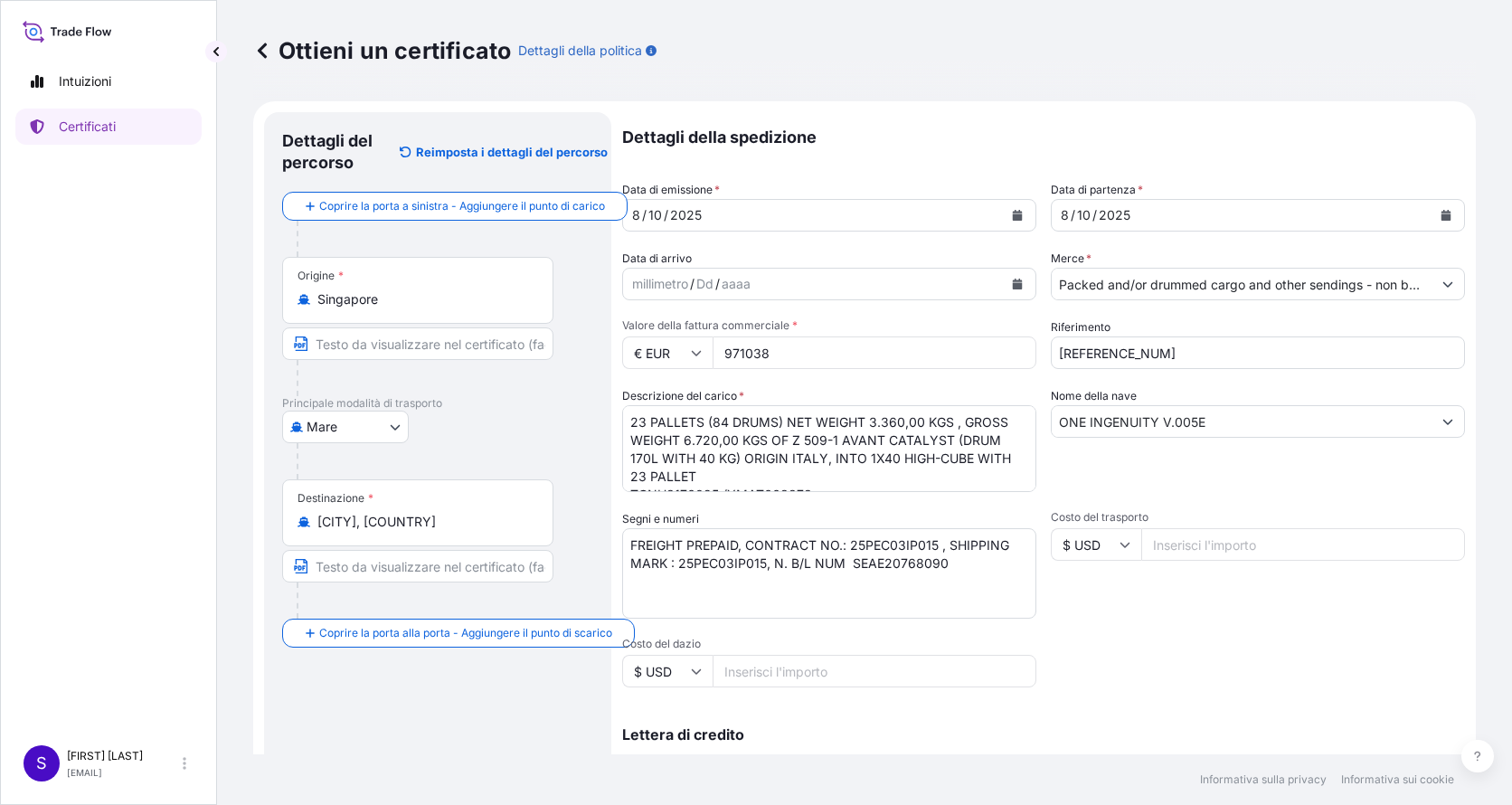 click on "971038" at bounding box center [874, 353] 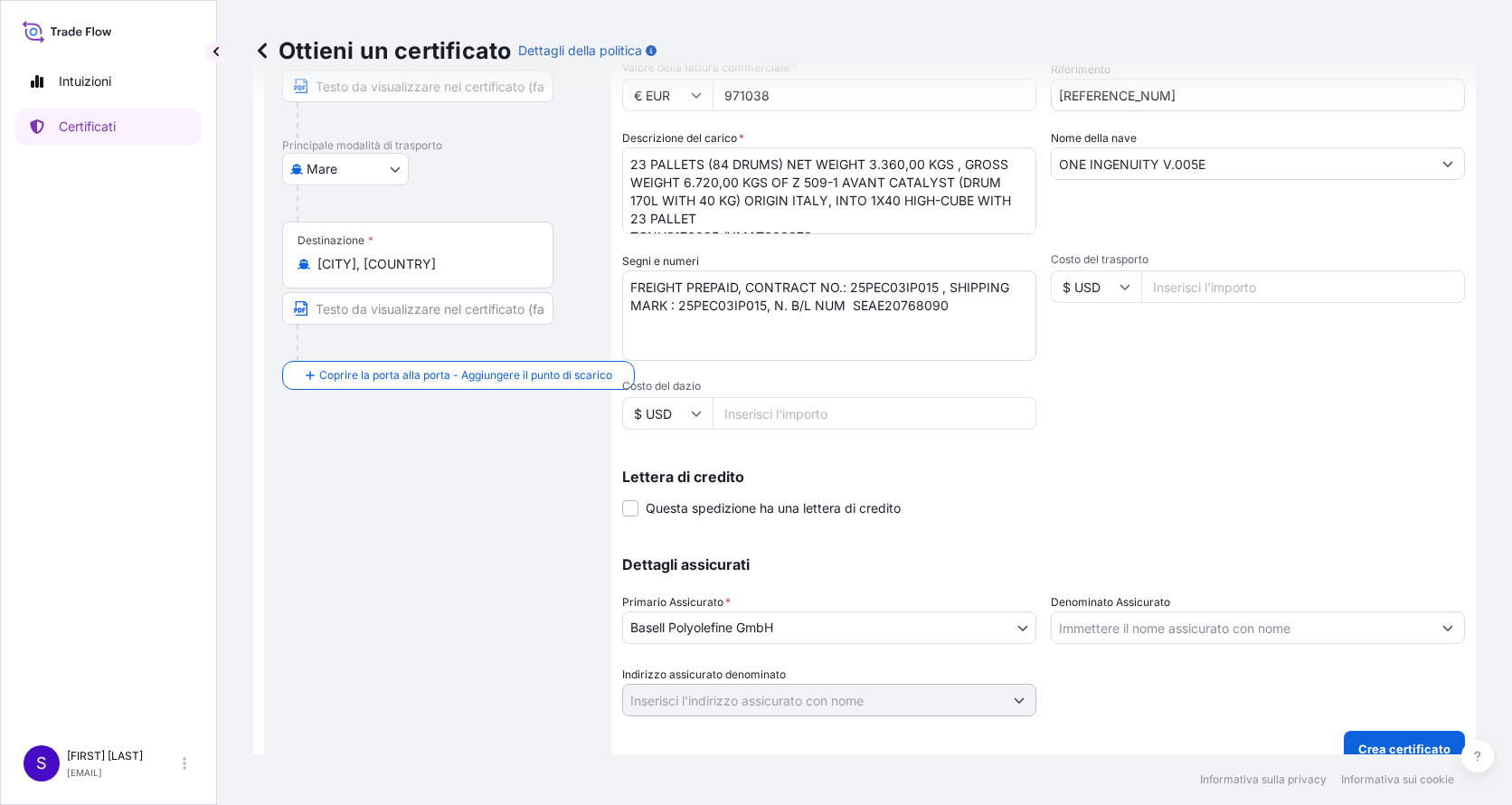 scroll, scrollTop: 281, scrollLeft: 0, axis: vertical 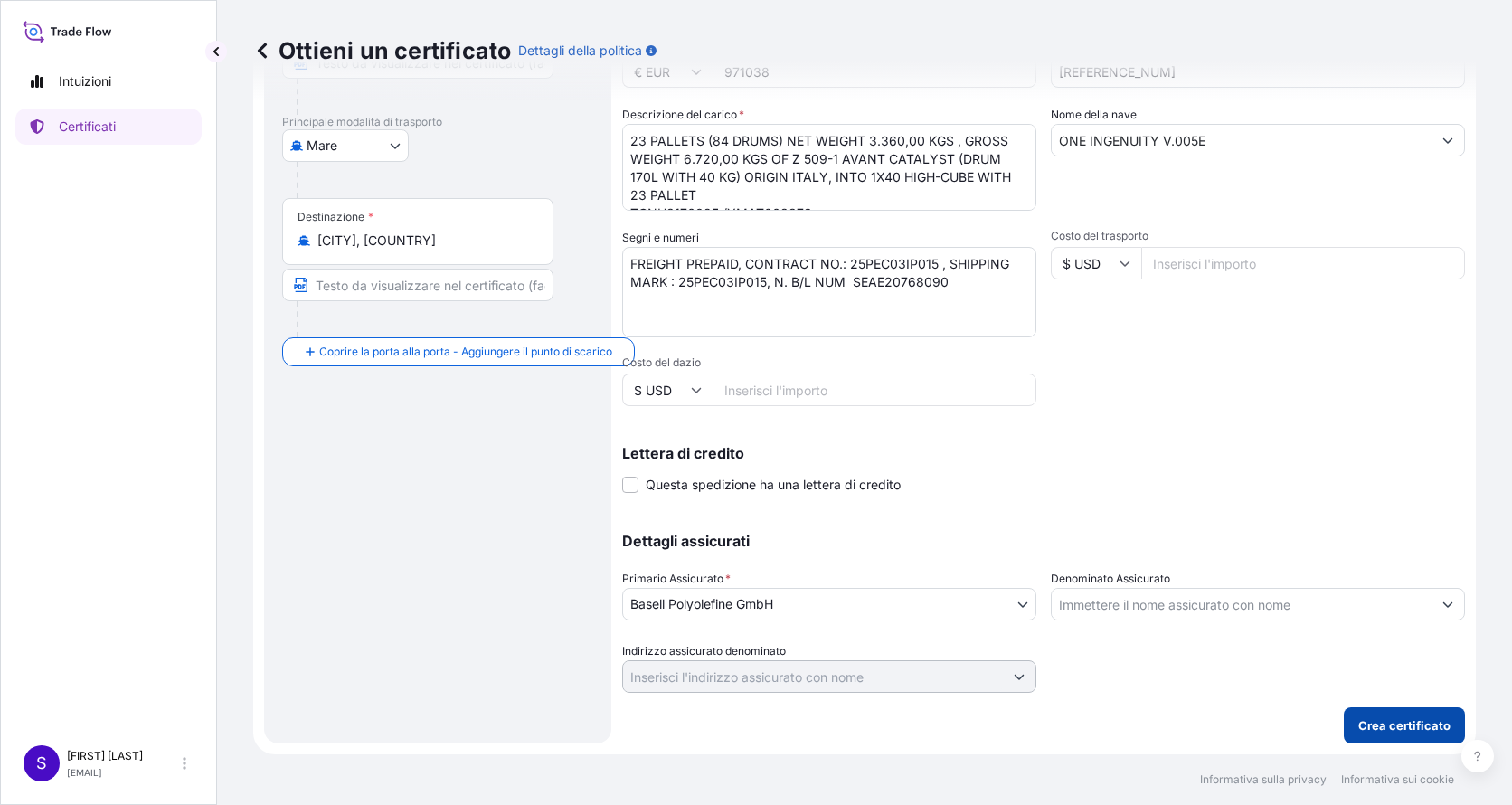 type on "[AMOUNT]" 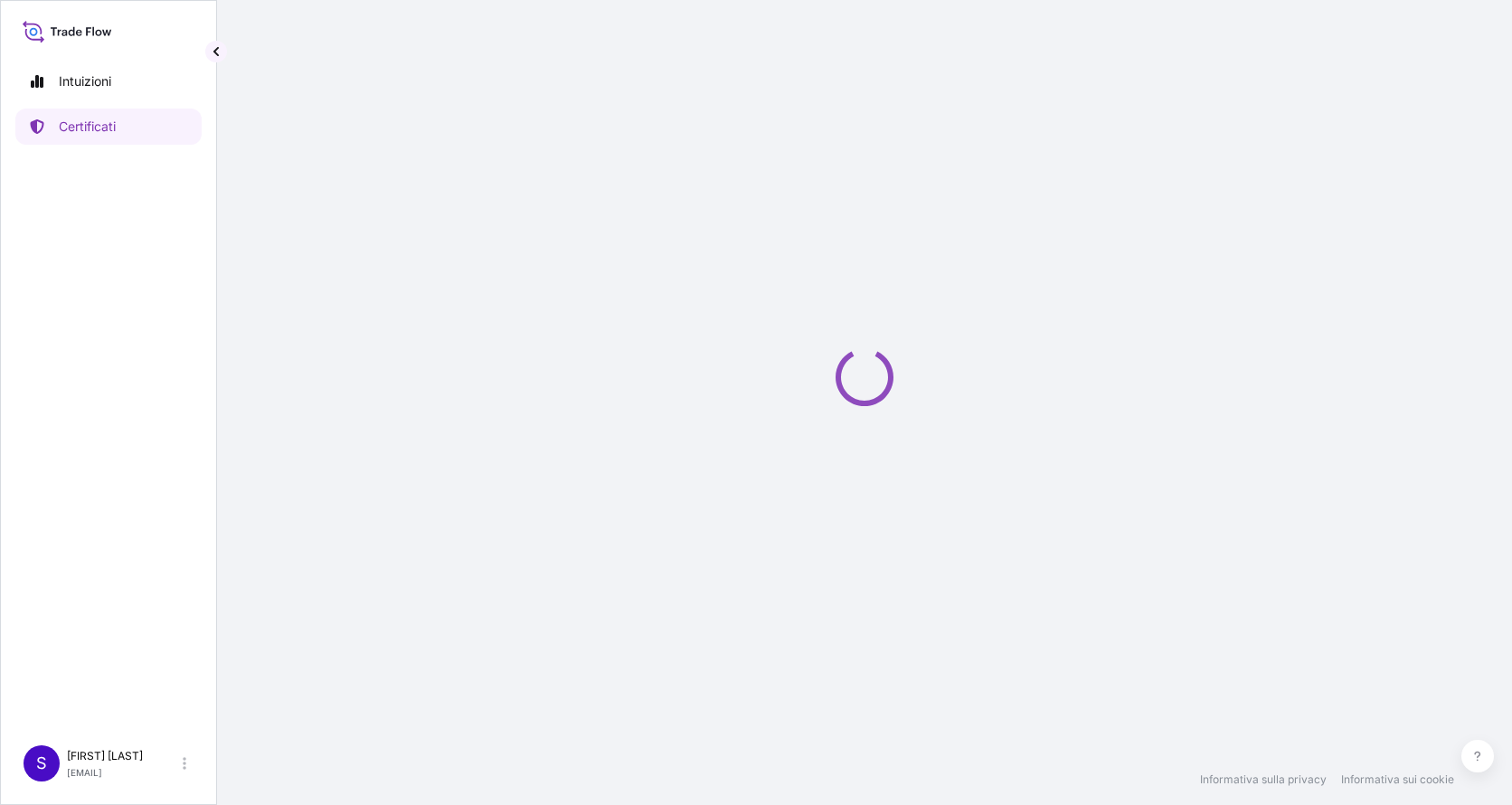 scroll, scrollTop: 0, scrollLeft: 0, axis: both 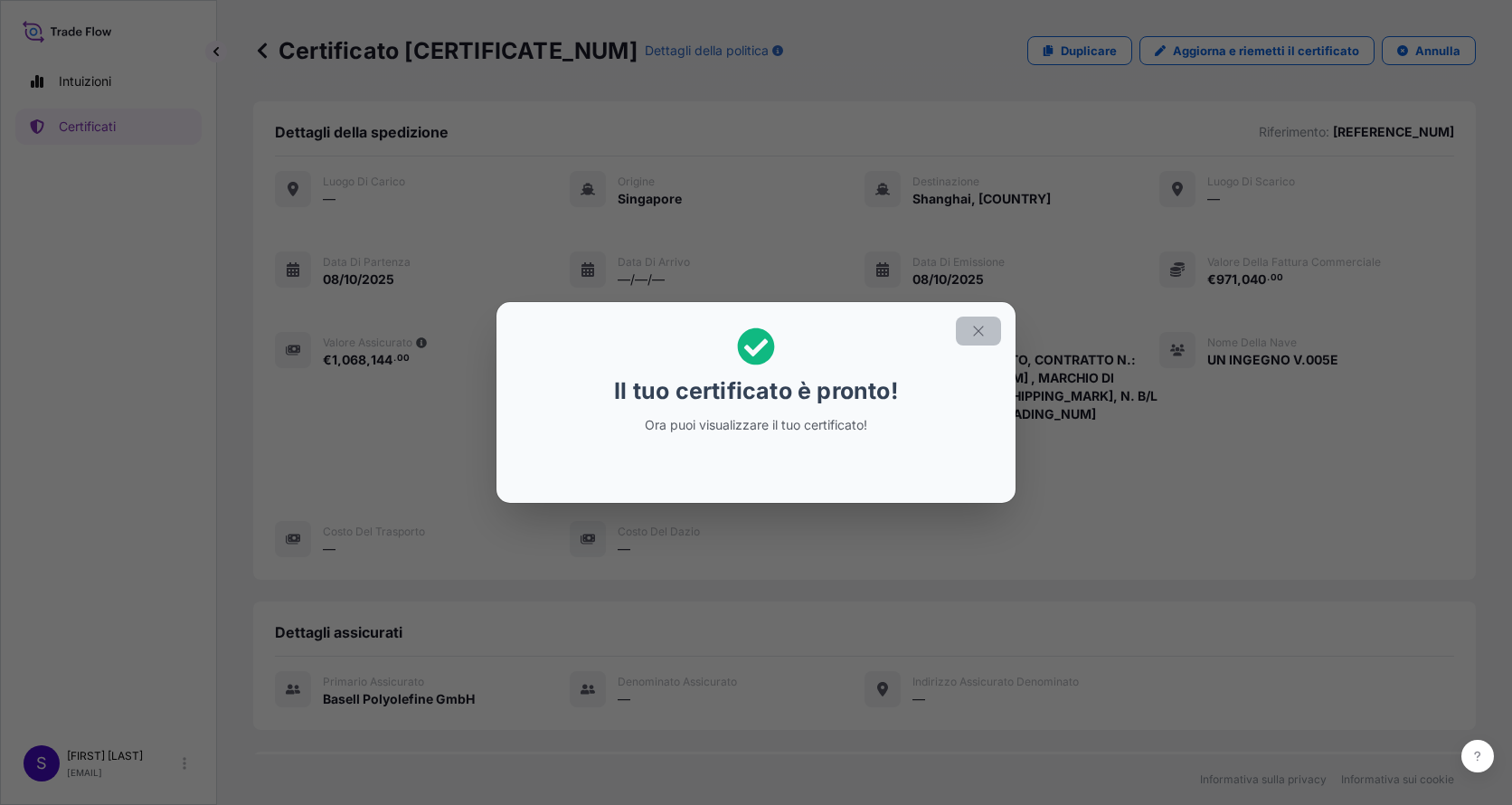 click 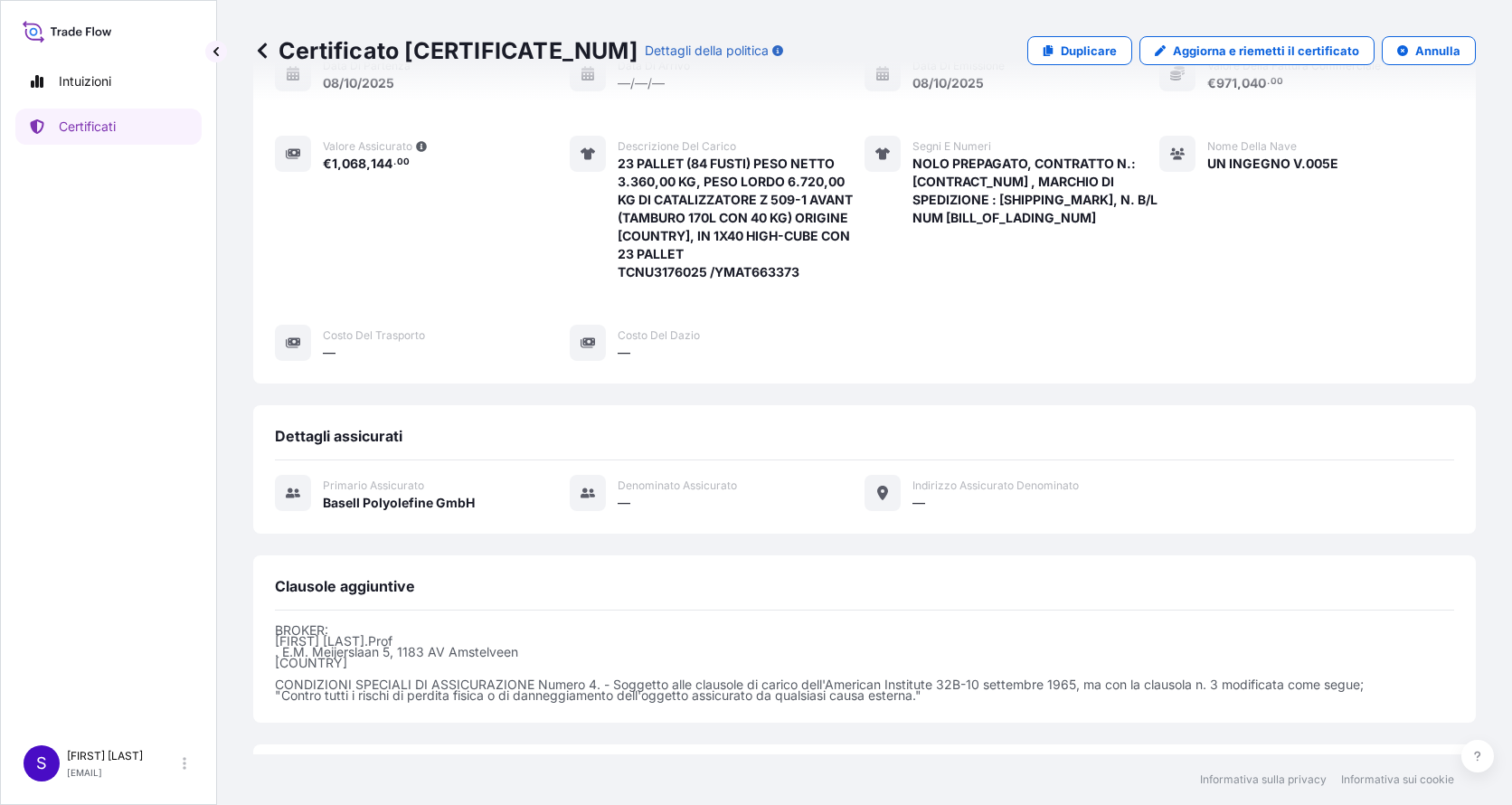 scroll, scrollTop: 355, scrollLeft: 0, axis: vertical 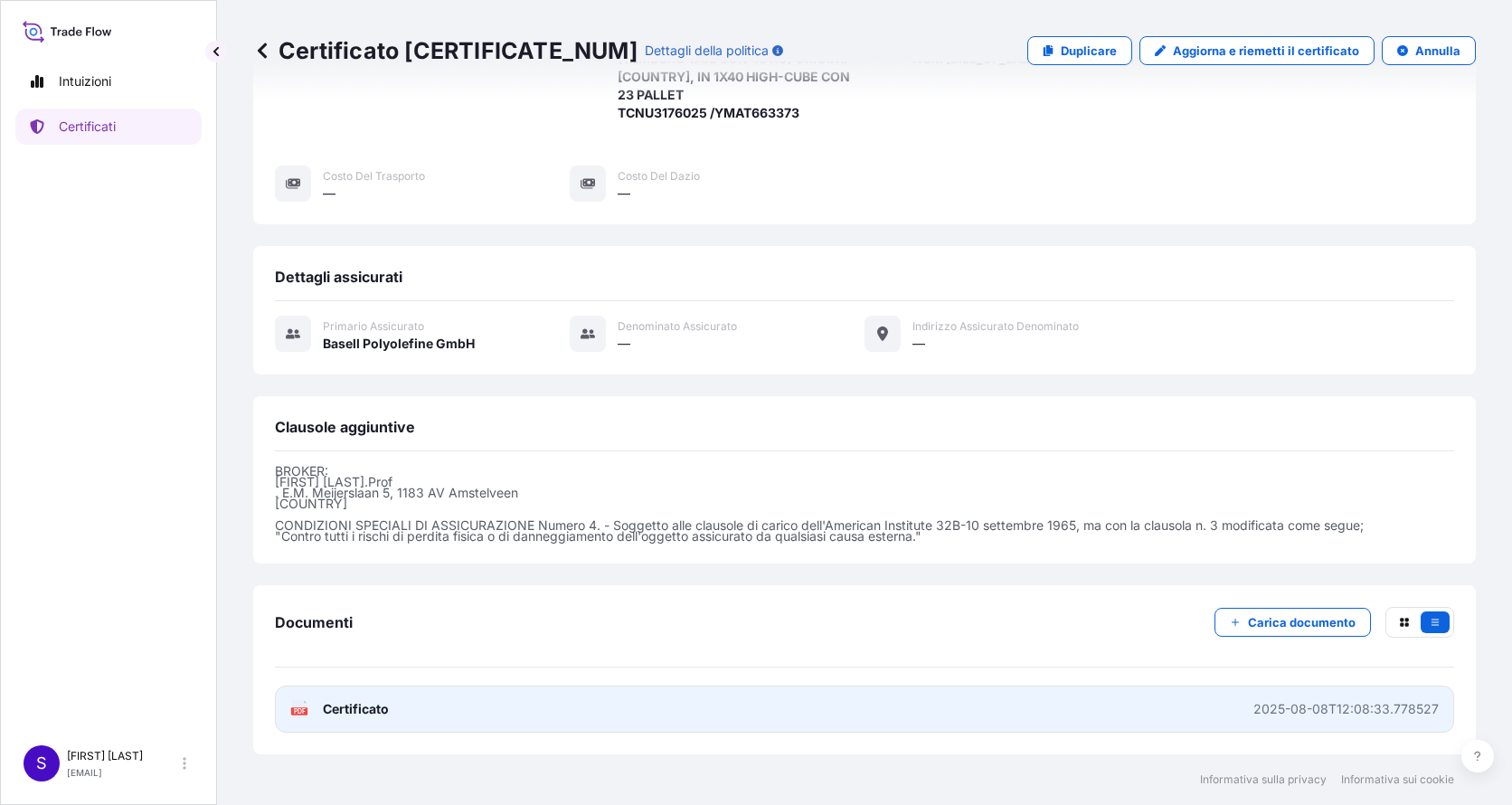 click on "Certificato" at bounding box center [355, 709] 